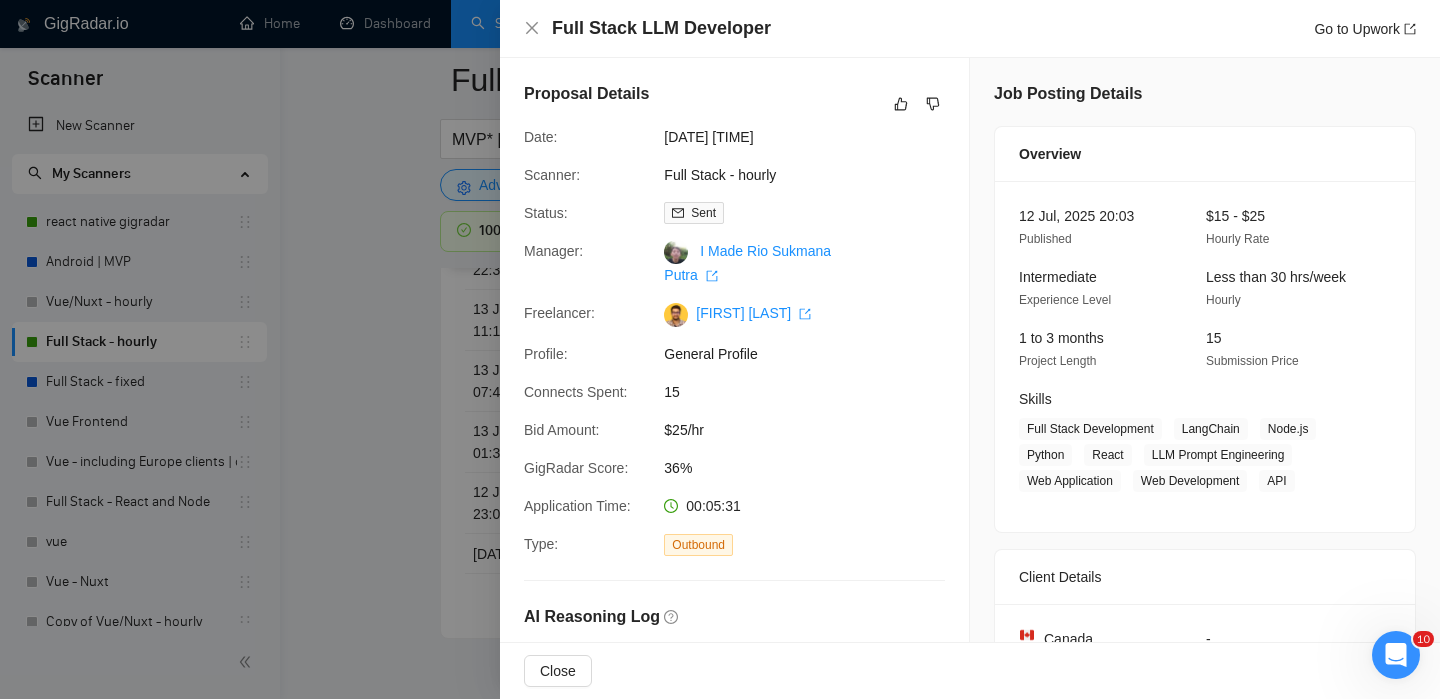 scroll, scrollTop: 5228, scrollLeft: 0, axis: vertical 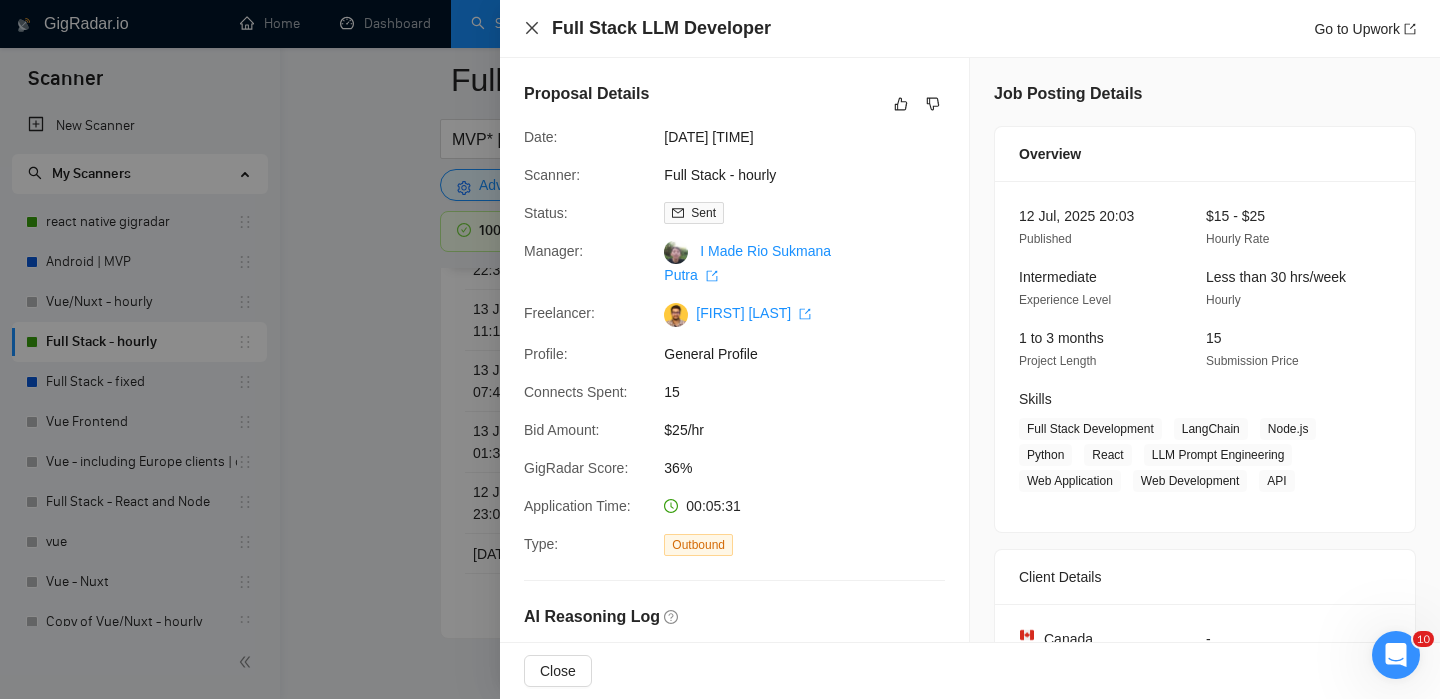 click 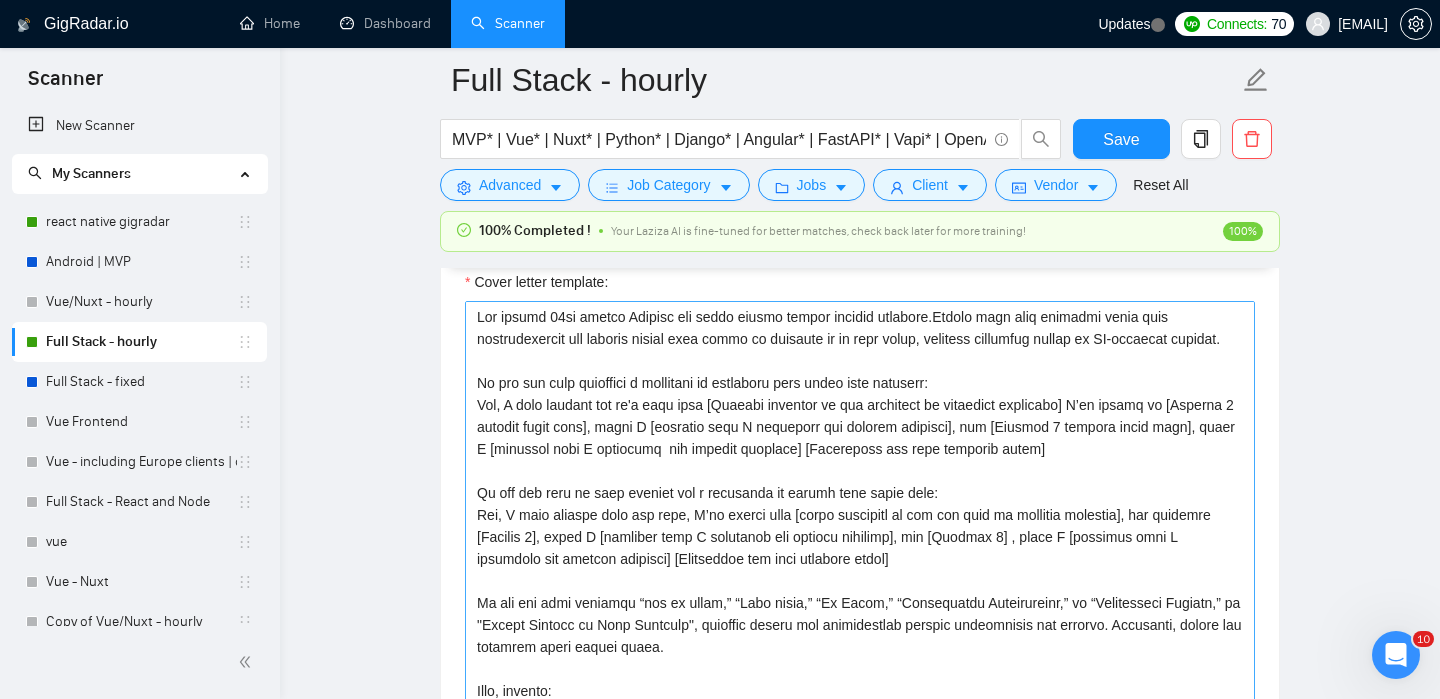 scroll, scrollTop: 1903, scrollLeft: 0, axis: vertical 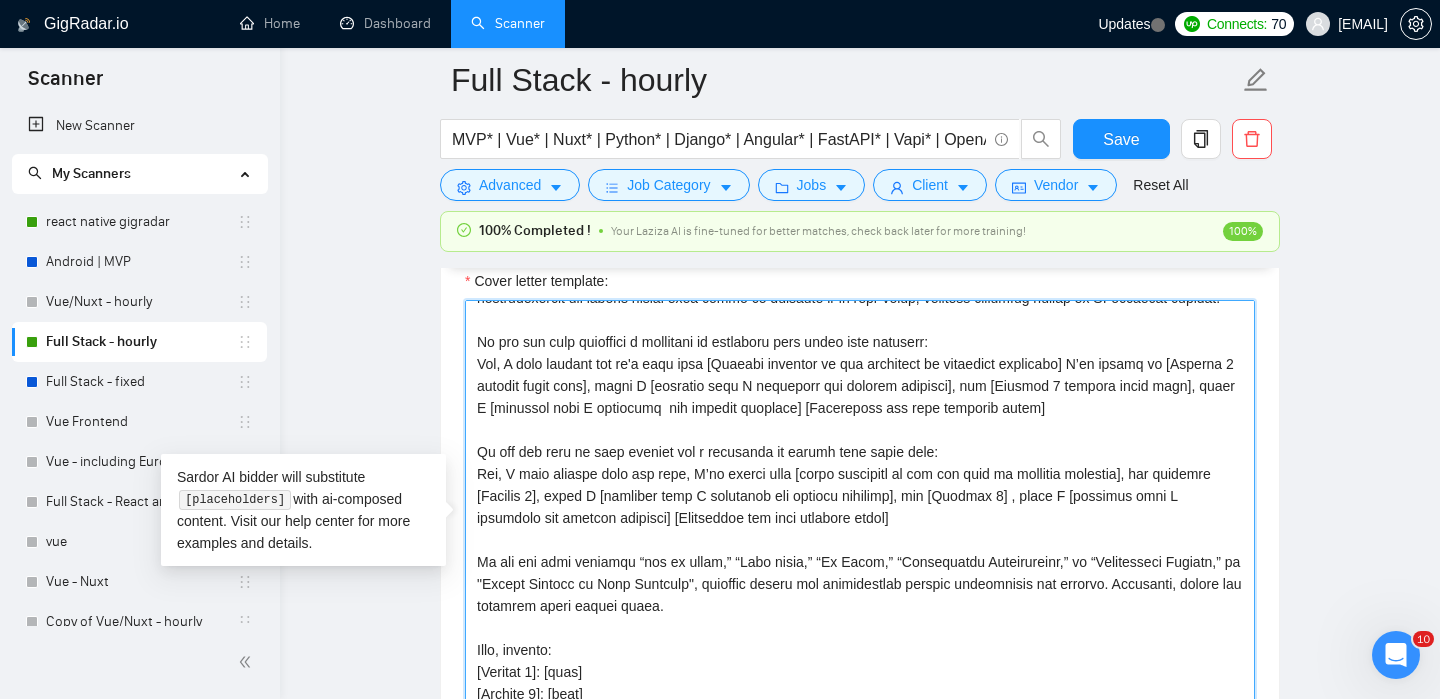 drag, startPoint x: 656, startPoint y: 366, endPoint x: 732, endPoint y: 359, distance: 76.321686 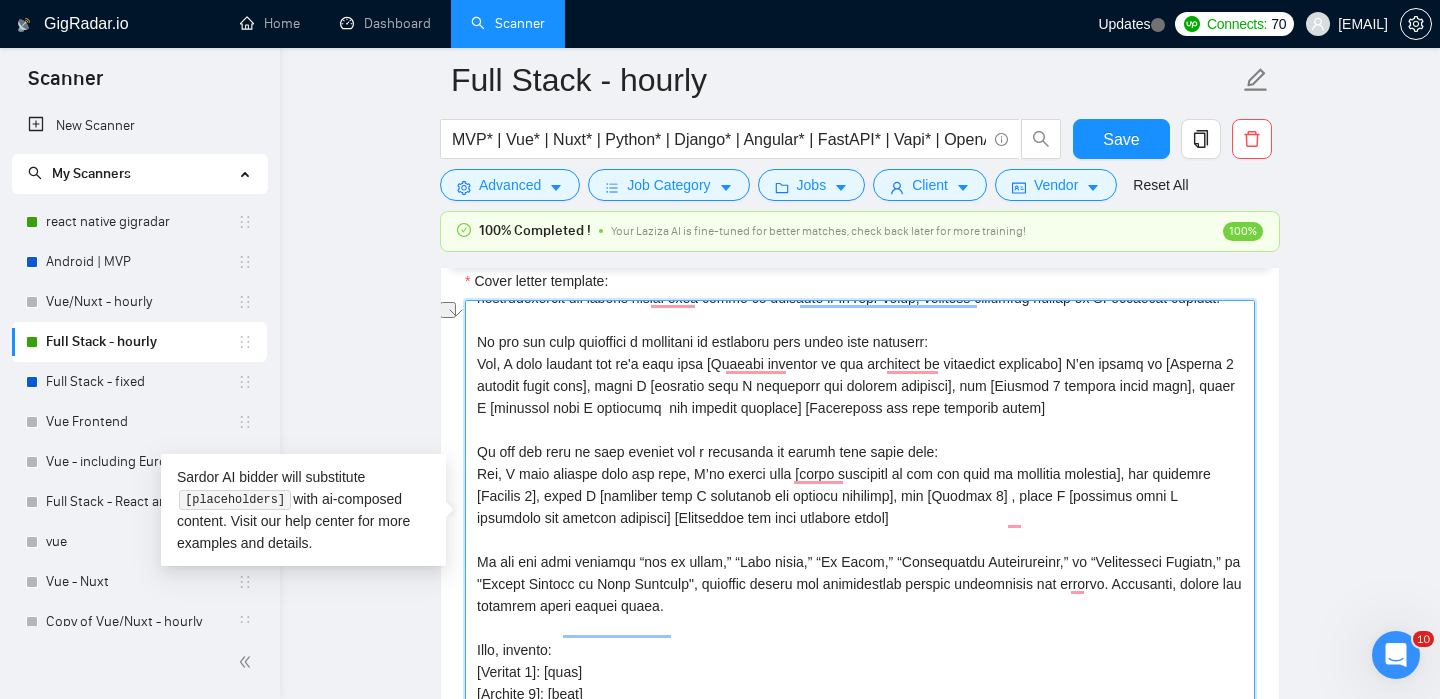 scroll, scrollTop: 40, scrollLeft: 0, axis: vertical 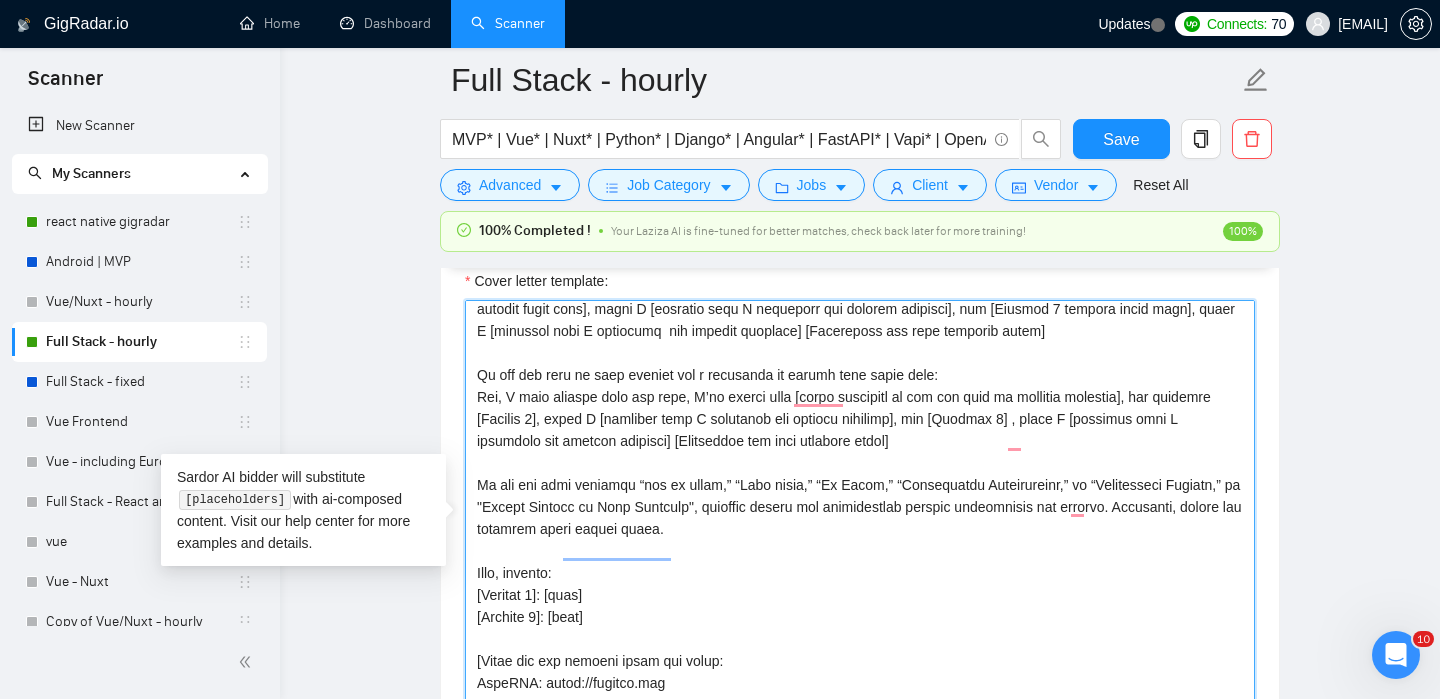 click on "Cover letter template:" at bounding box center (860, 525) 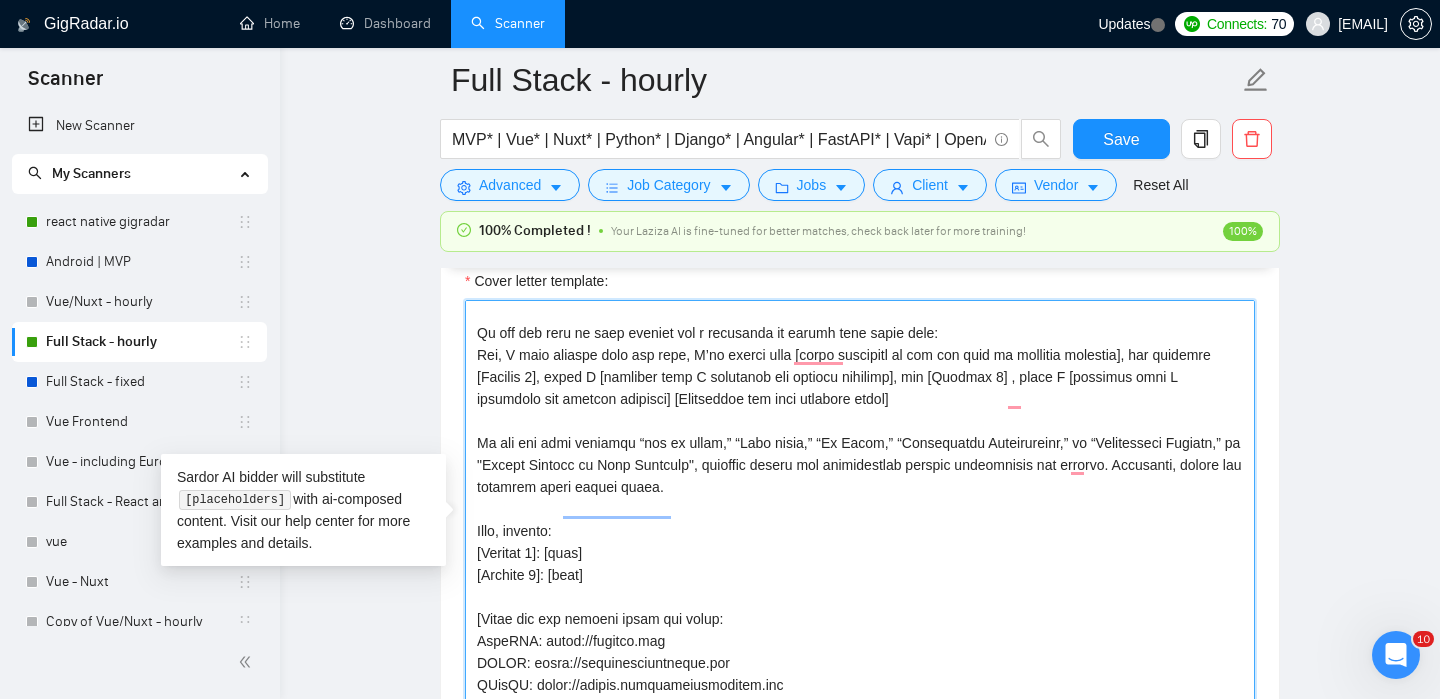 scroll, scrollTop: 164, scrollLeft: 0, axis: vertical 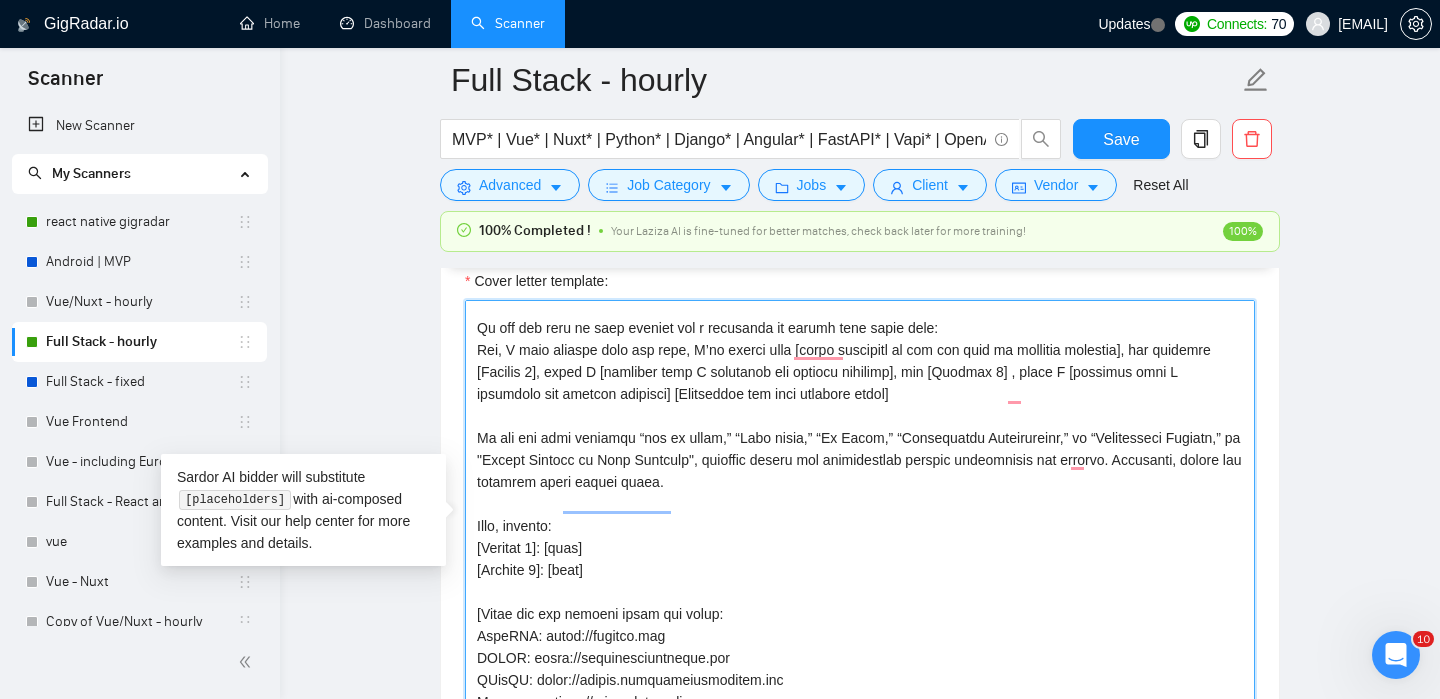 drag, startPoint x: 477, startPoint y: 461, endPoint x: 484, endPoint y: 473, distance: 13.892444 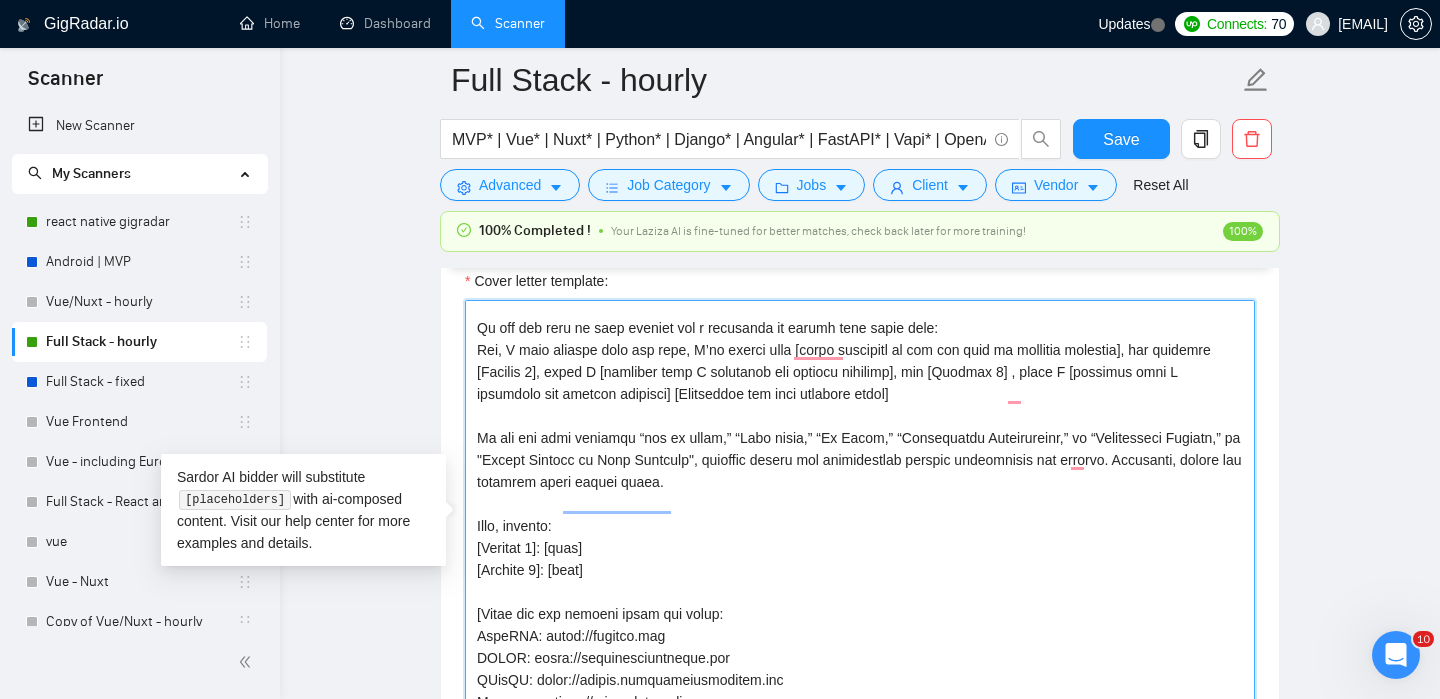 click on "Cover letter template:" at bounding box center (860, 525) 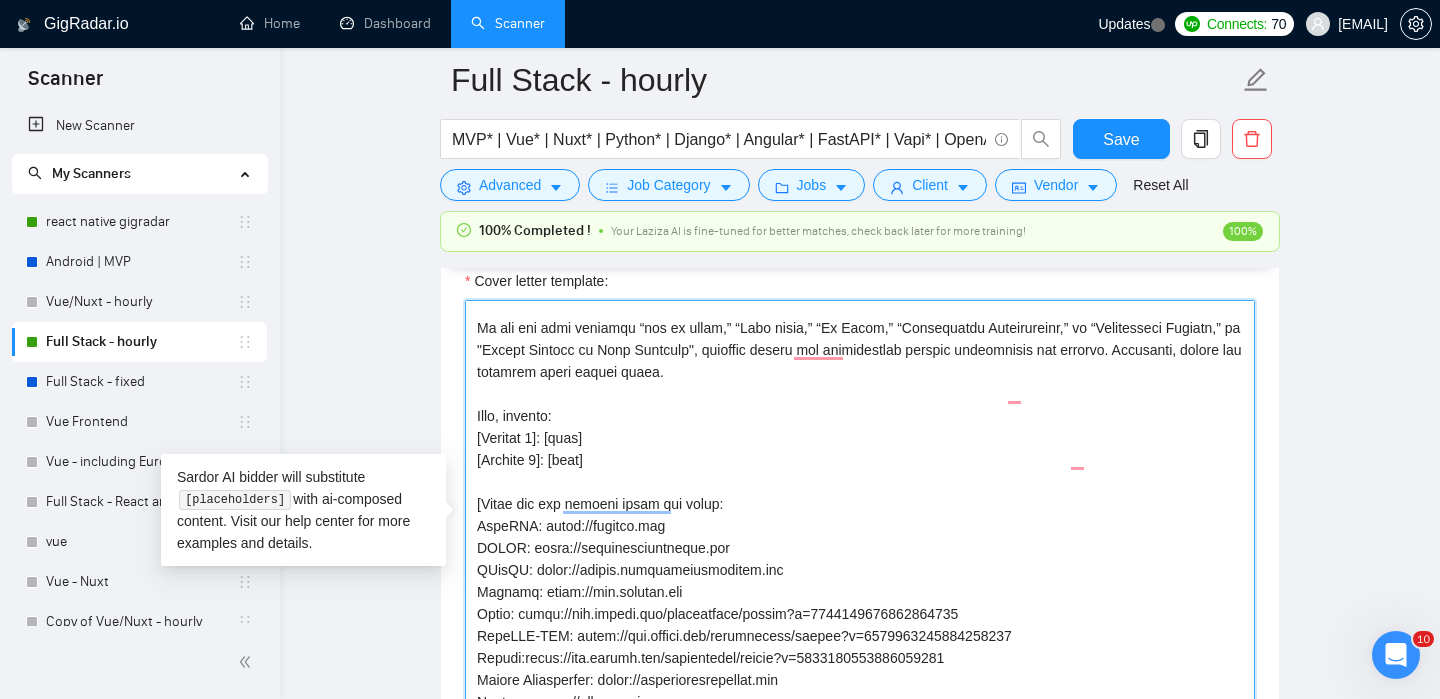 scroll, scrollTop: 432, scrollLeft: 0, axis: vertical 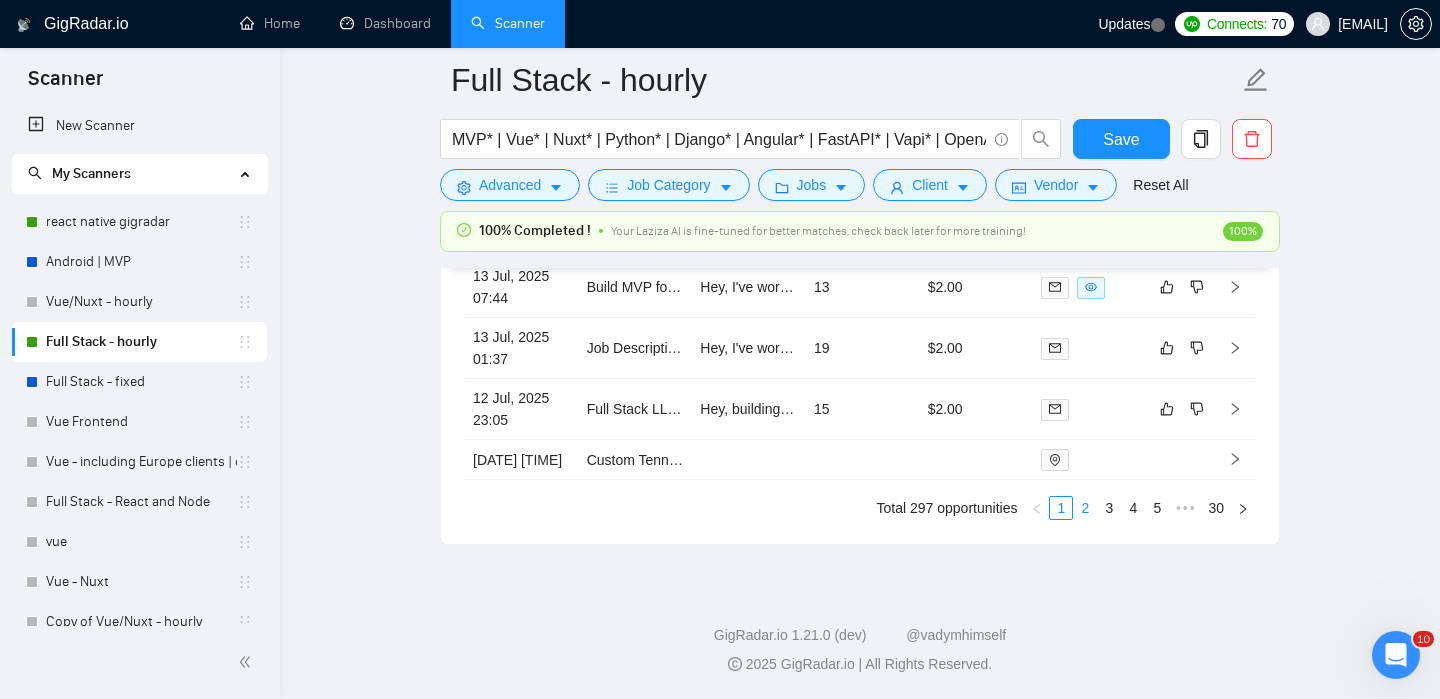 click on "2" at bounding box center [1085, 508] 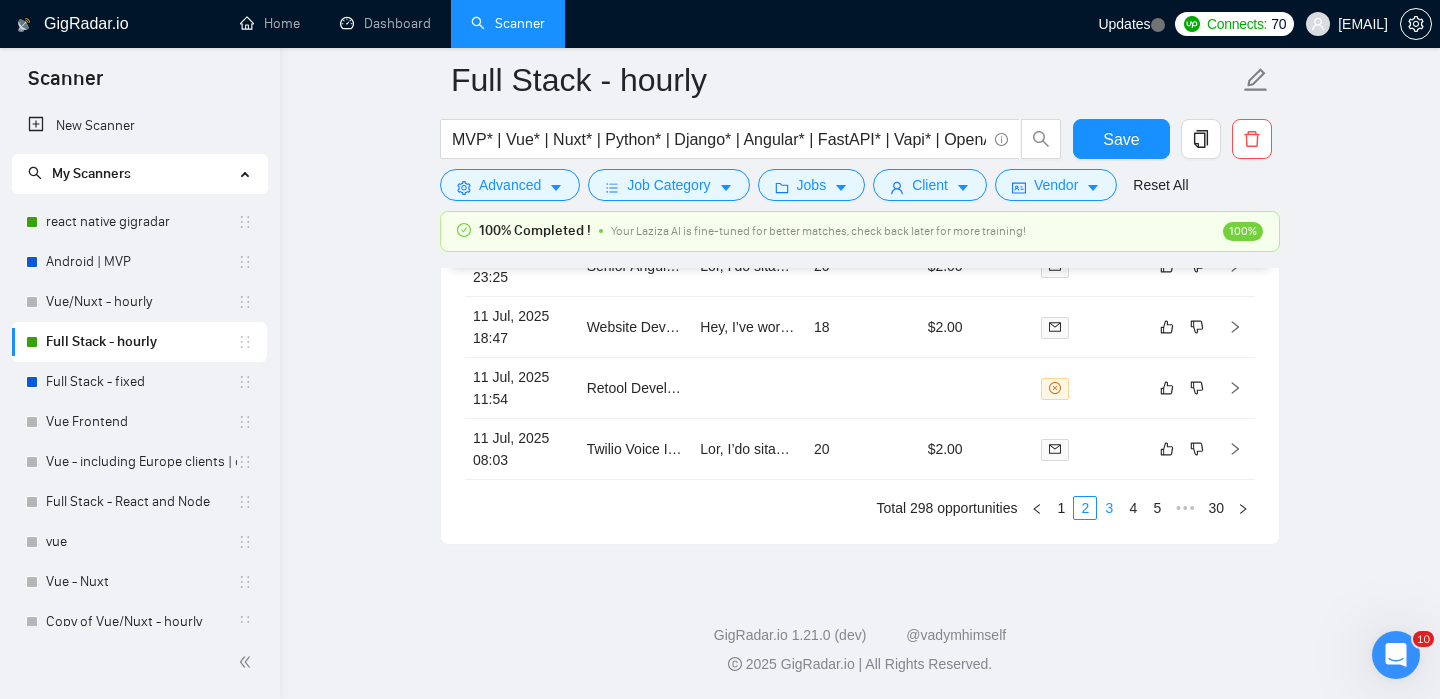 click on "3" at bounding box center [1109, 508] 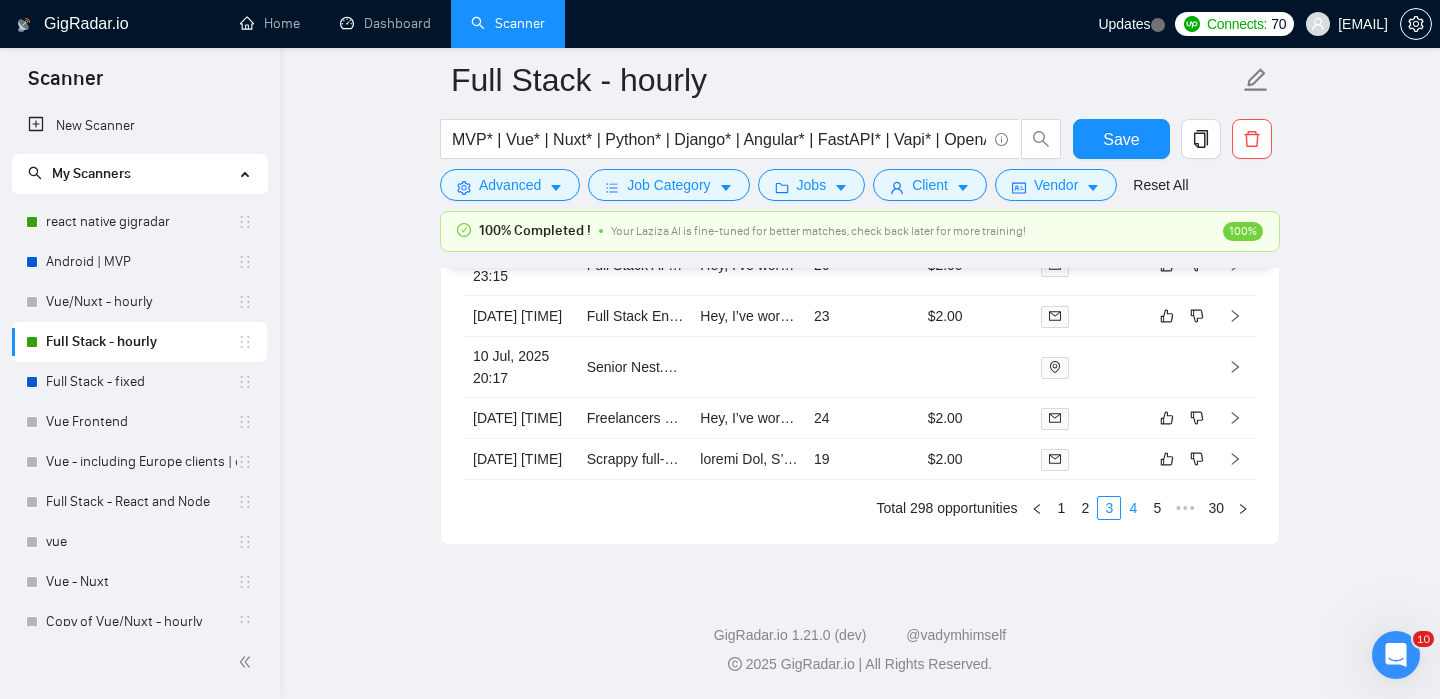 click on "4" at bounding box center (1133, 508) 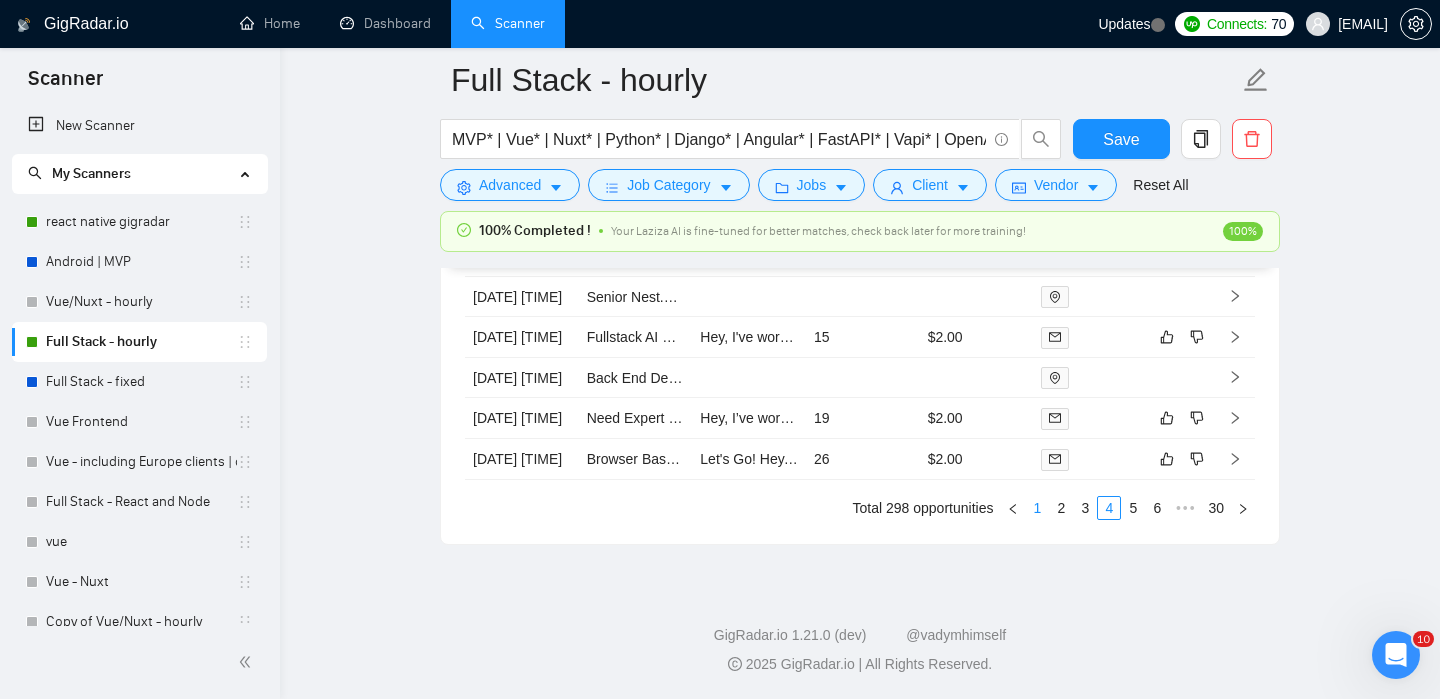 click on "1" at bounding box center (1037, 508) 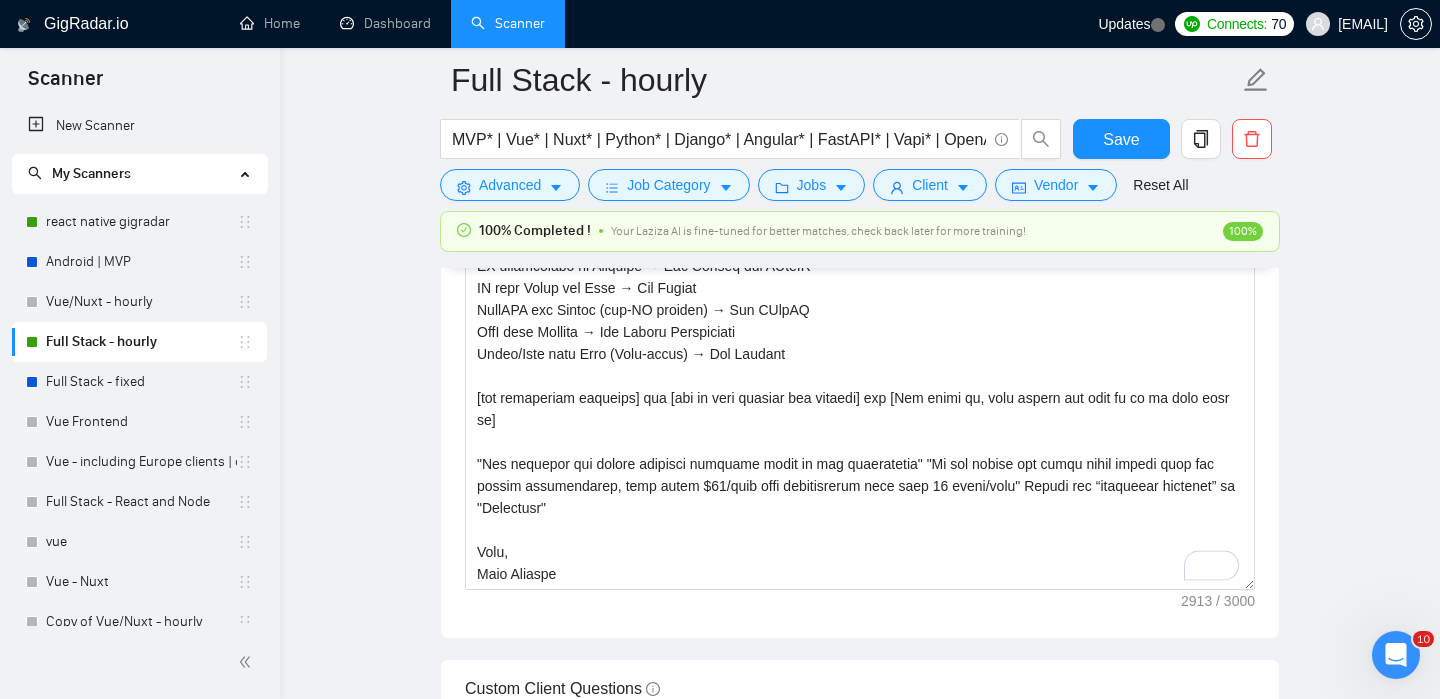 scroll, scrollTop: 2026, scrollLeft: 0, axis: vertical 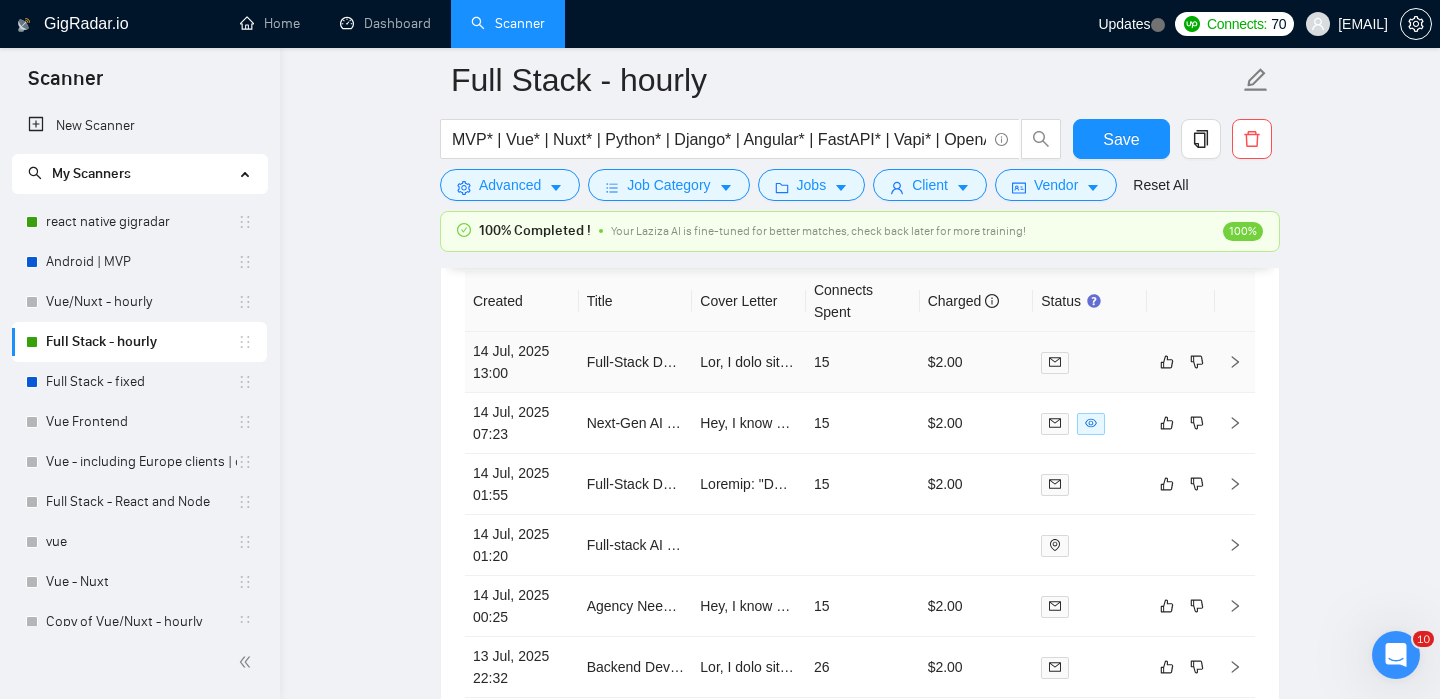 click at bounding box center [1235, 362] 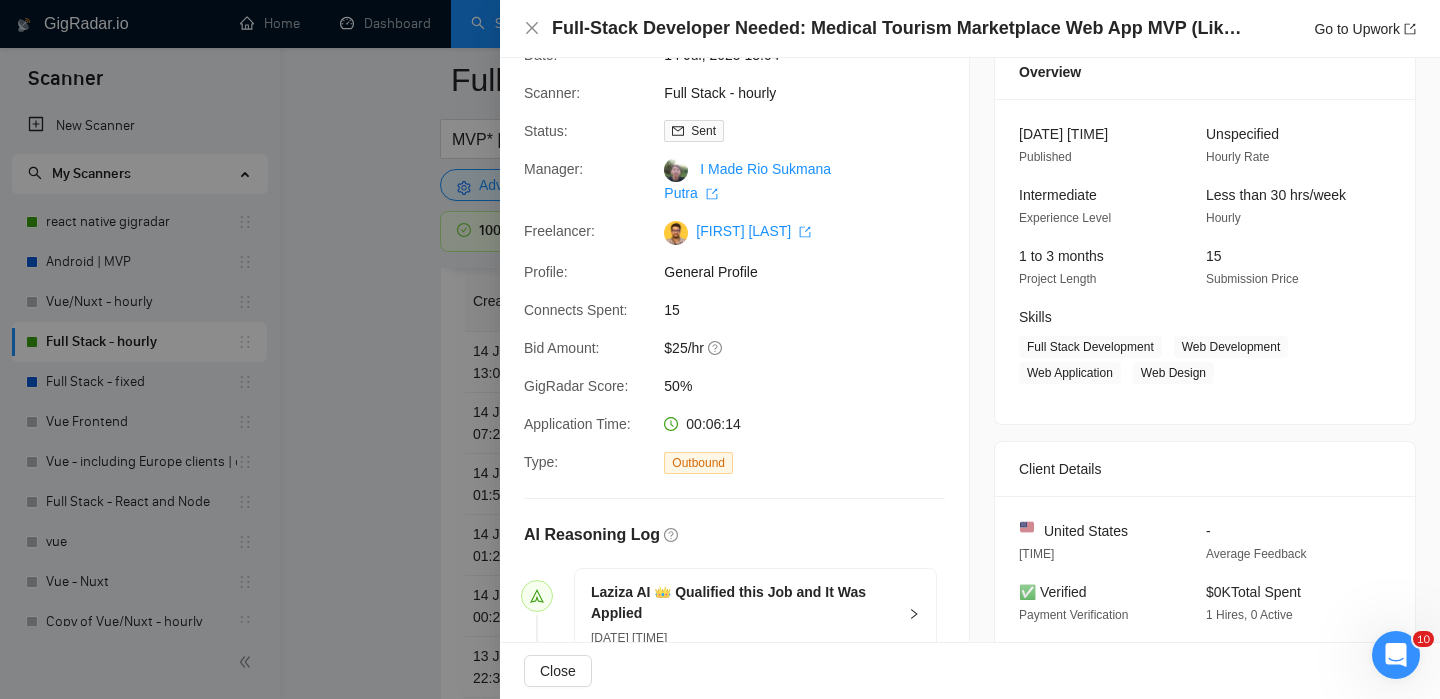 scroll, scrollTop: 0, scrollLeft: 0, axis: both 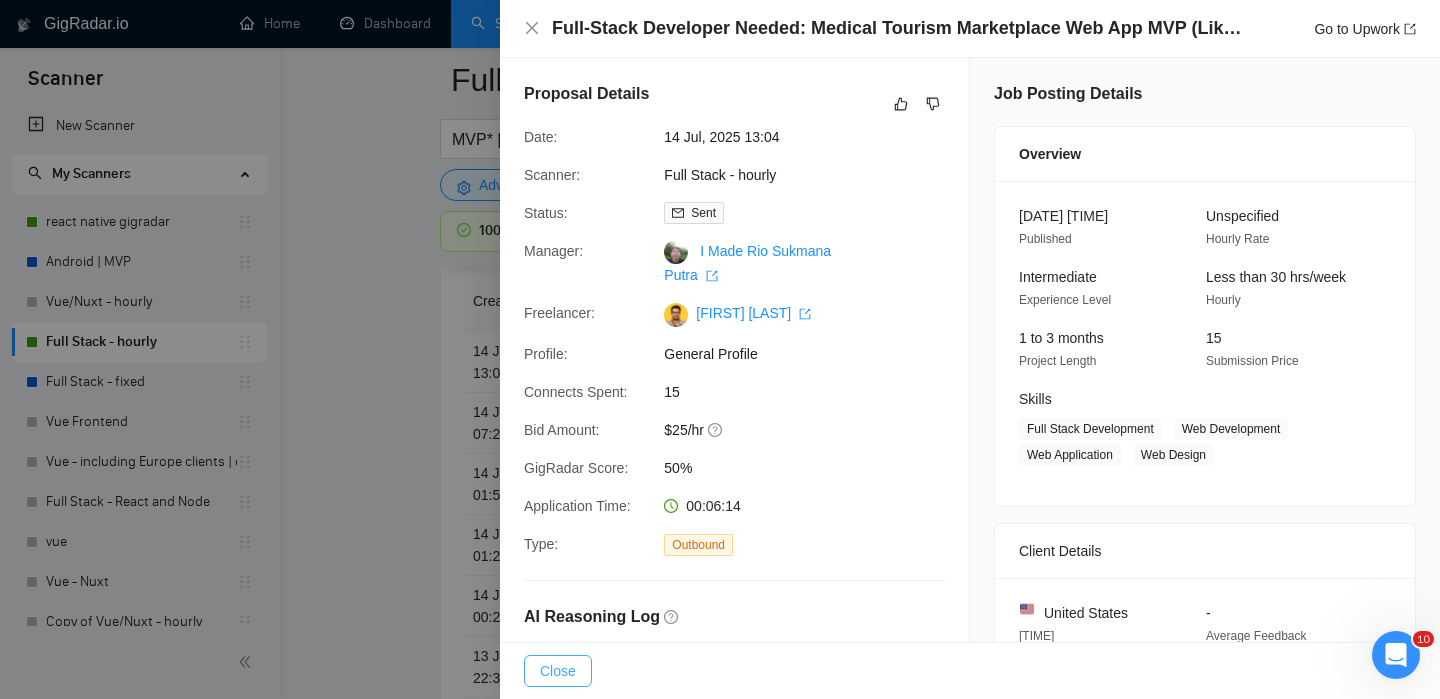 click on "Close" at bounding box center [558, 671] 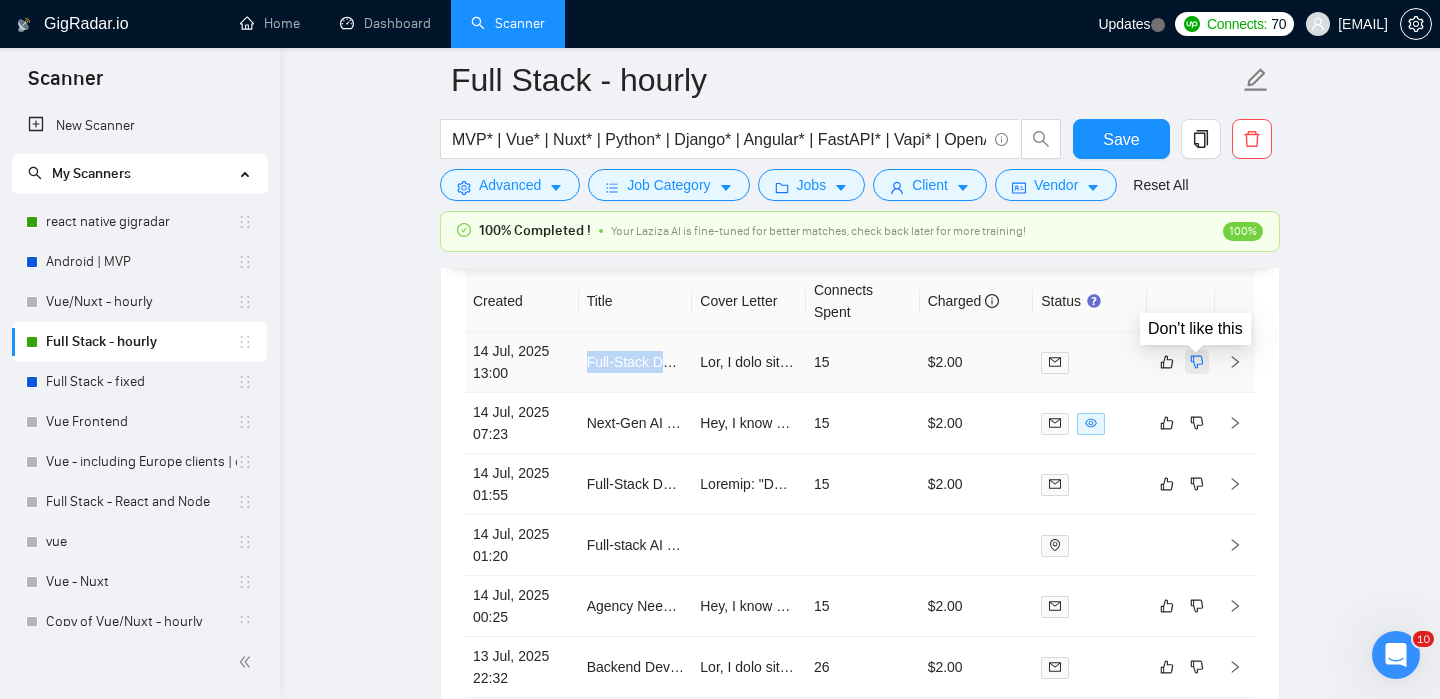 click 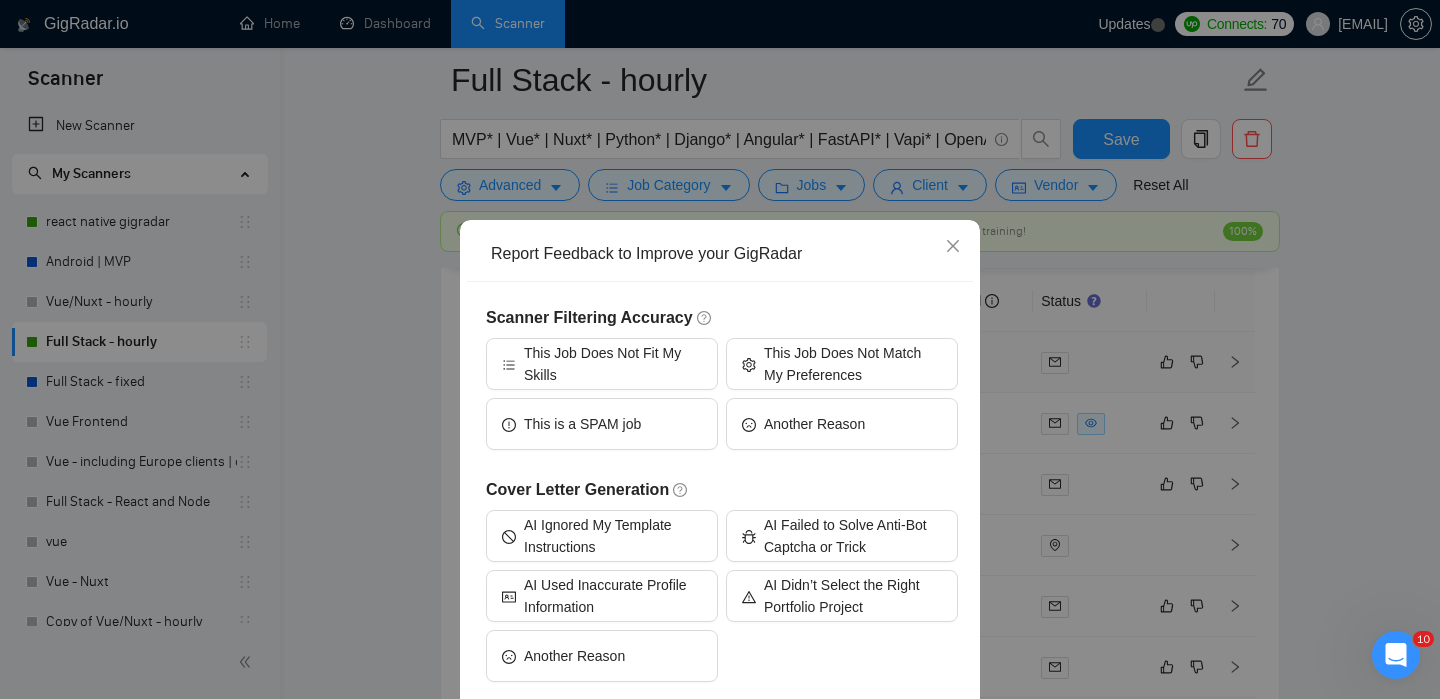 scroll, scrollTop: 59, scrollLeft: 0, axis: vertical 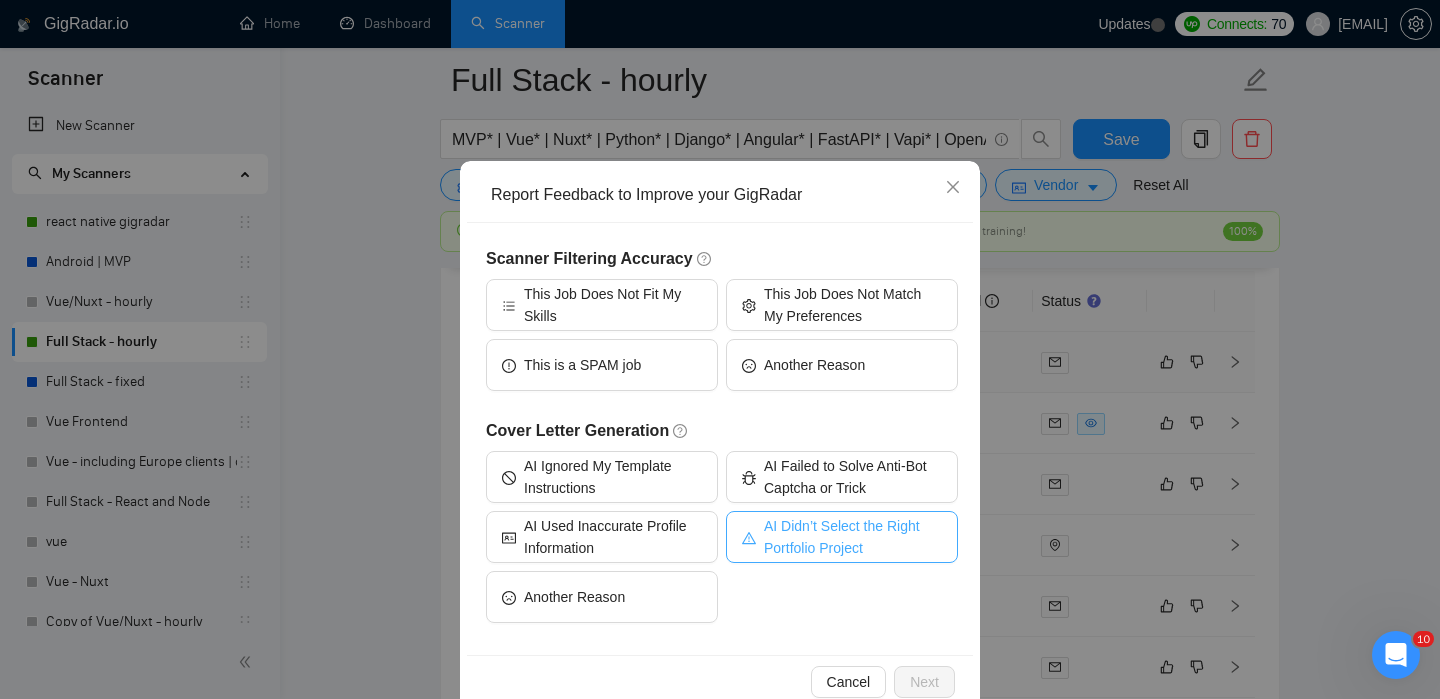 click on "AI Didn’t Select the Right Portfolio Project" at bounding box center [853, 537] 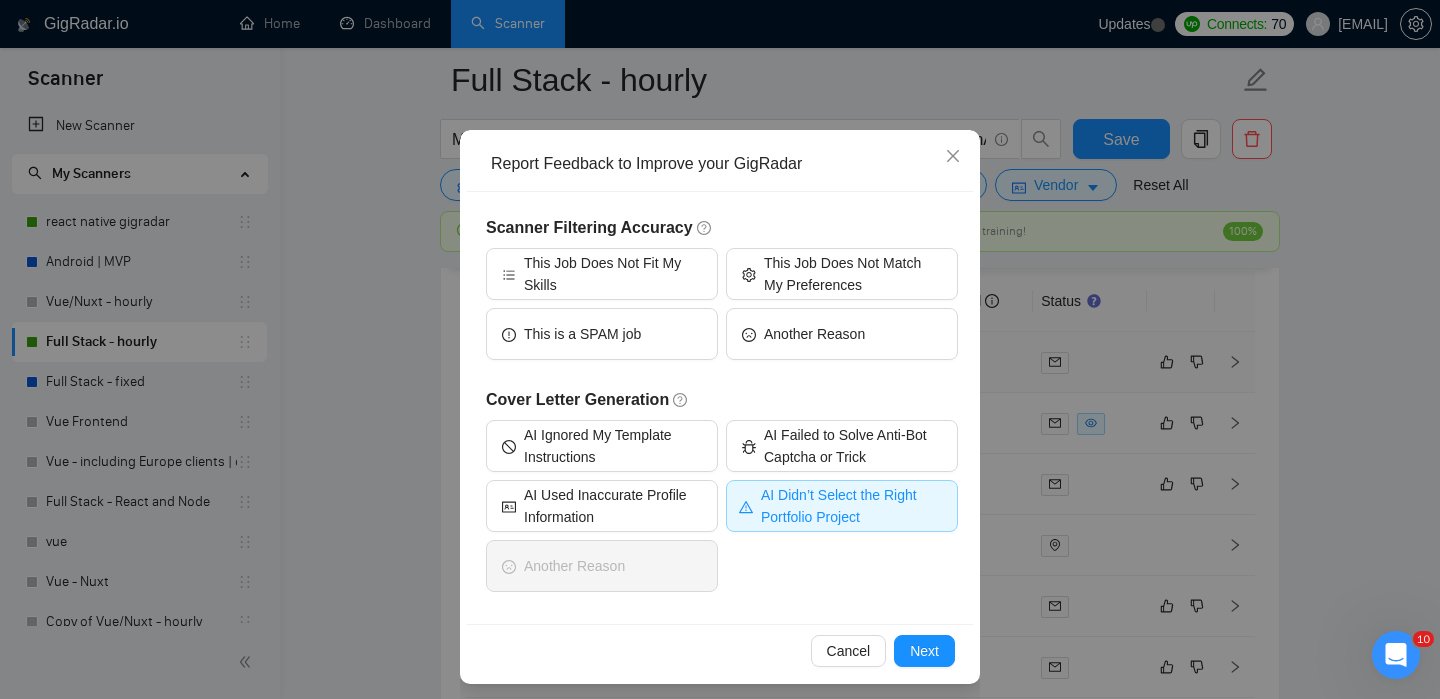scroll, scrollTop: 99, scrollLeft: 0, axis: vertical 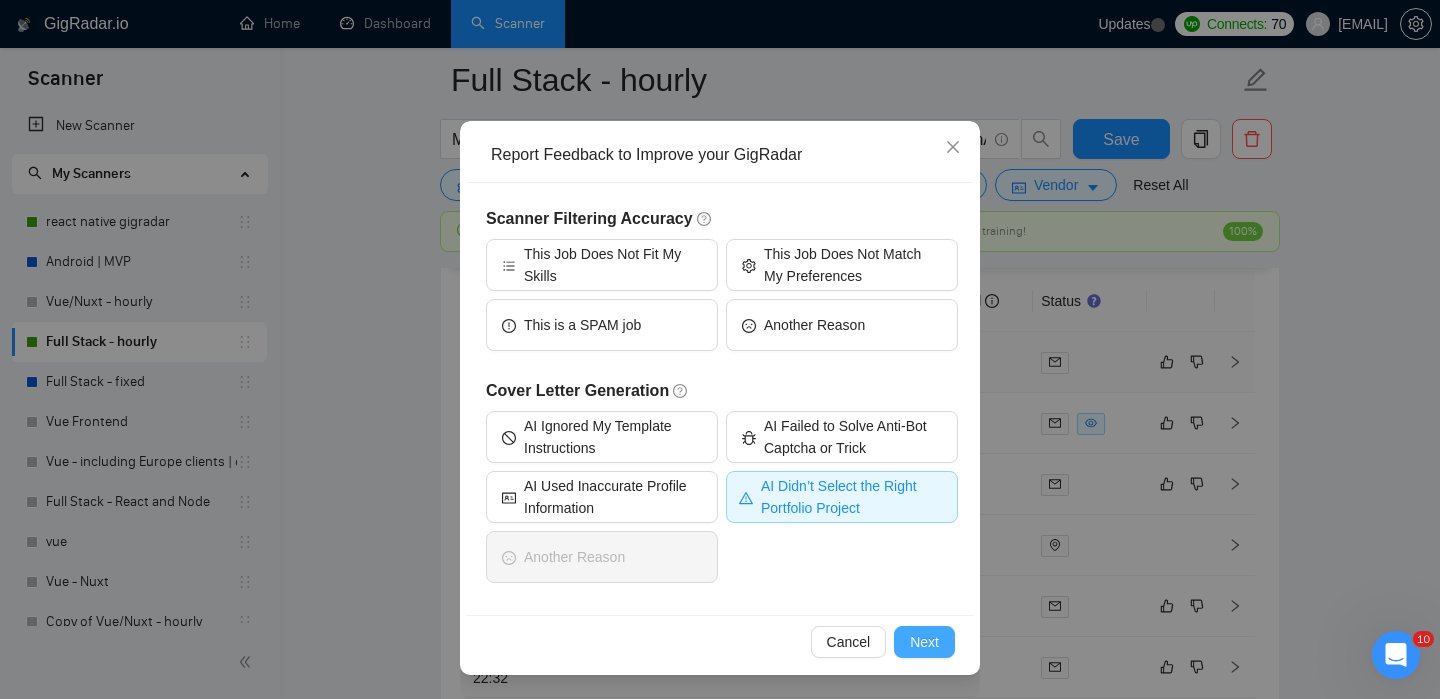click on "Next" at bounding box center (924, 642) 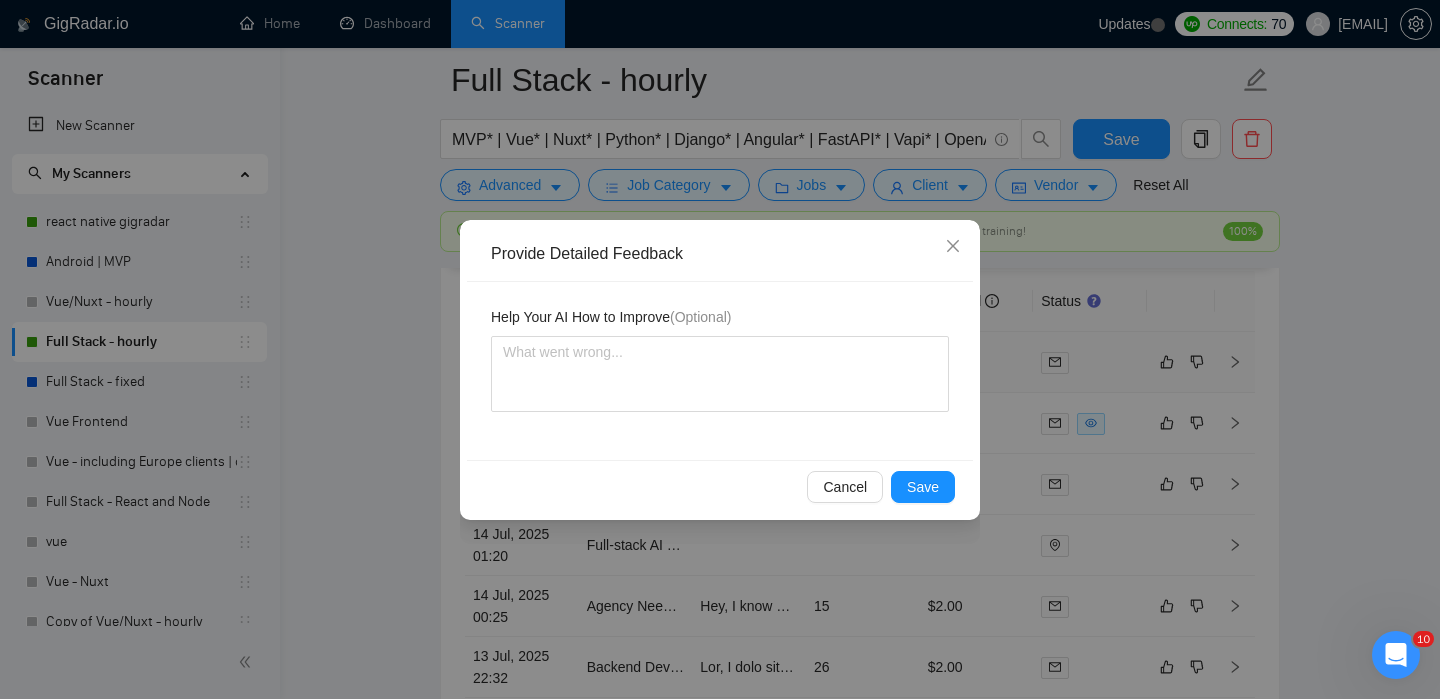 scroll, scrollTop: 0, scrollLeft: 0, axis: both 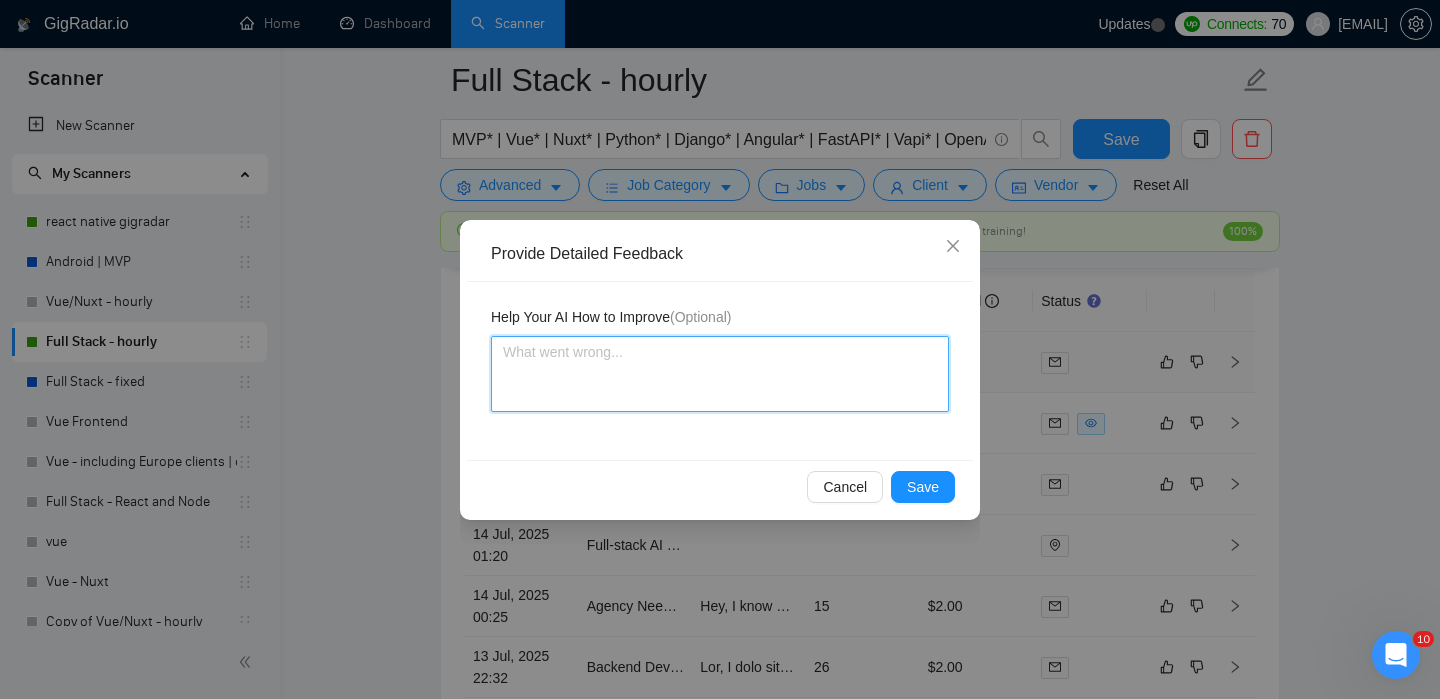 click at bounding box center (720, 374) 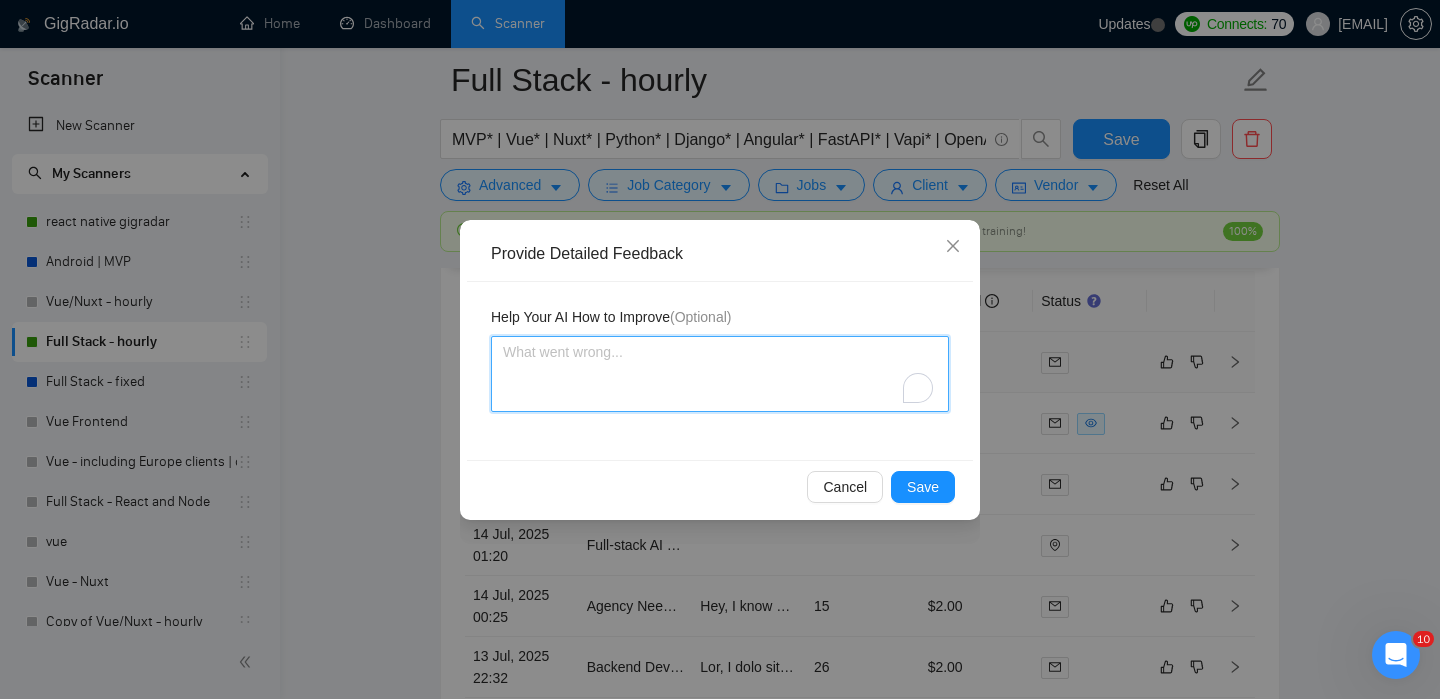 type 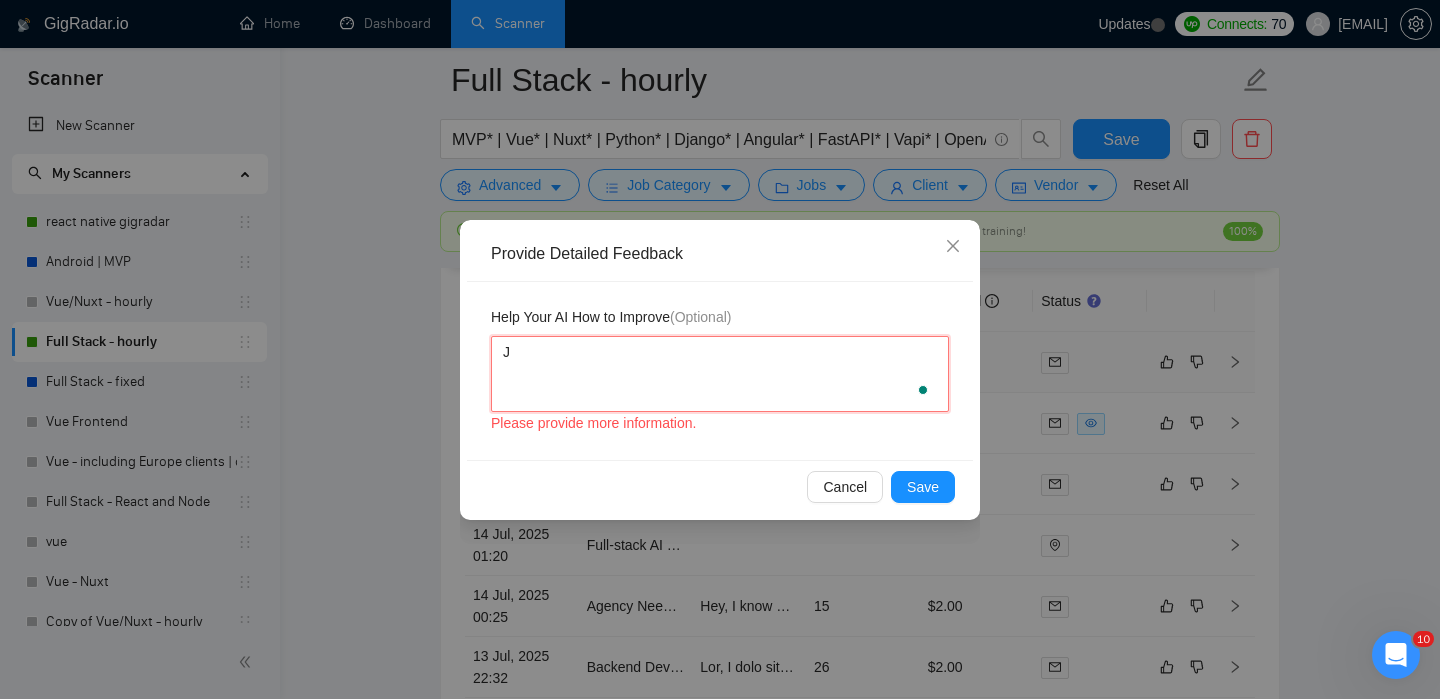 type 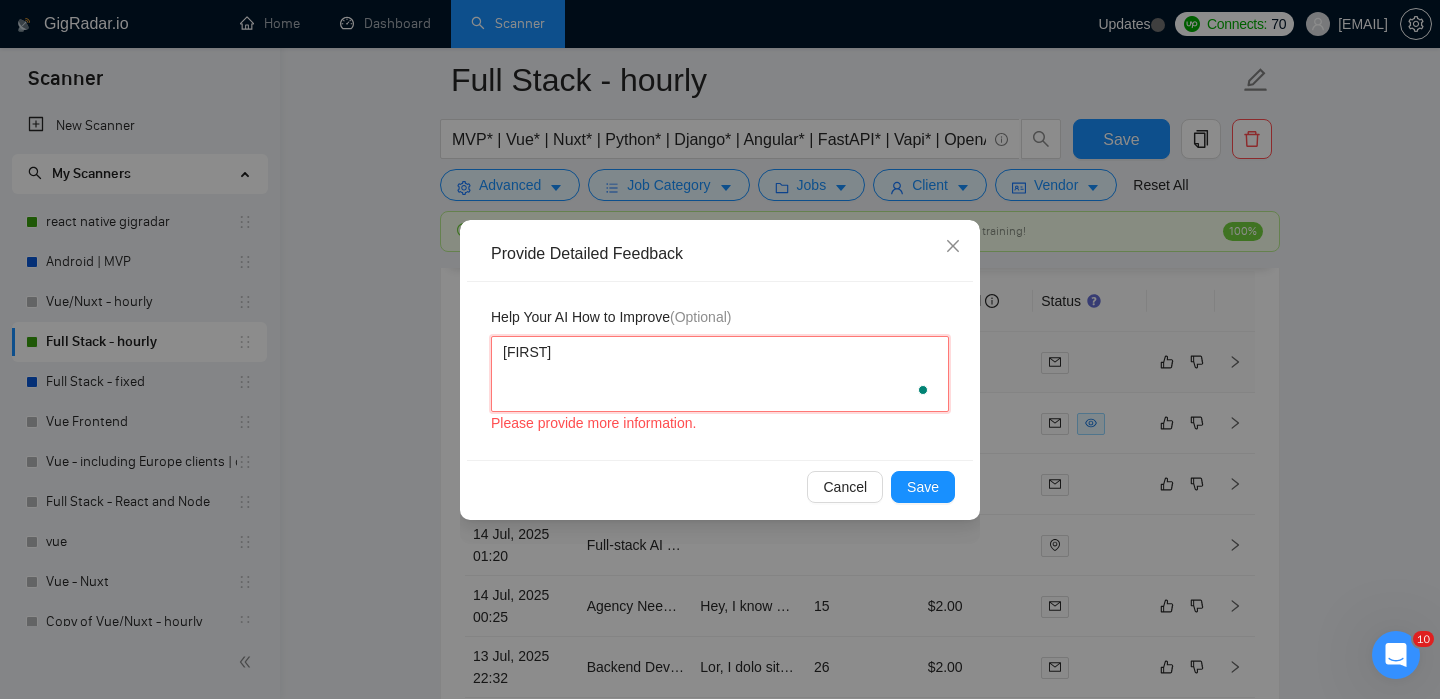 type 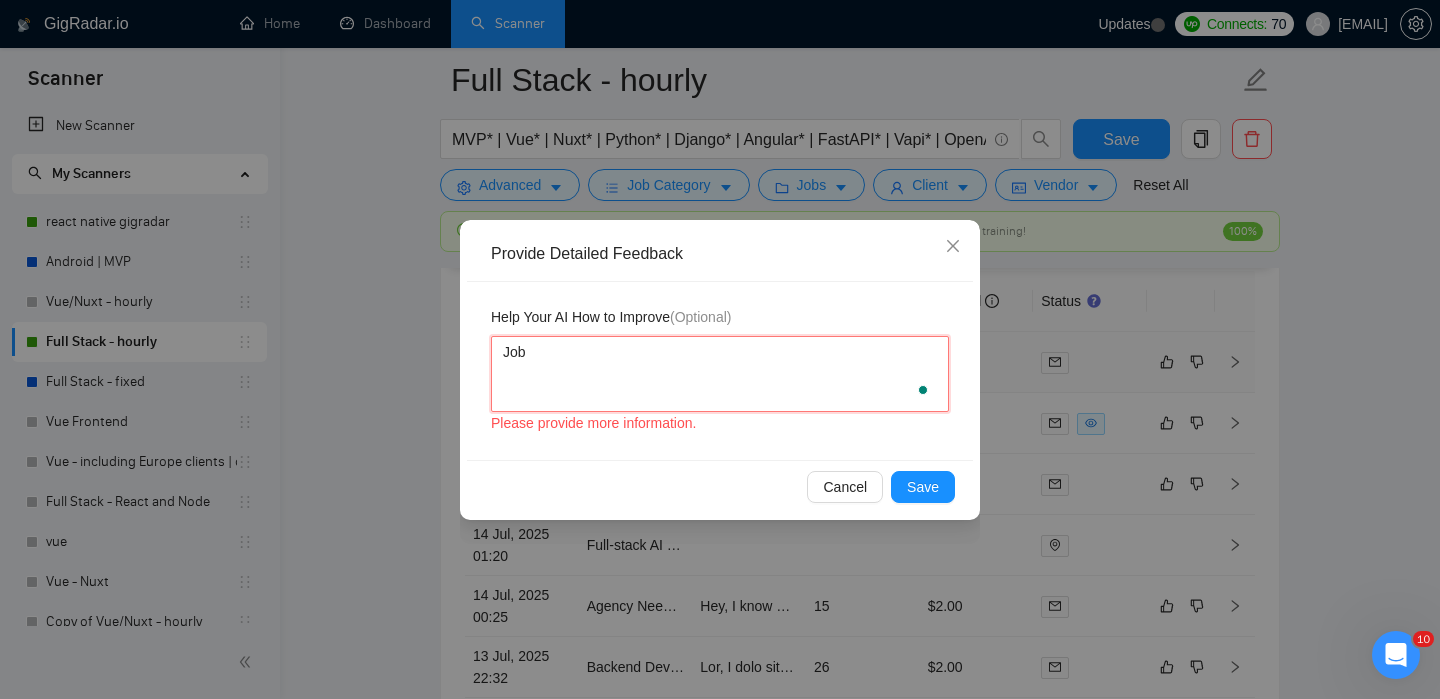 type 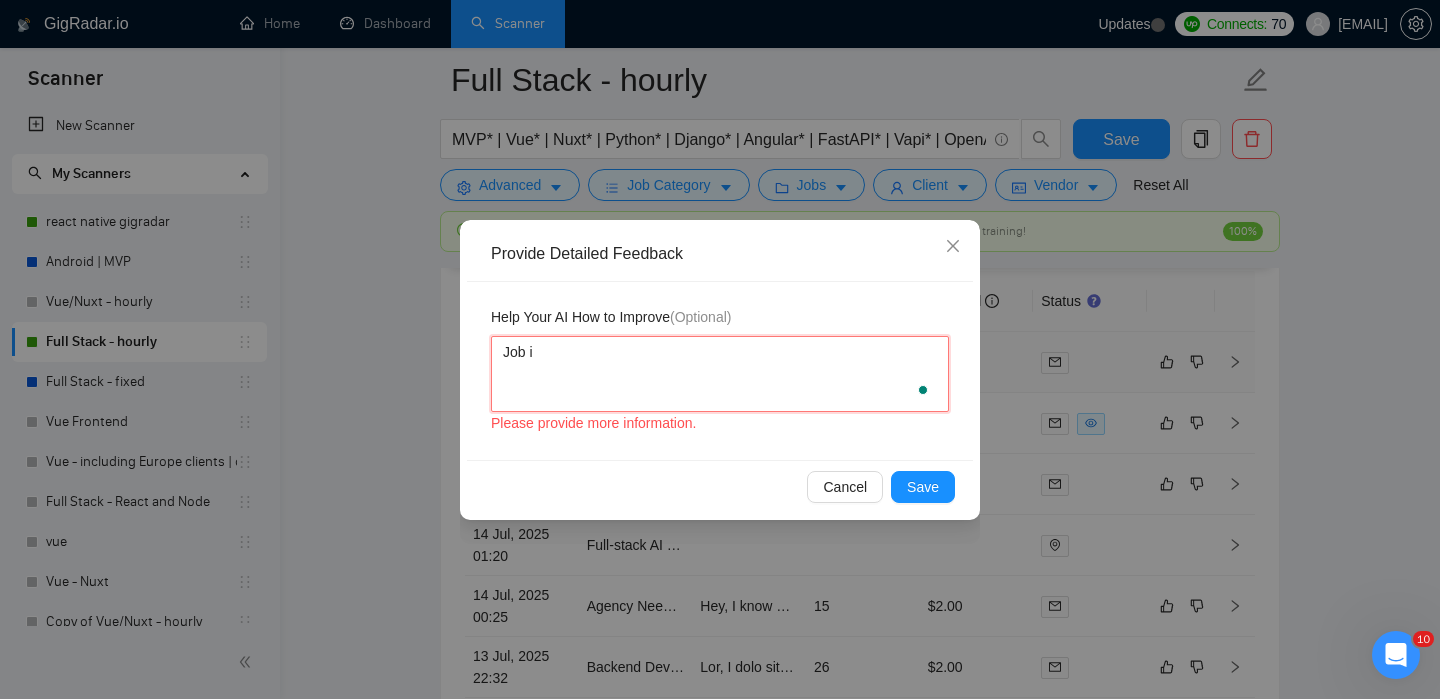 type 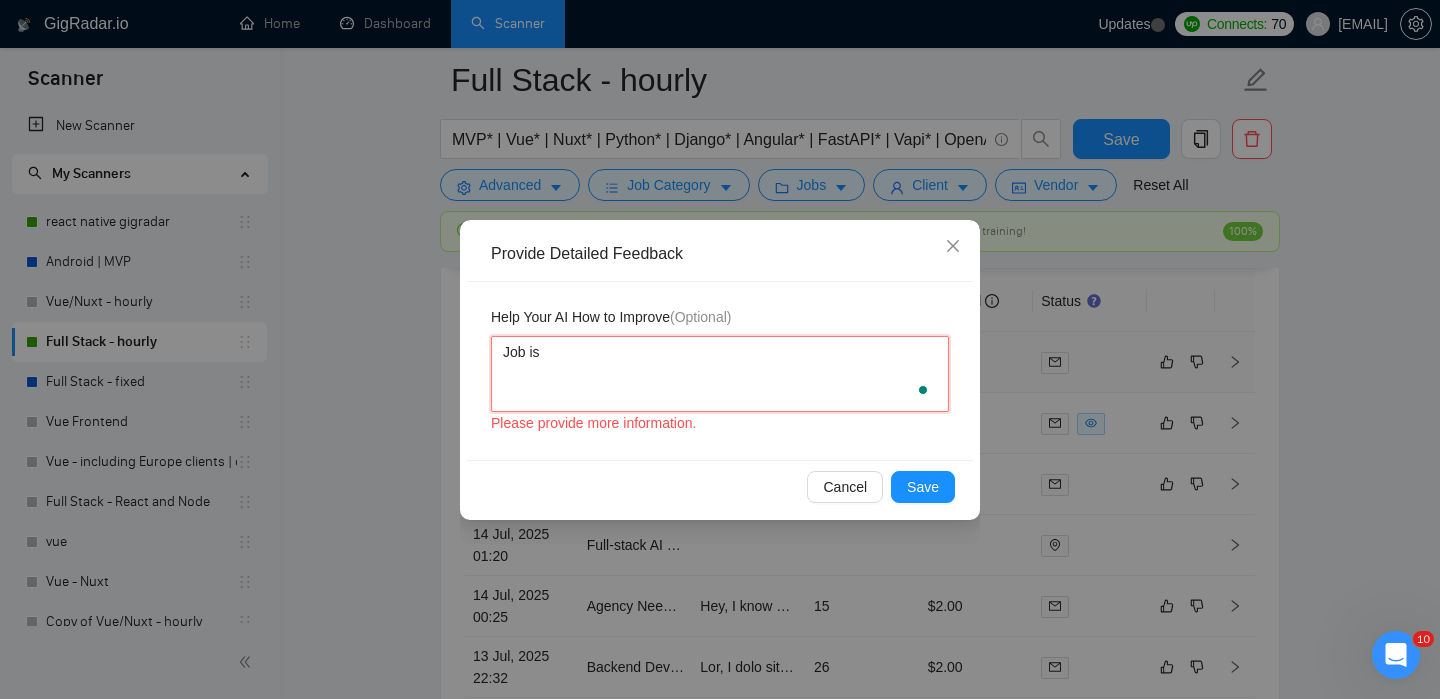 type 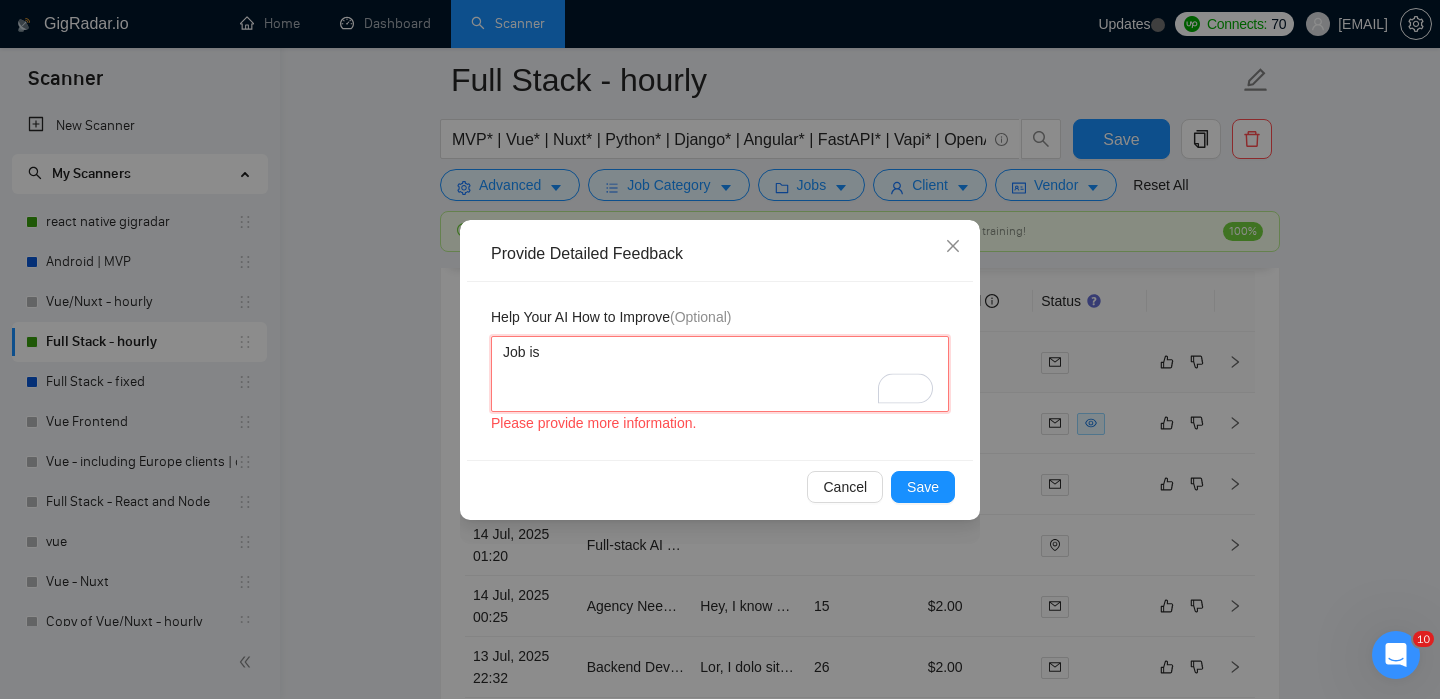 type 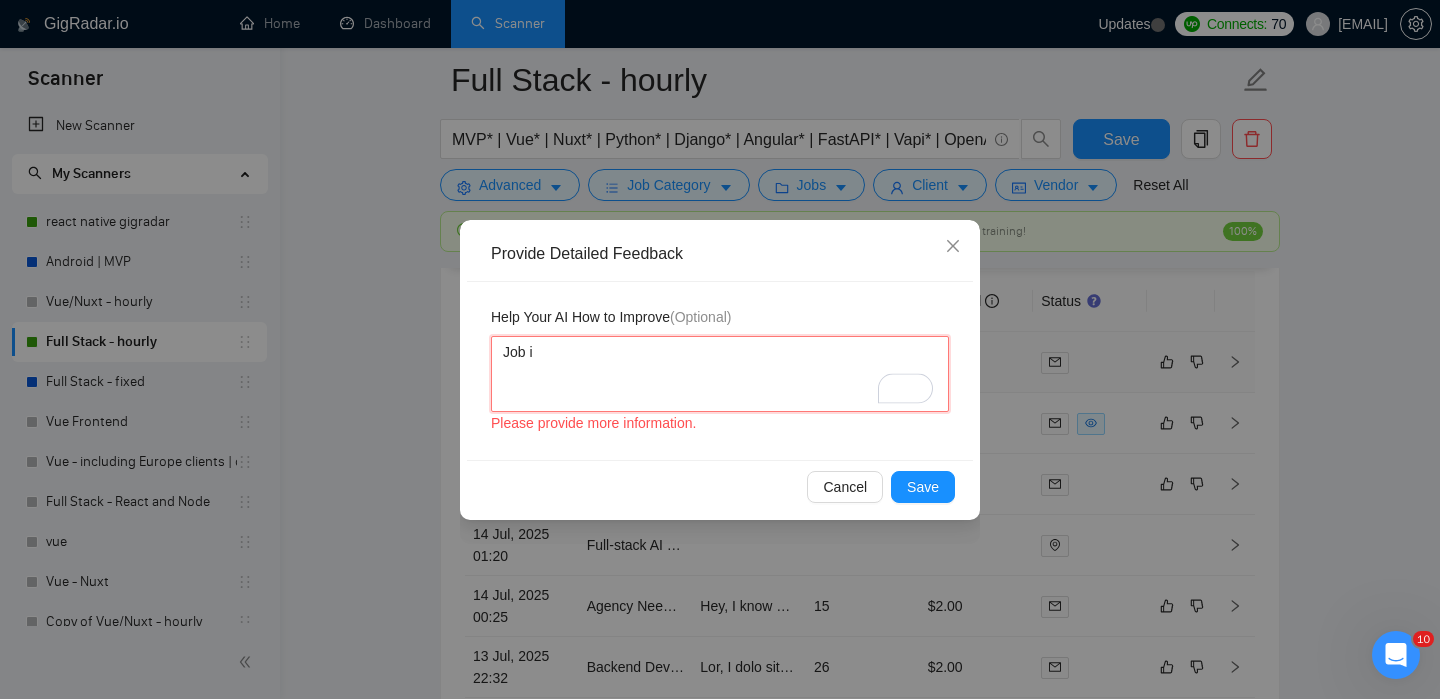 type 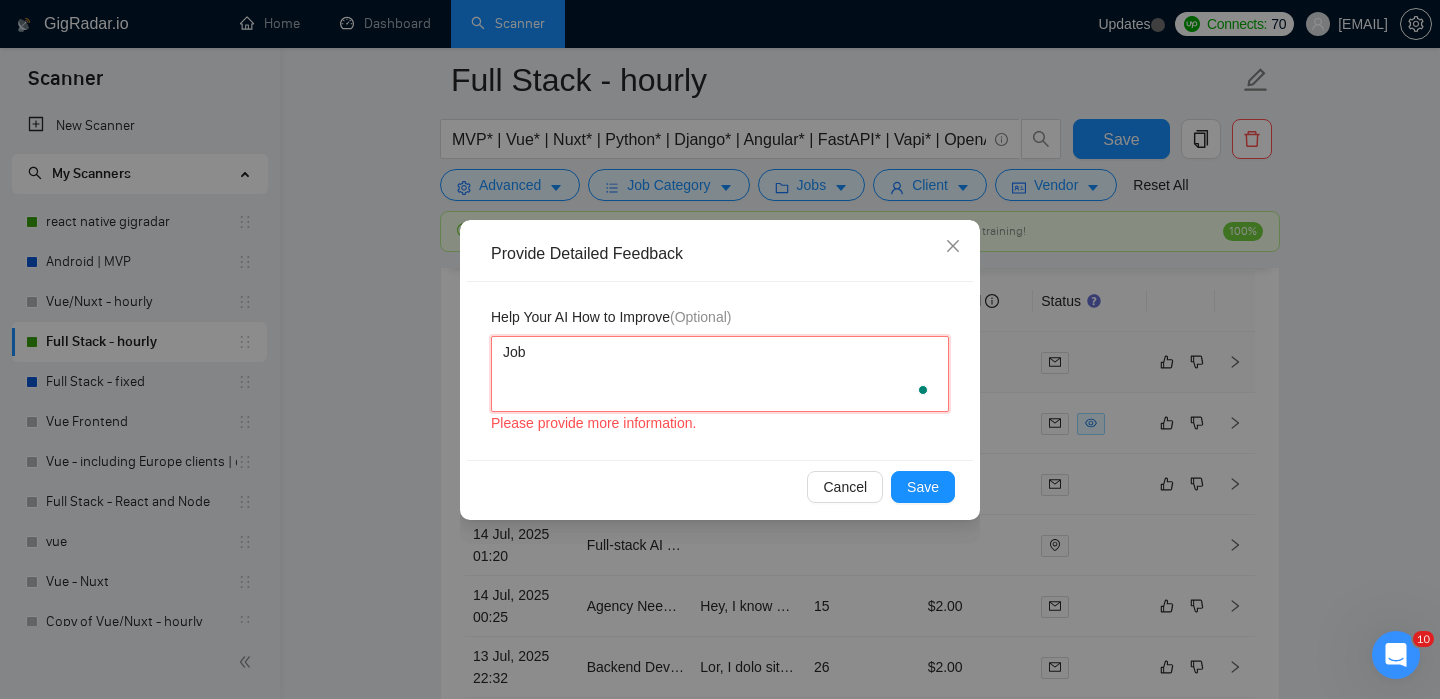 type 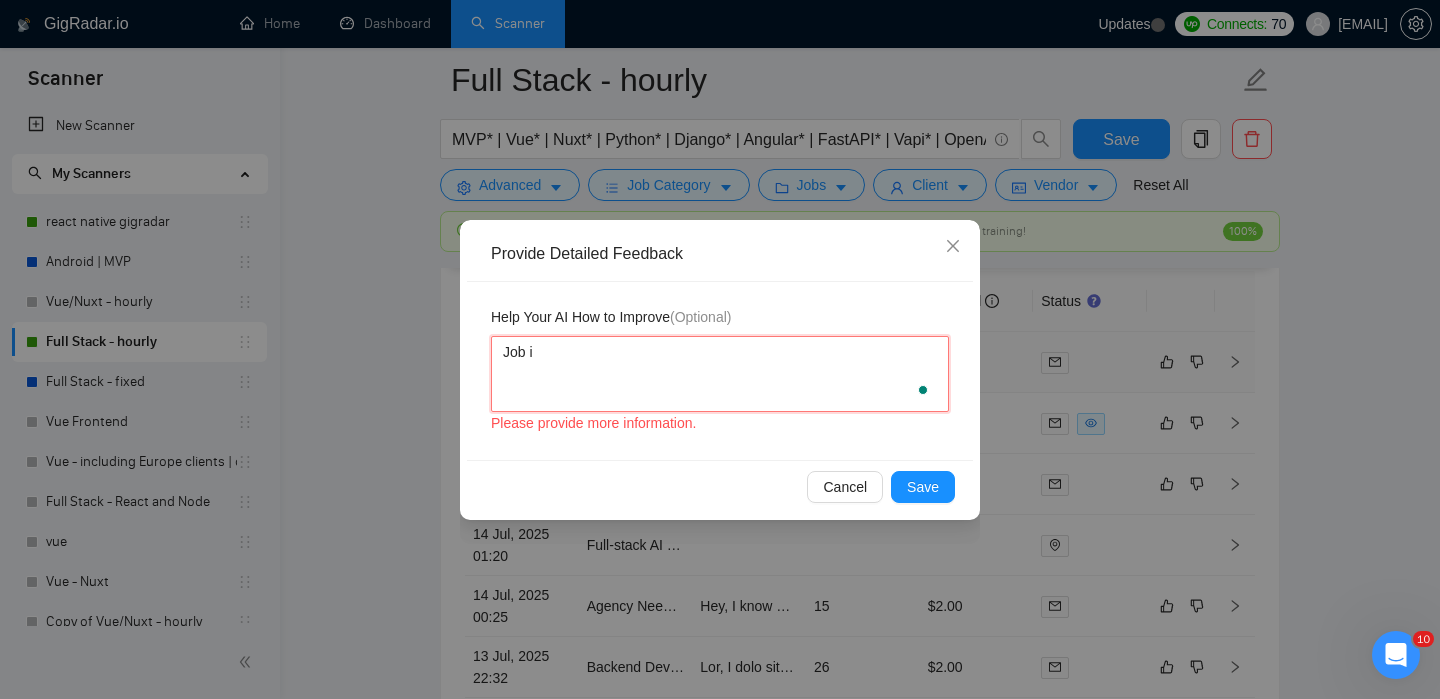 type 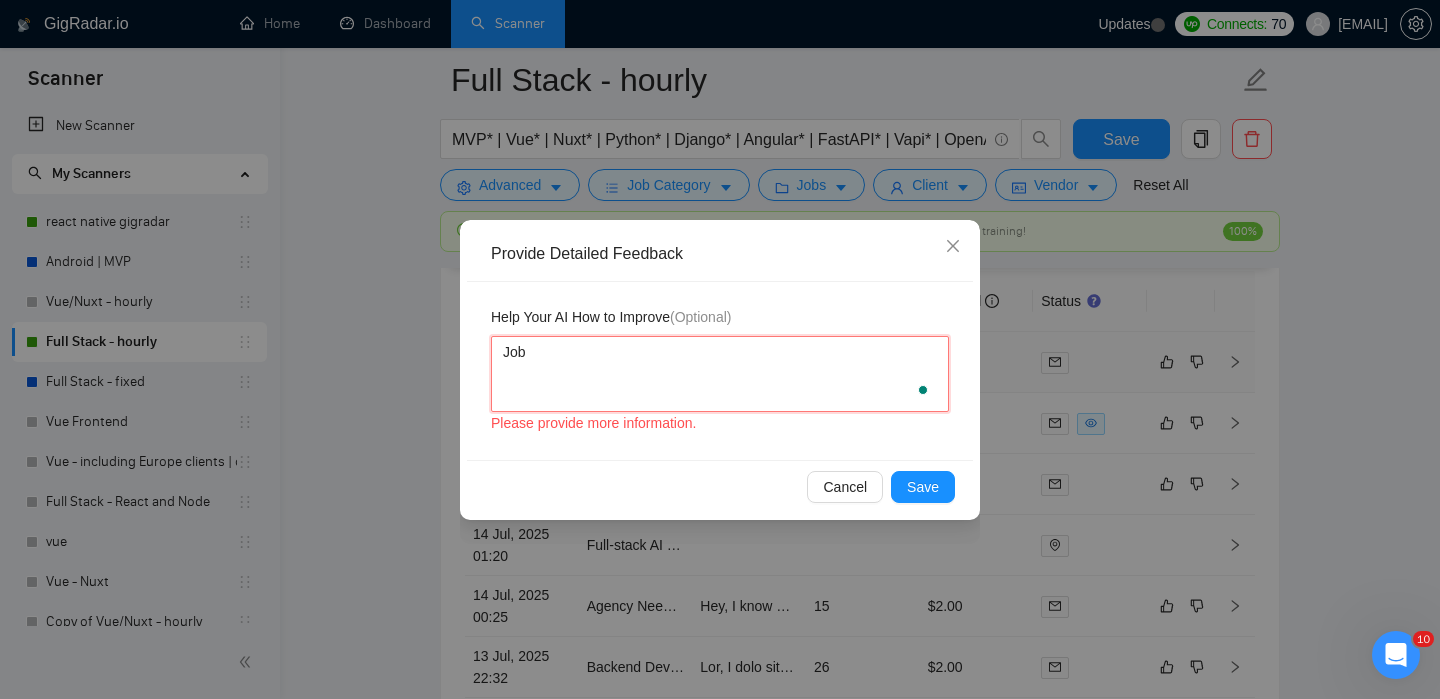 type 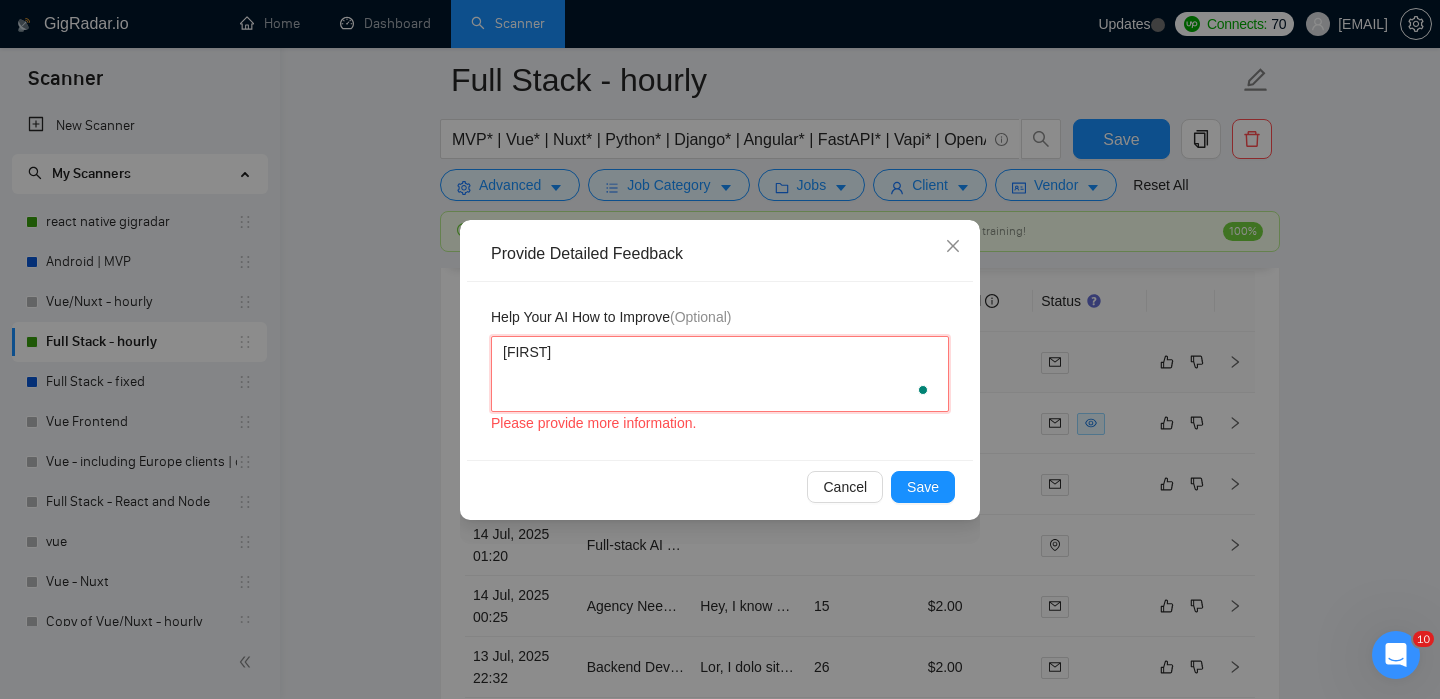 type on "J" 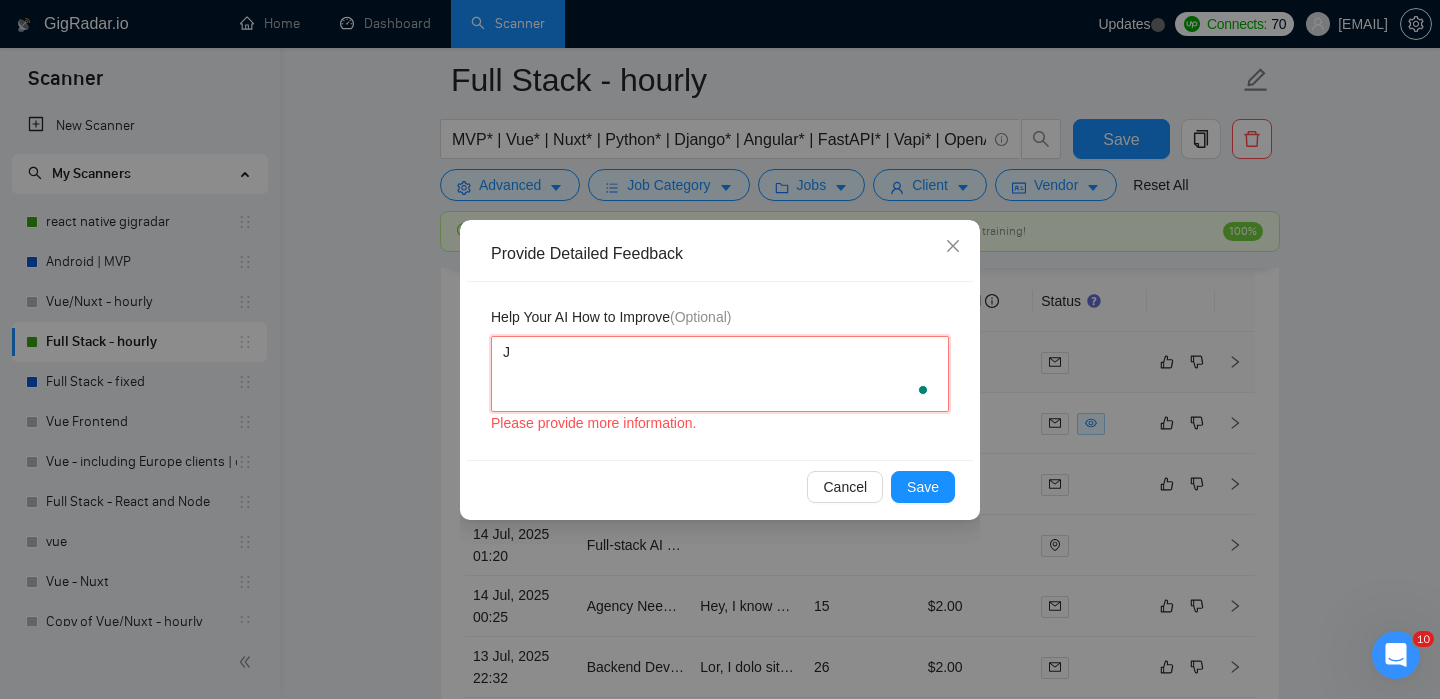 type 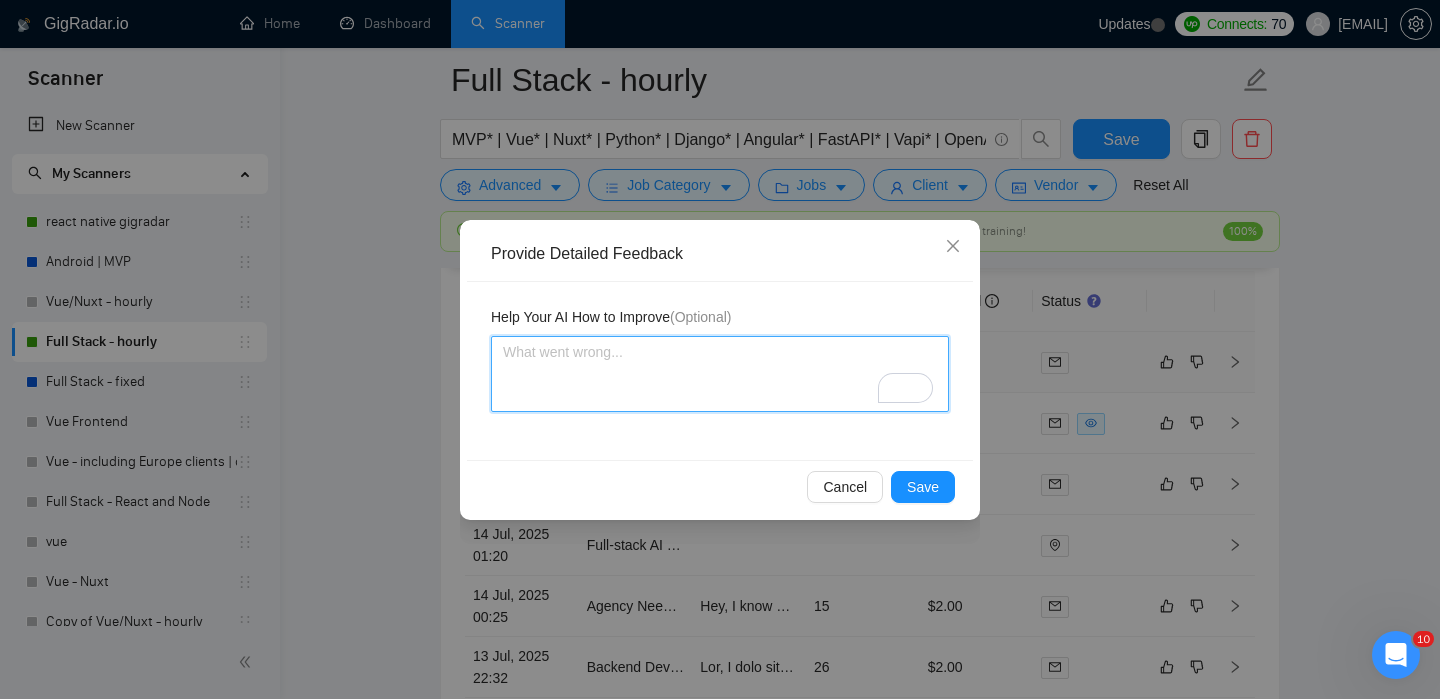 type 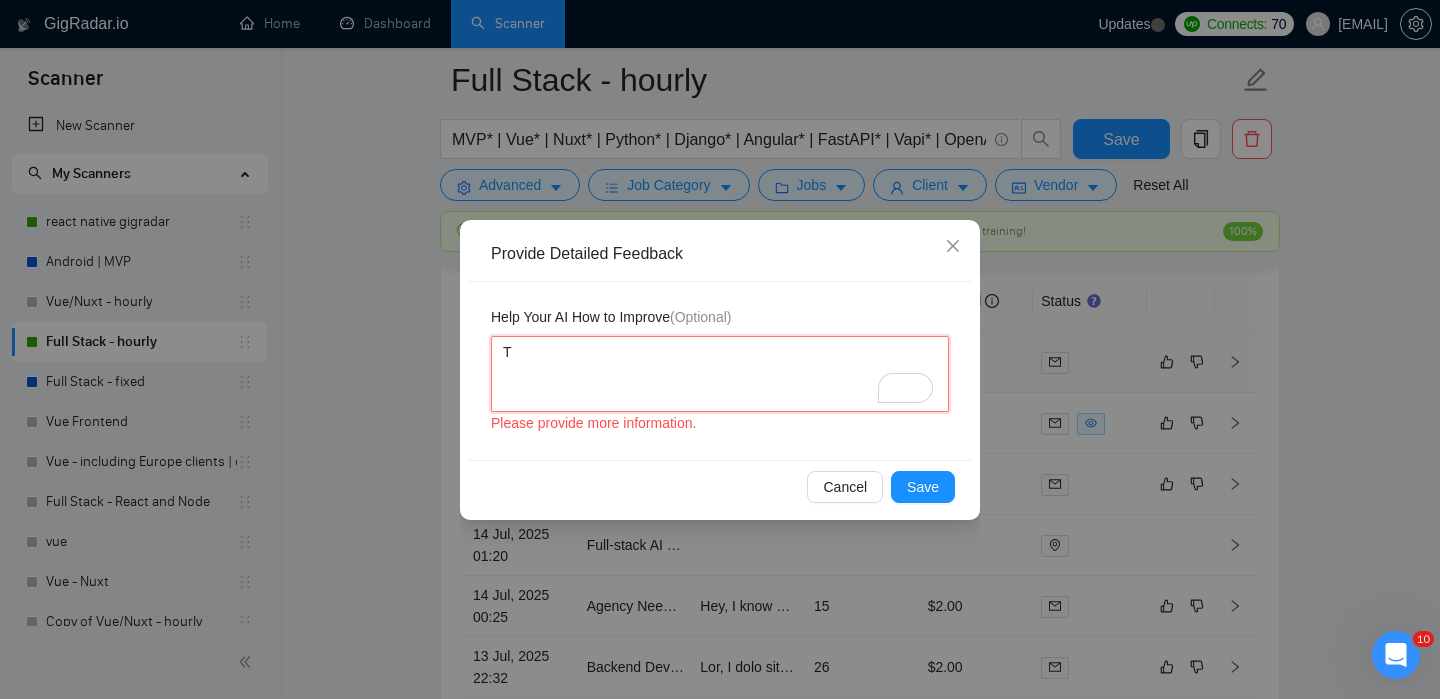 type 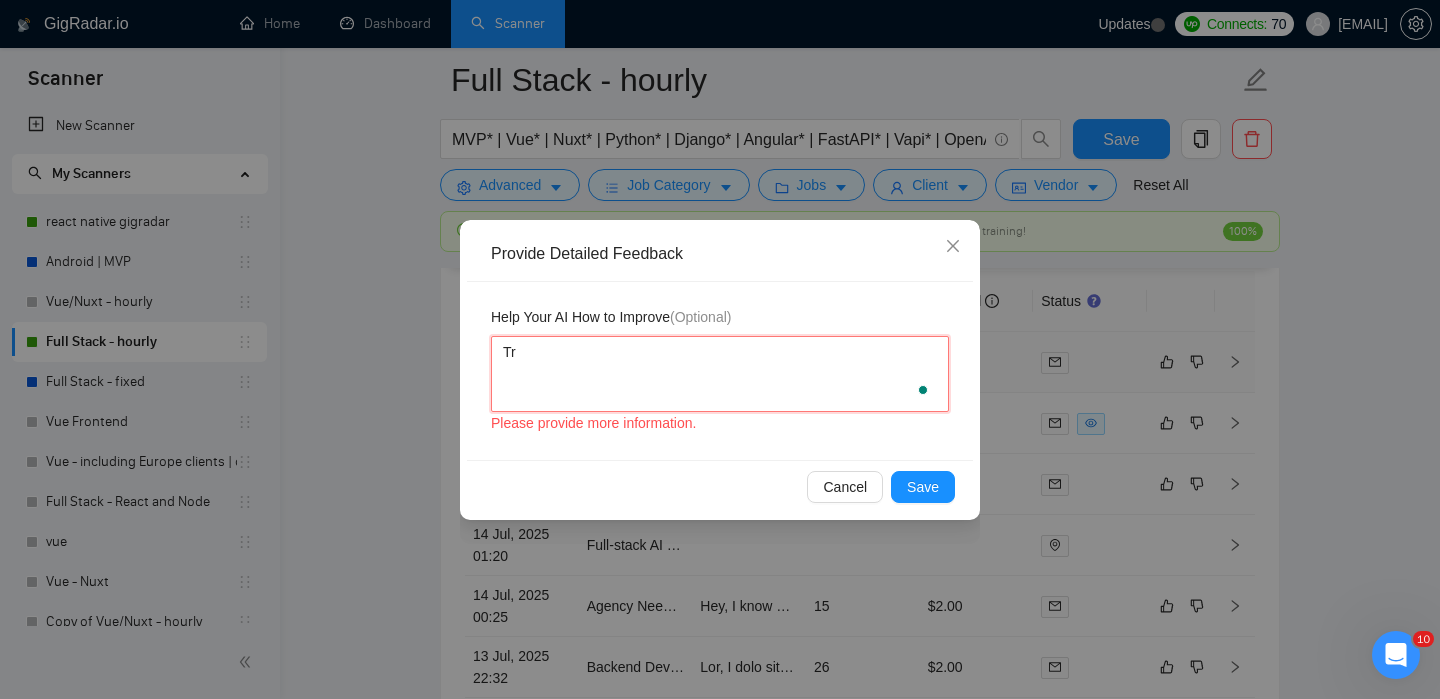 type 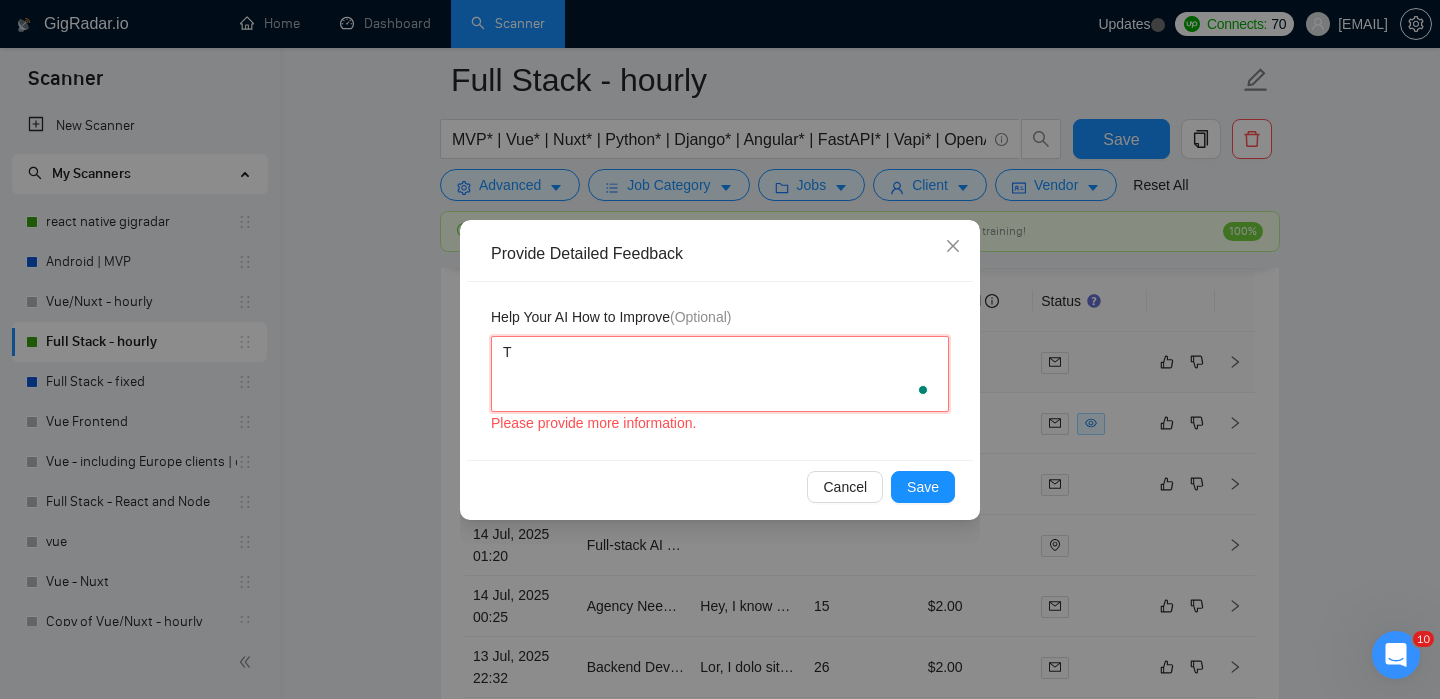 type 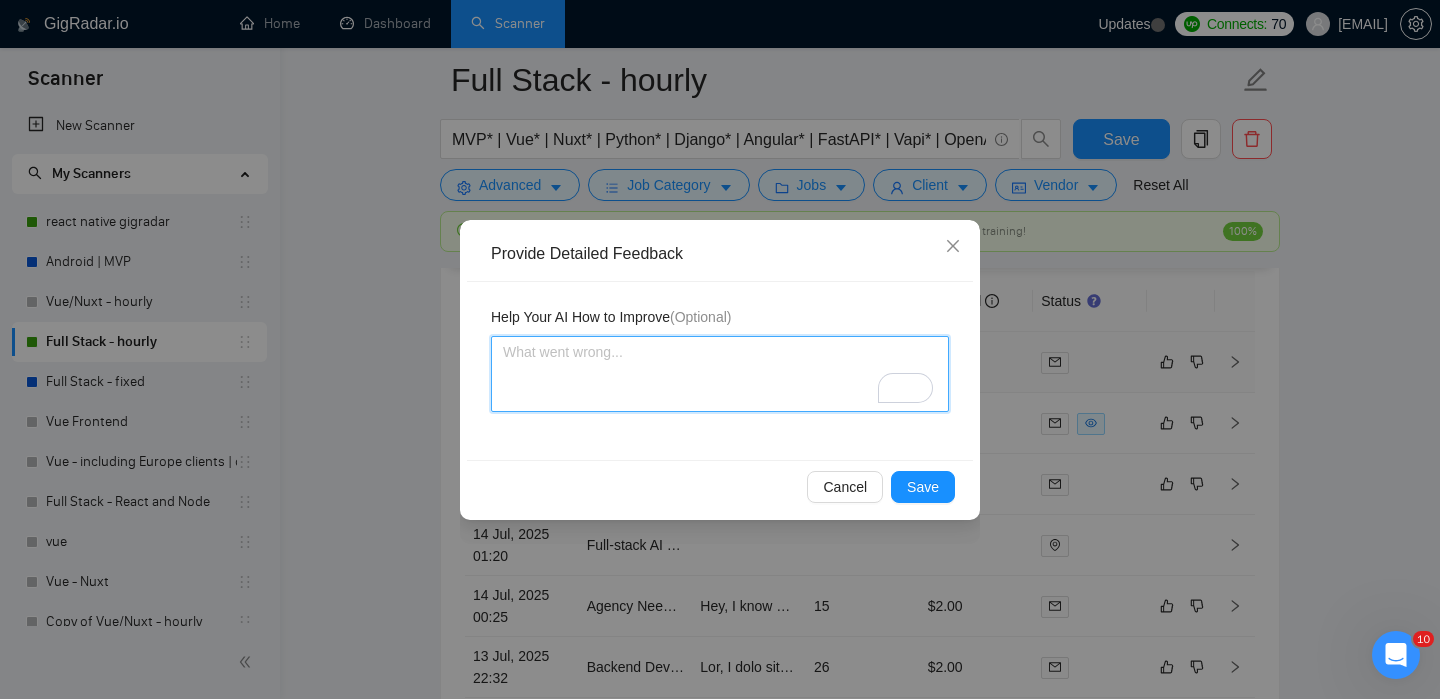 type 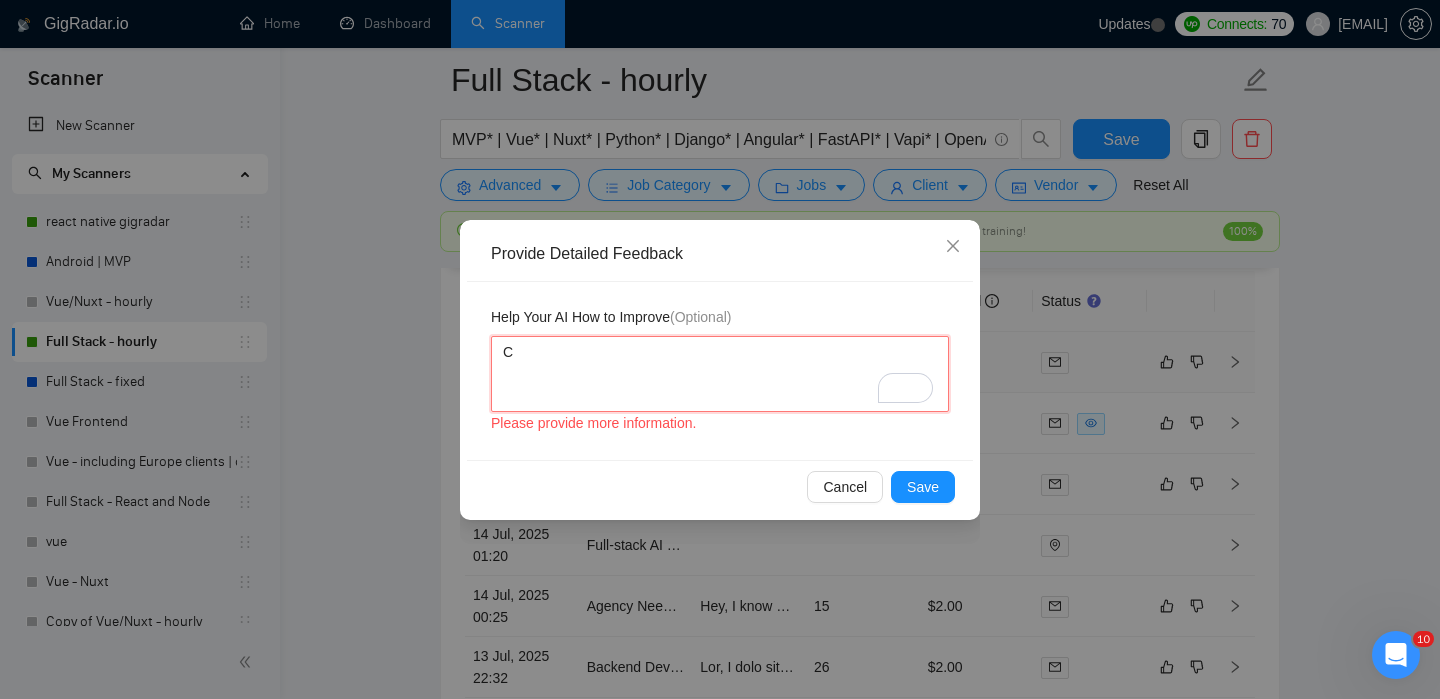 type 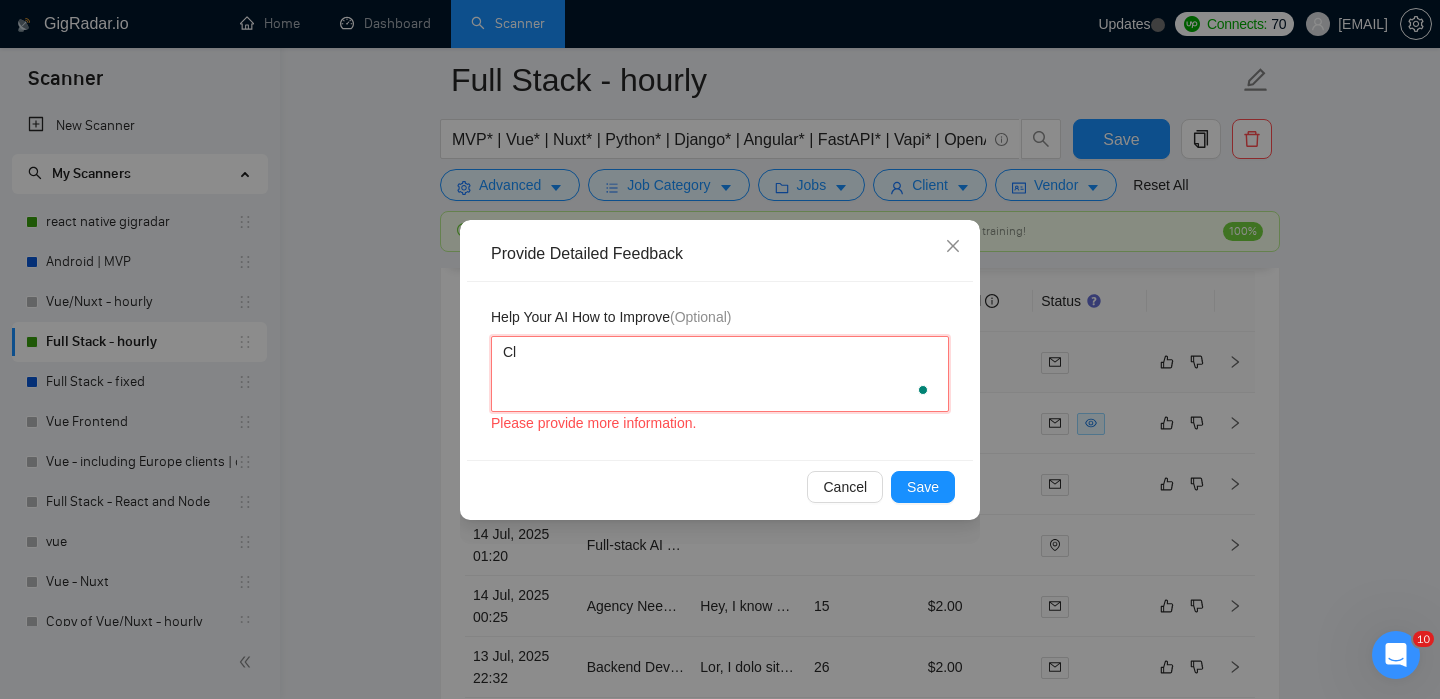 type 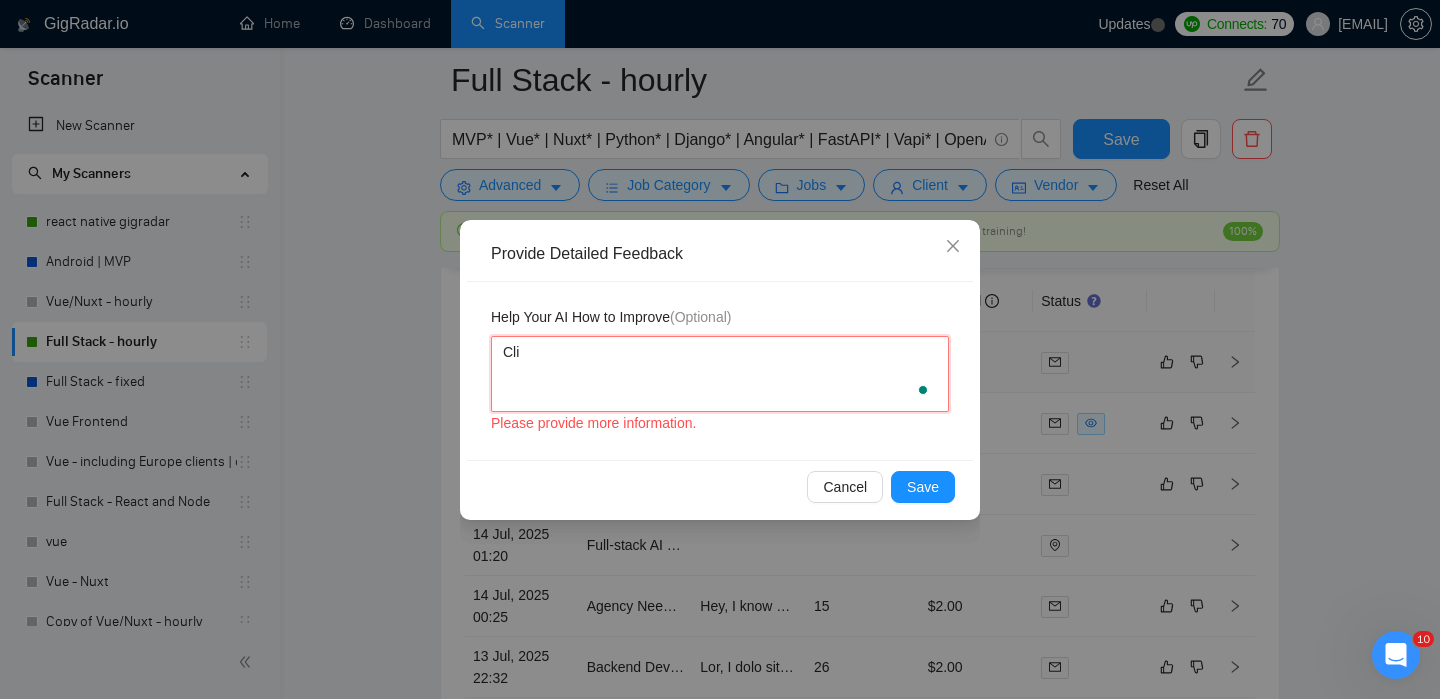 type 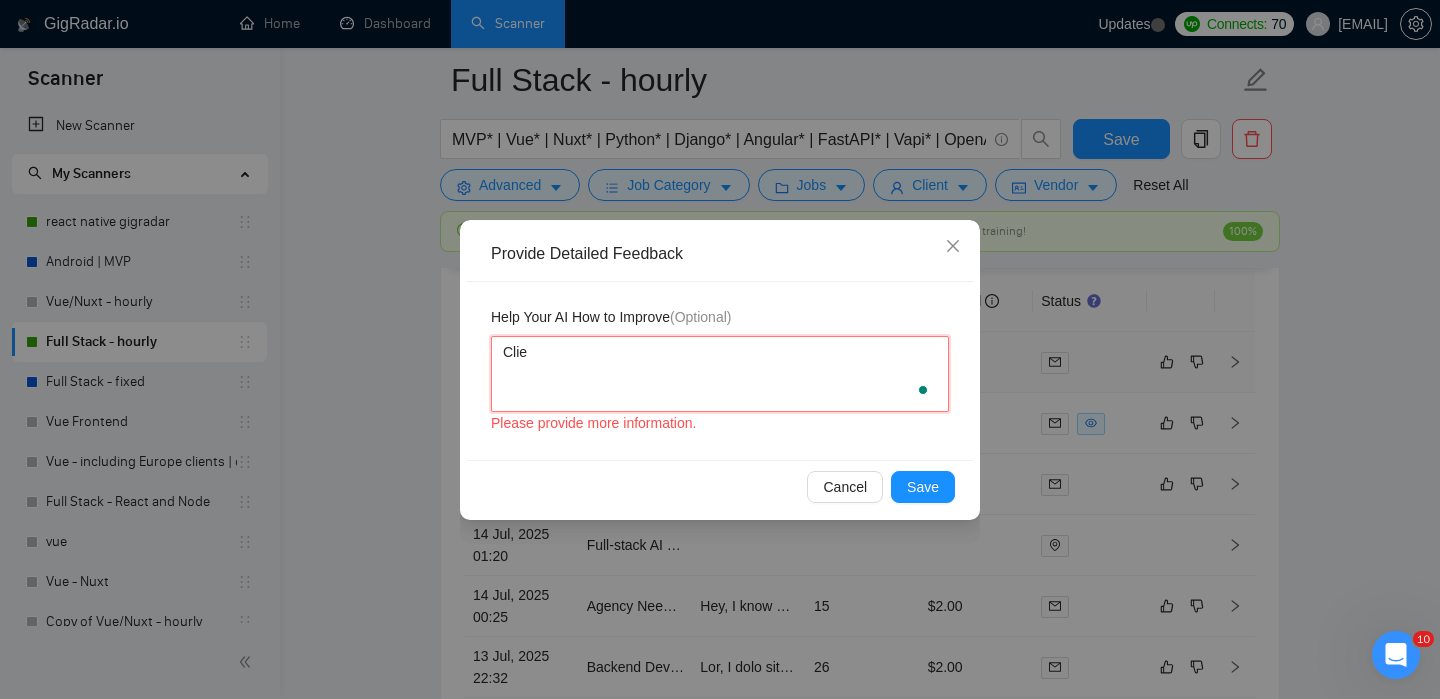 type on "Clien" 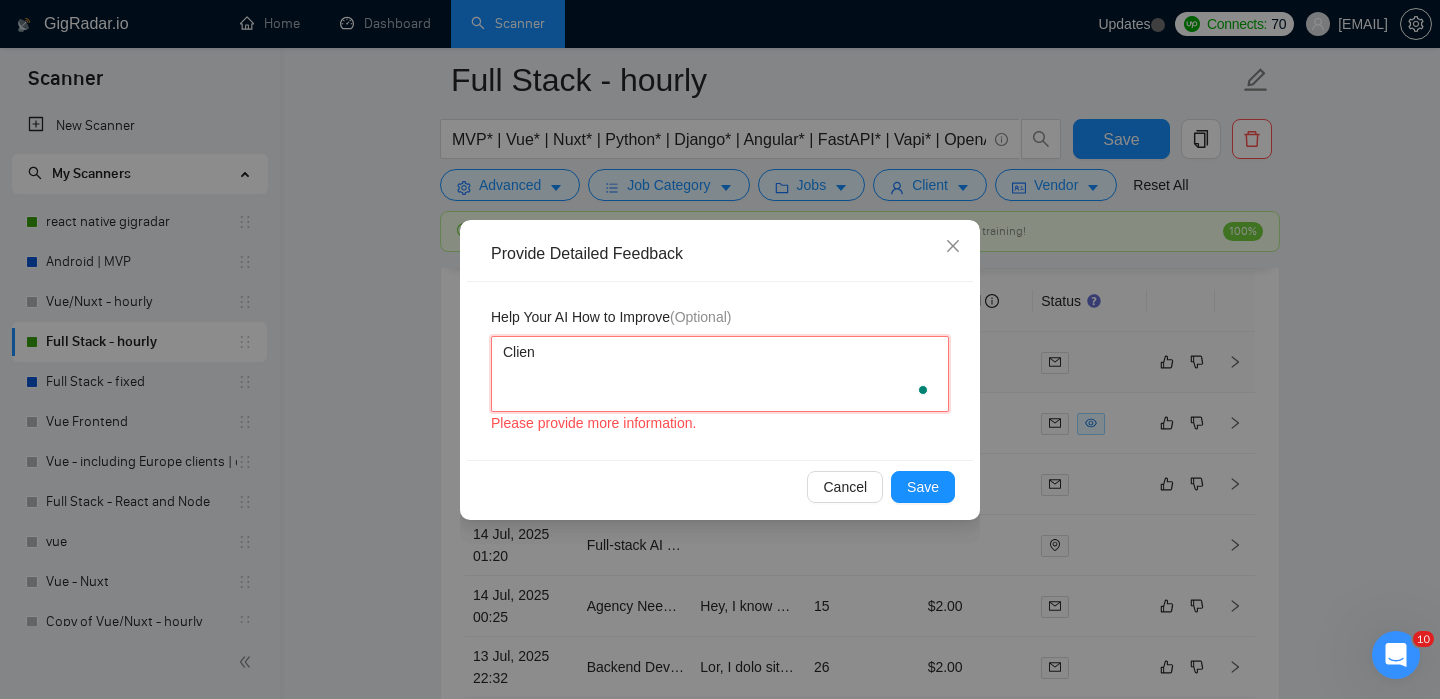 type 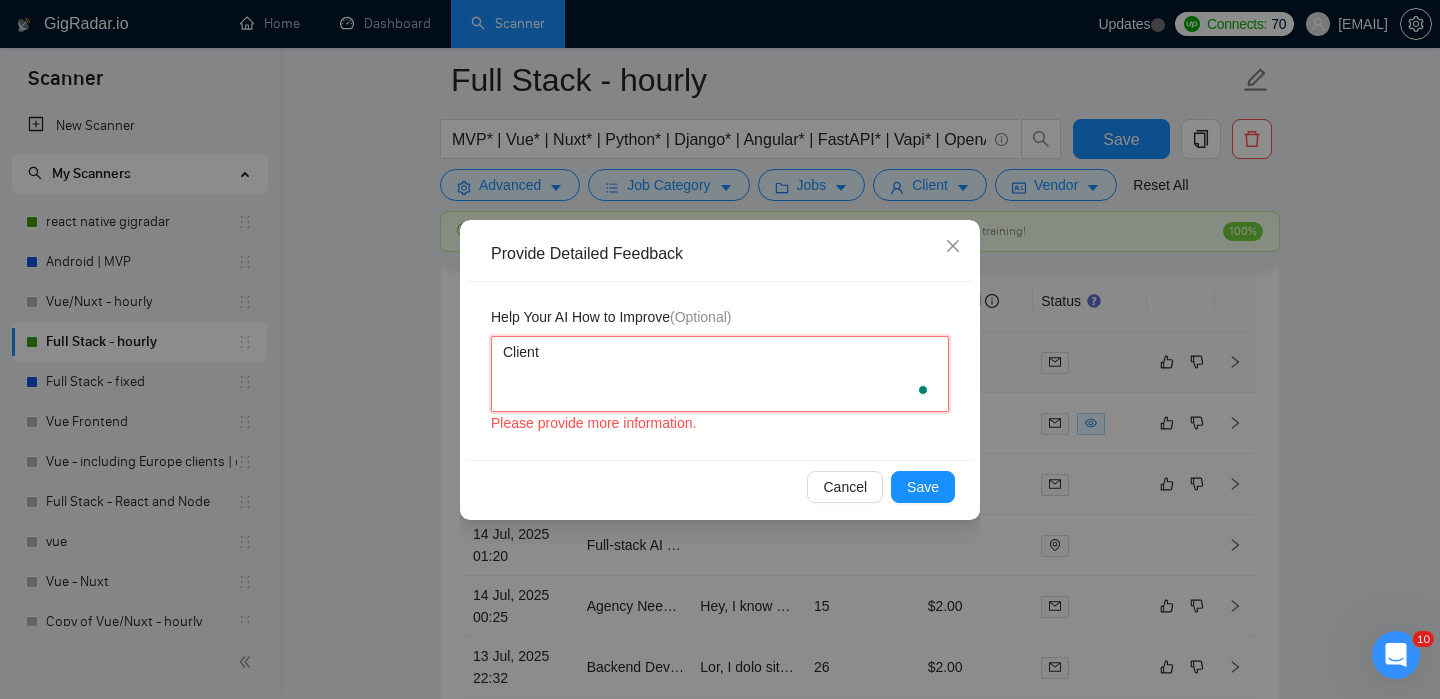type 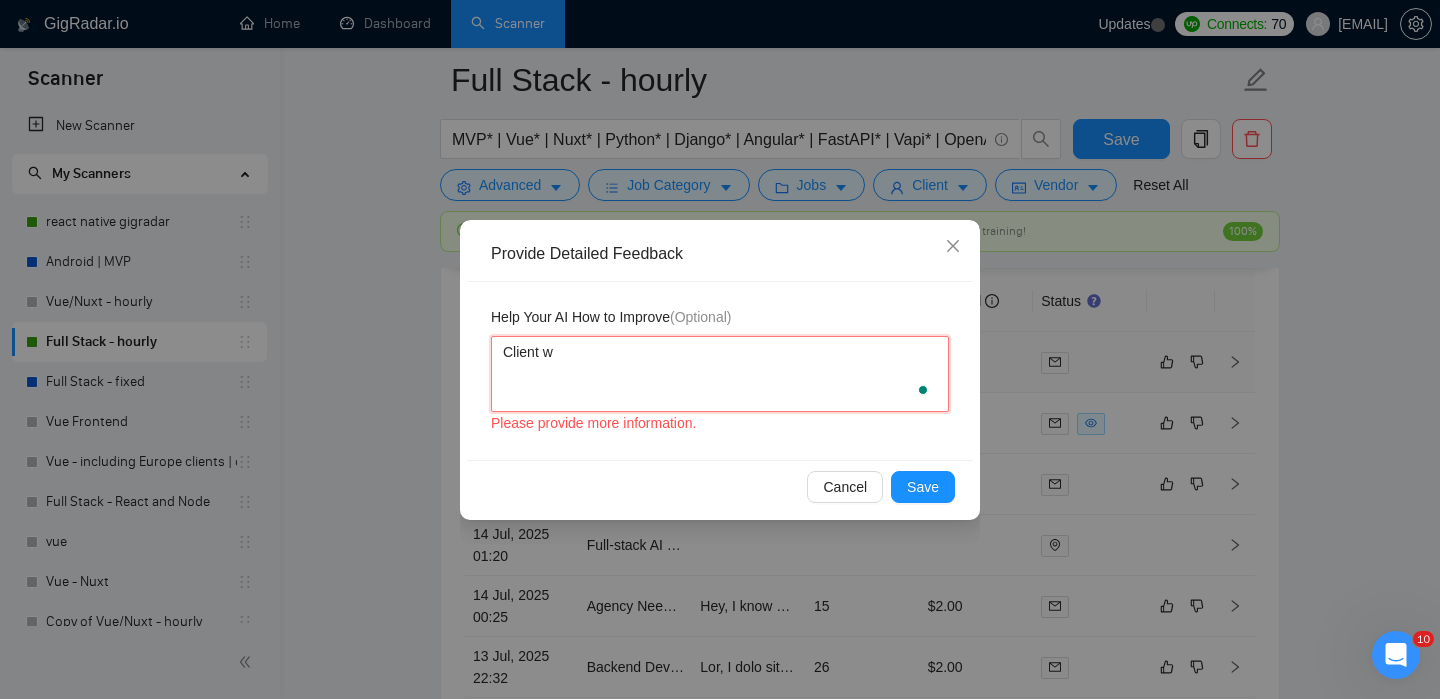 type 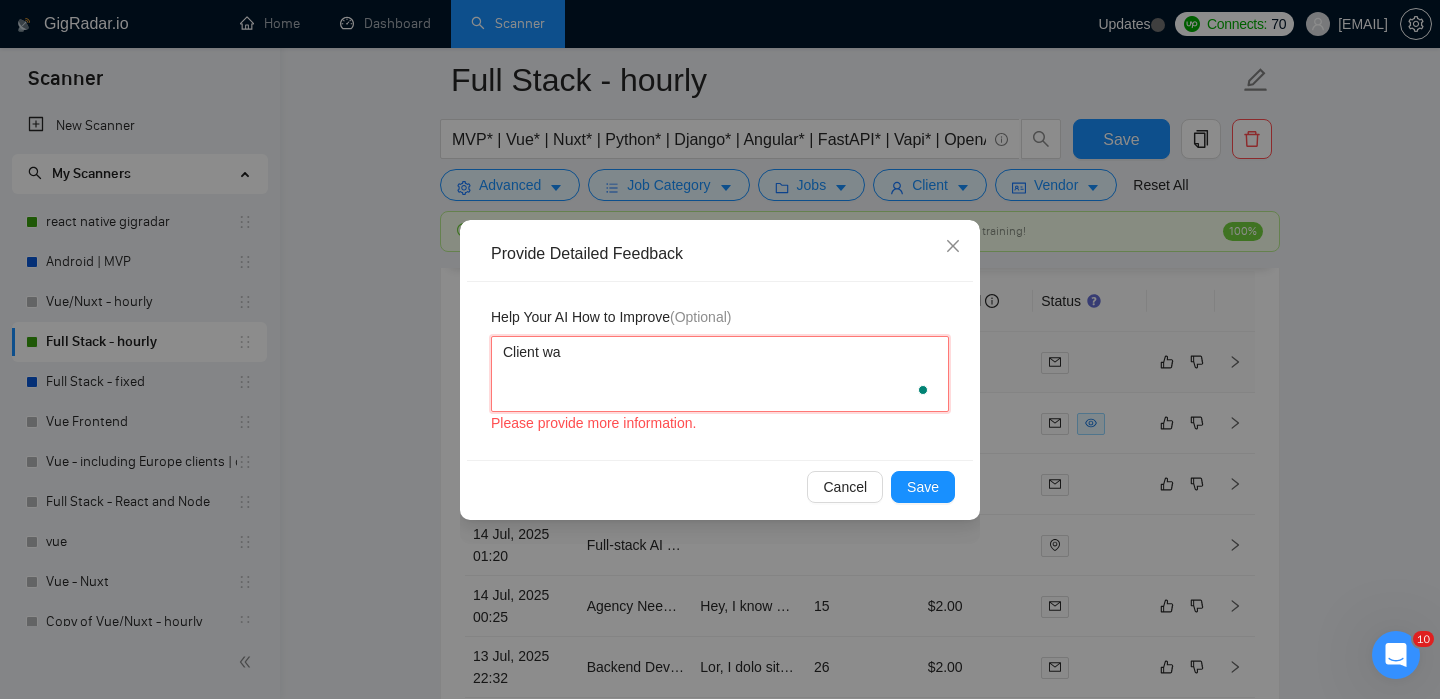 type 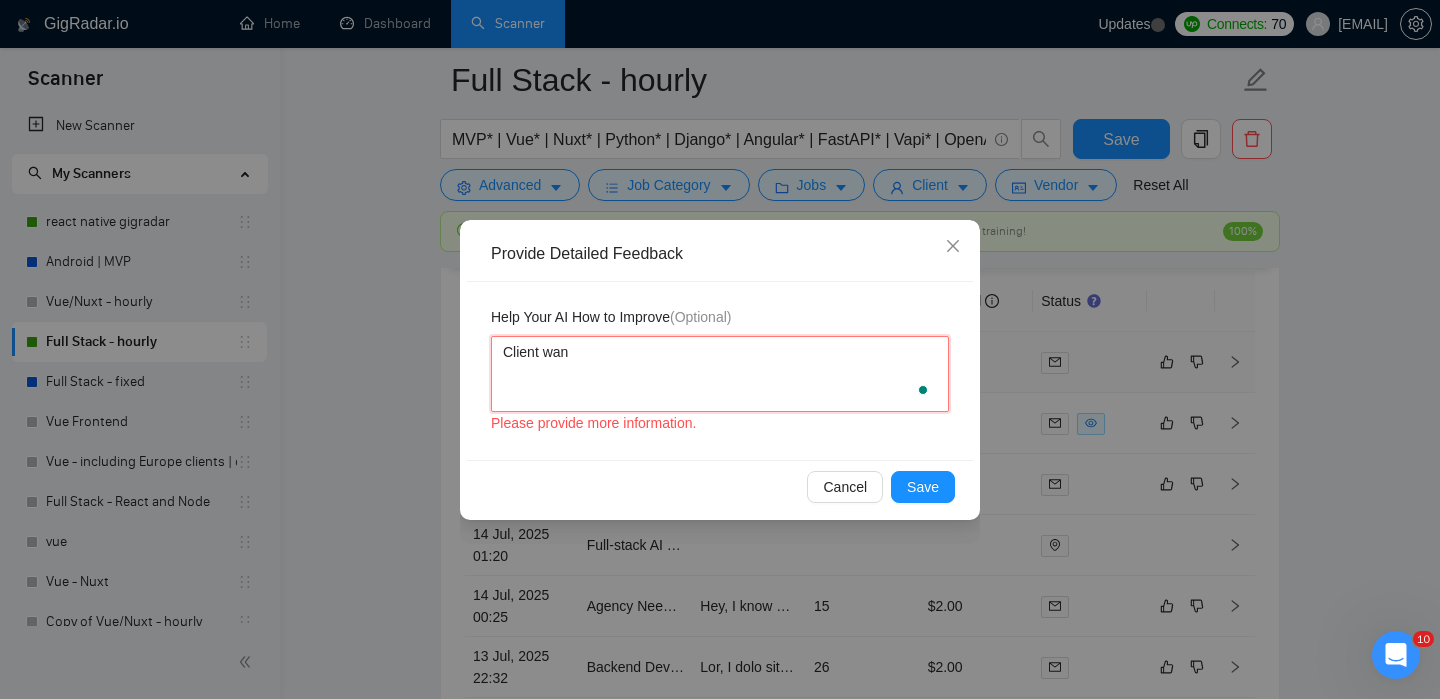 type 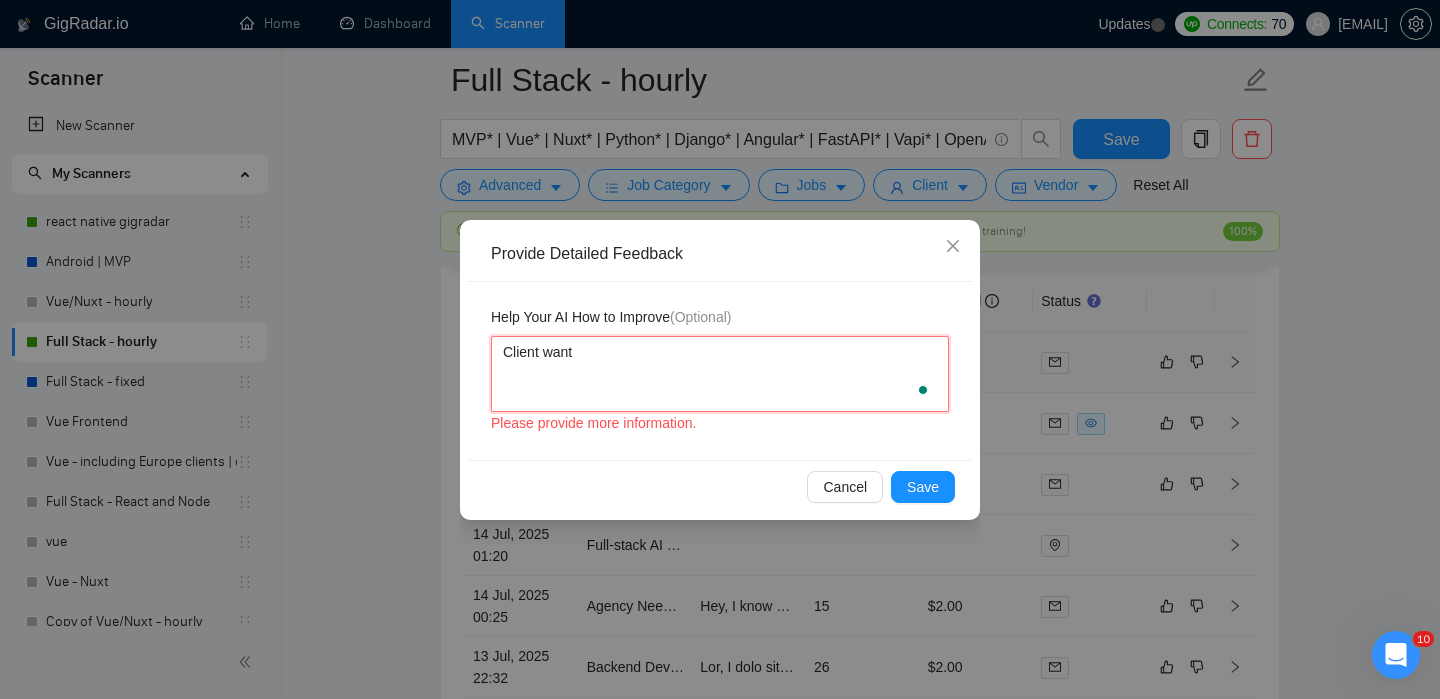 type 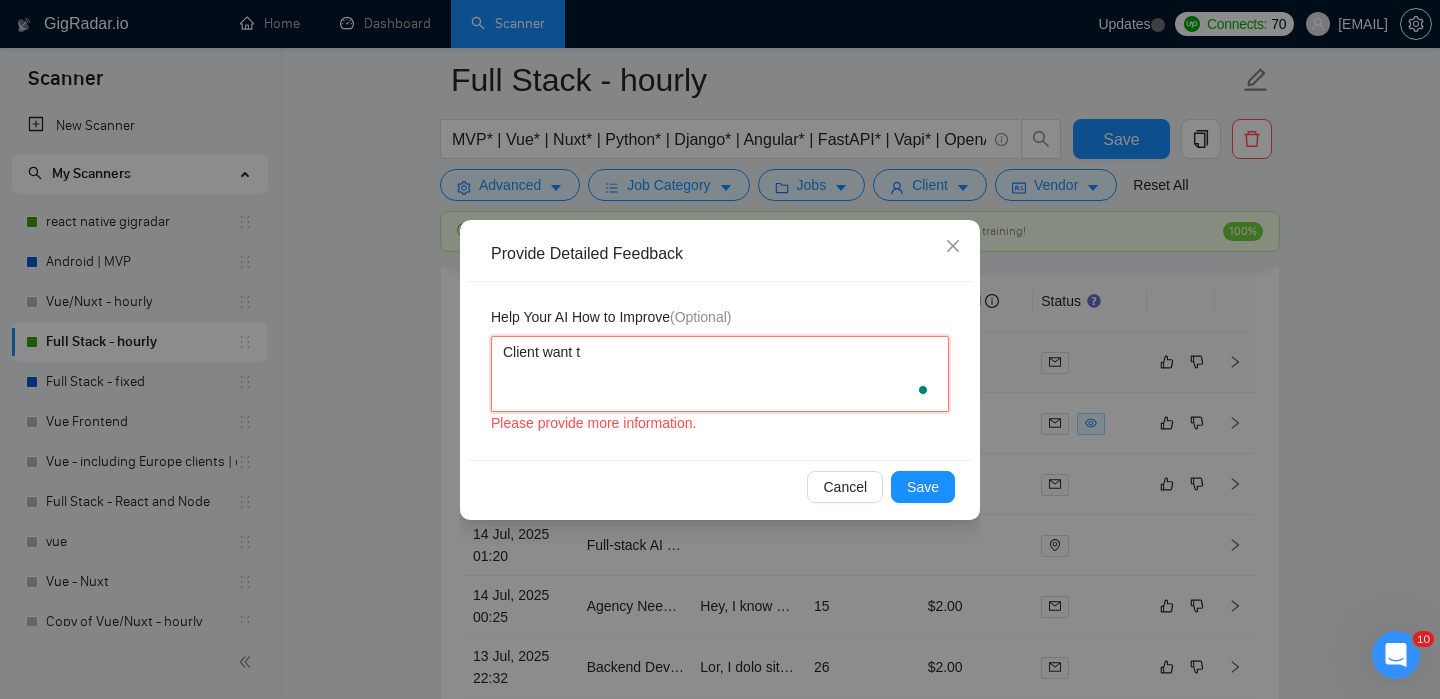 type 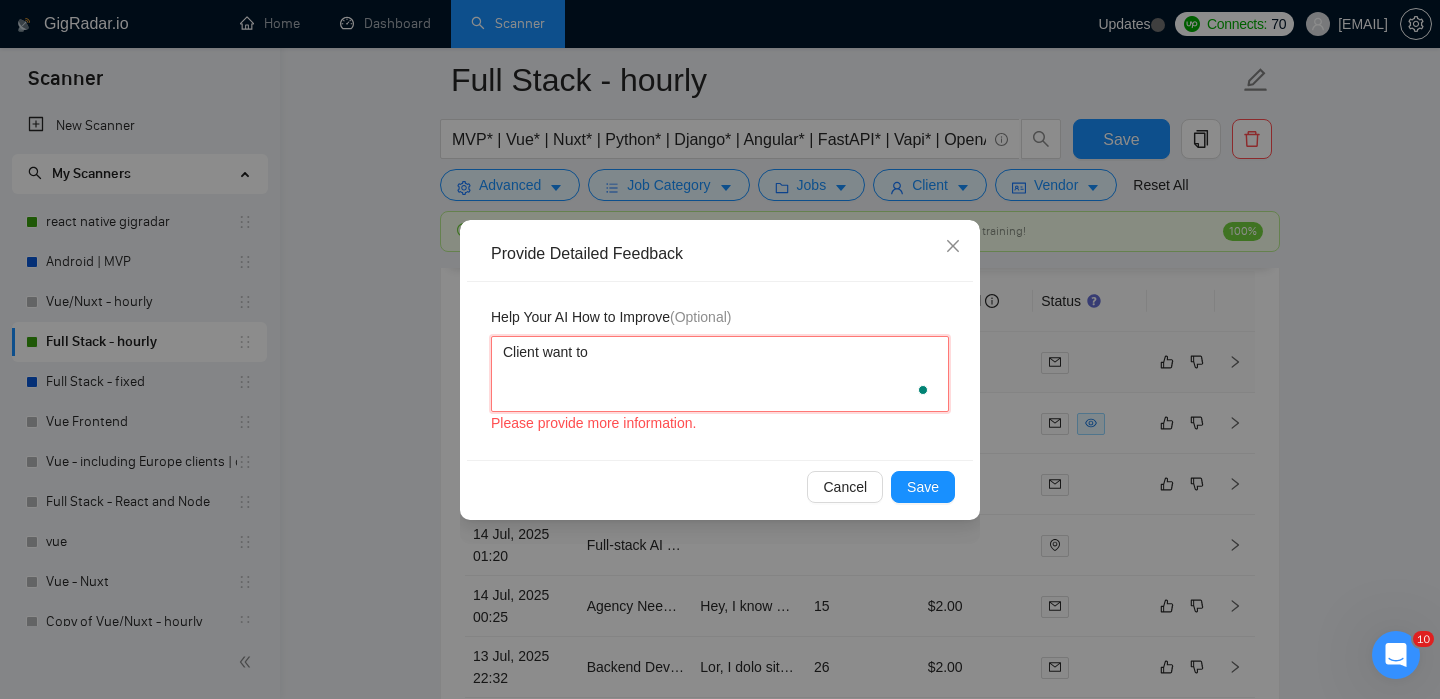 type 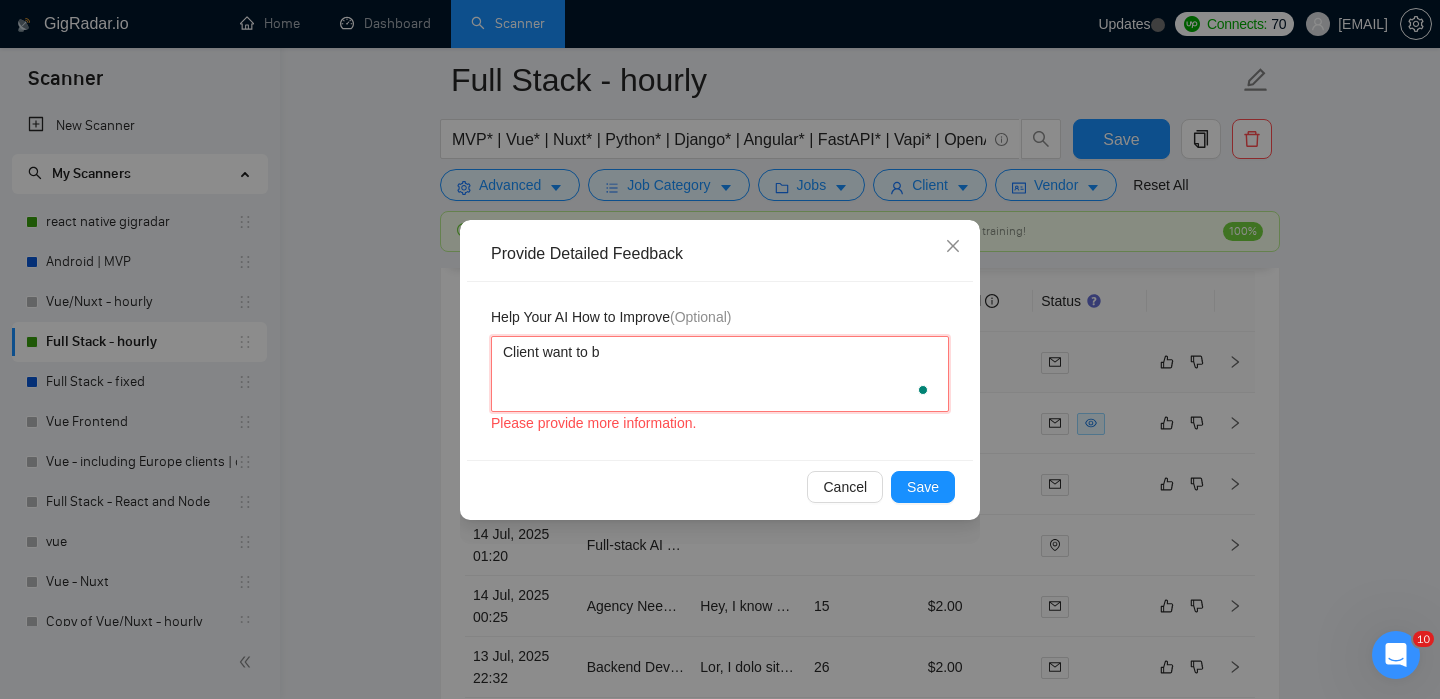 type 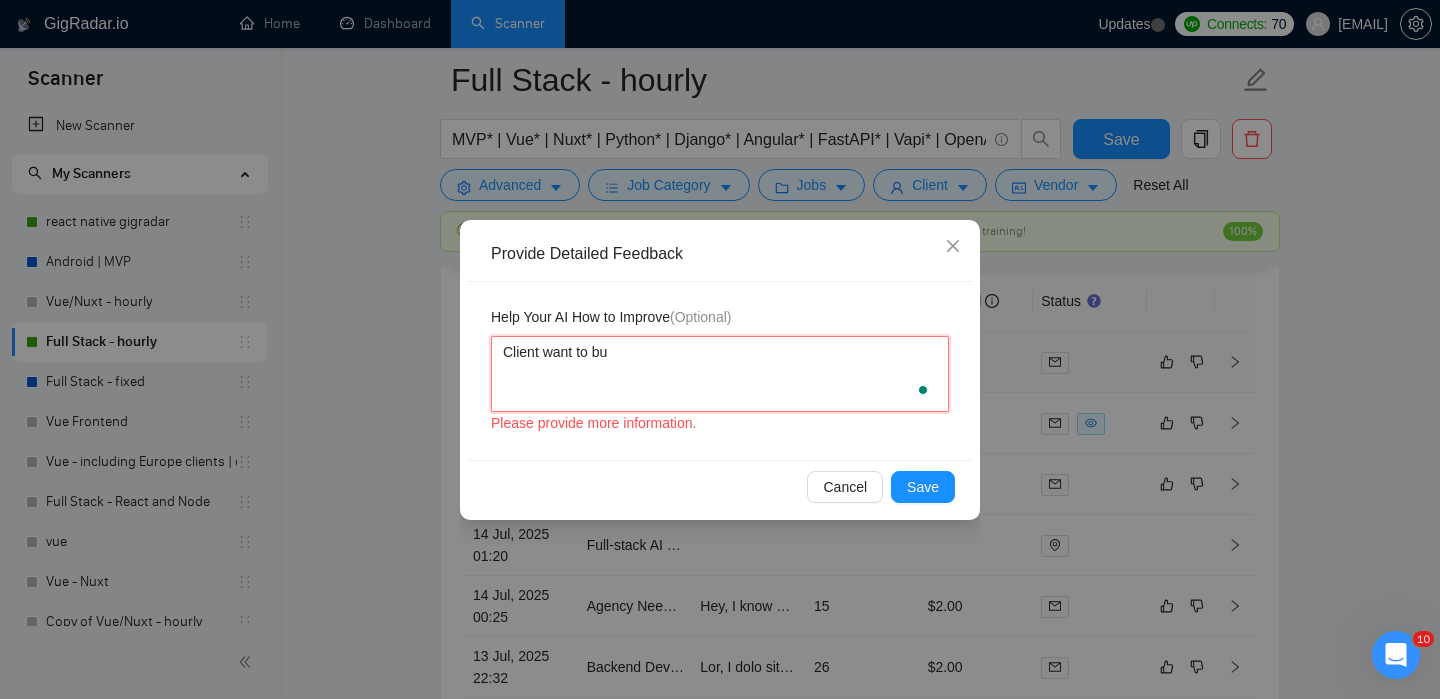 type 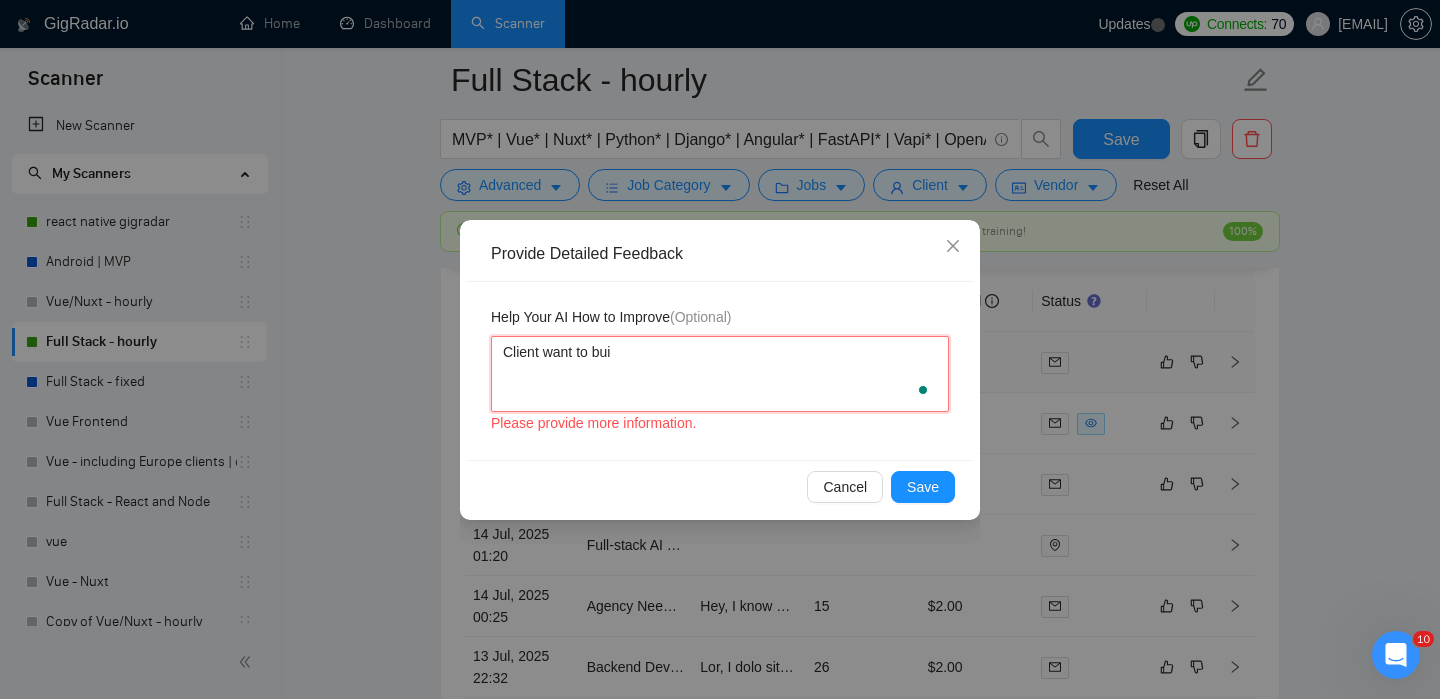 type 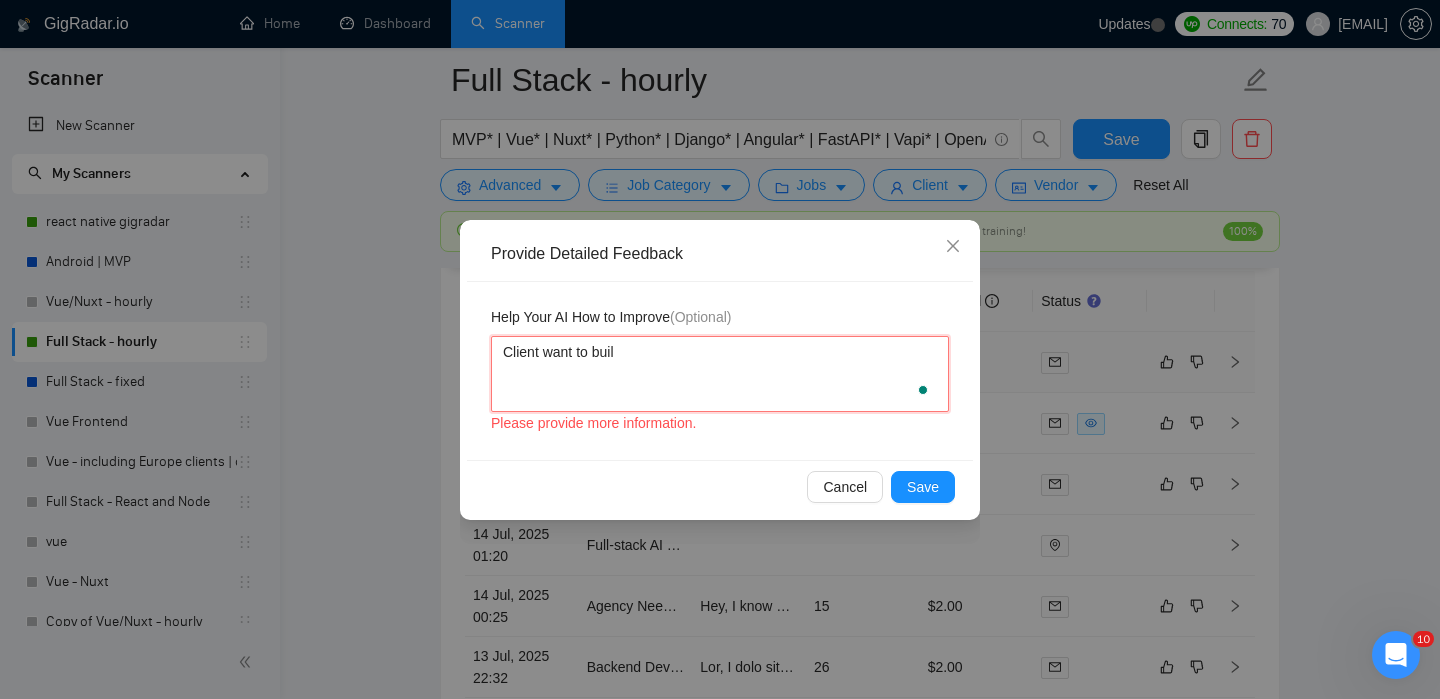 type 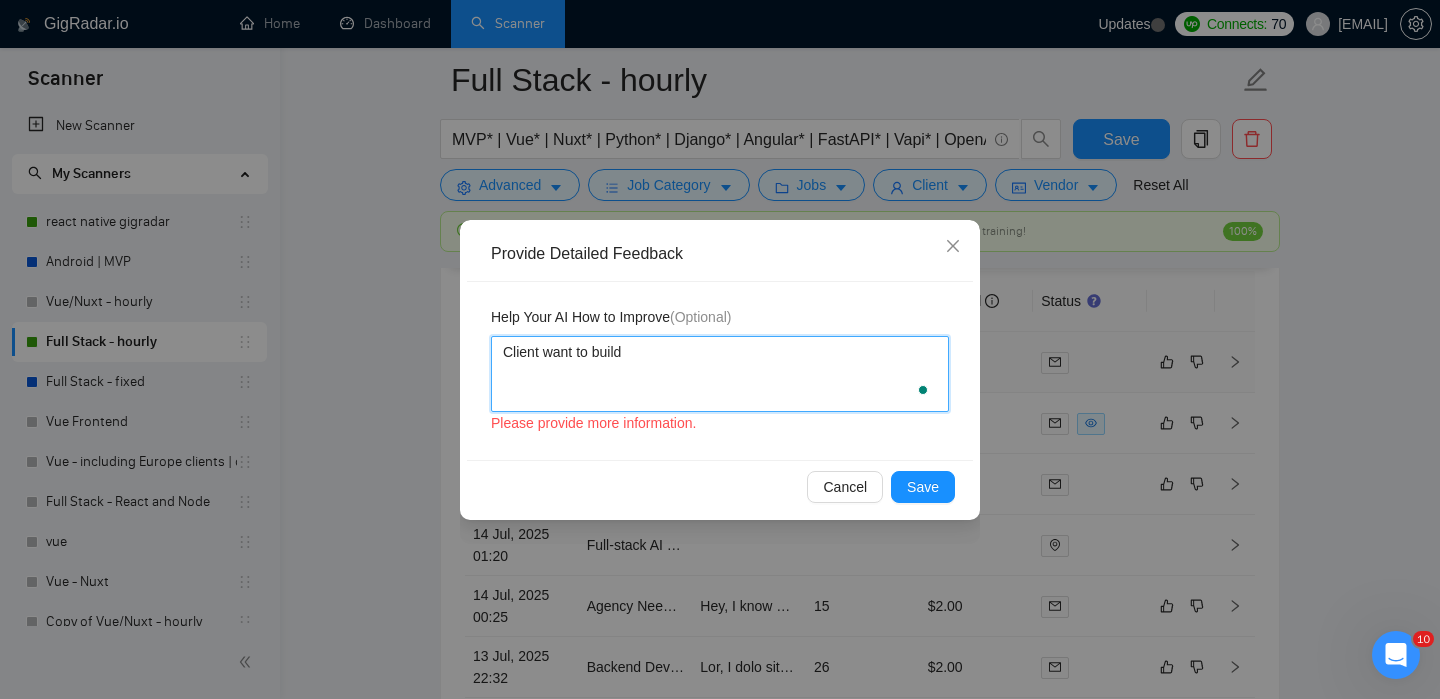 type 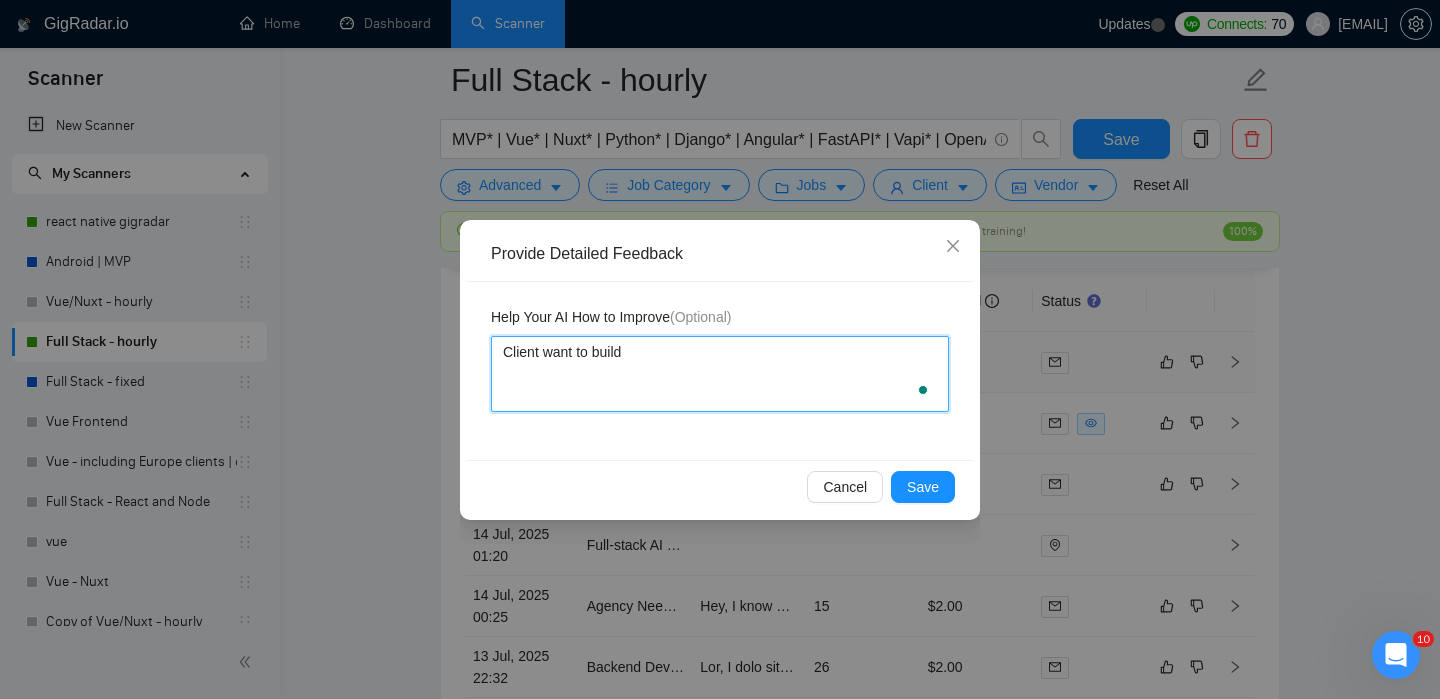 type 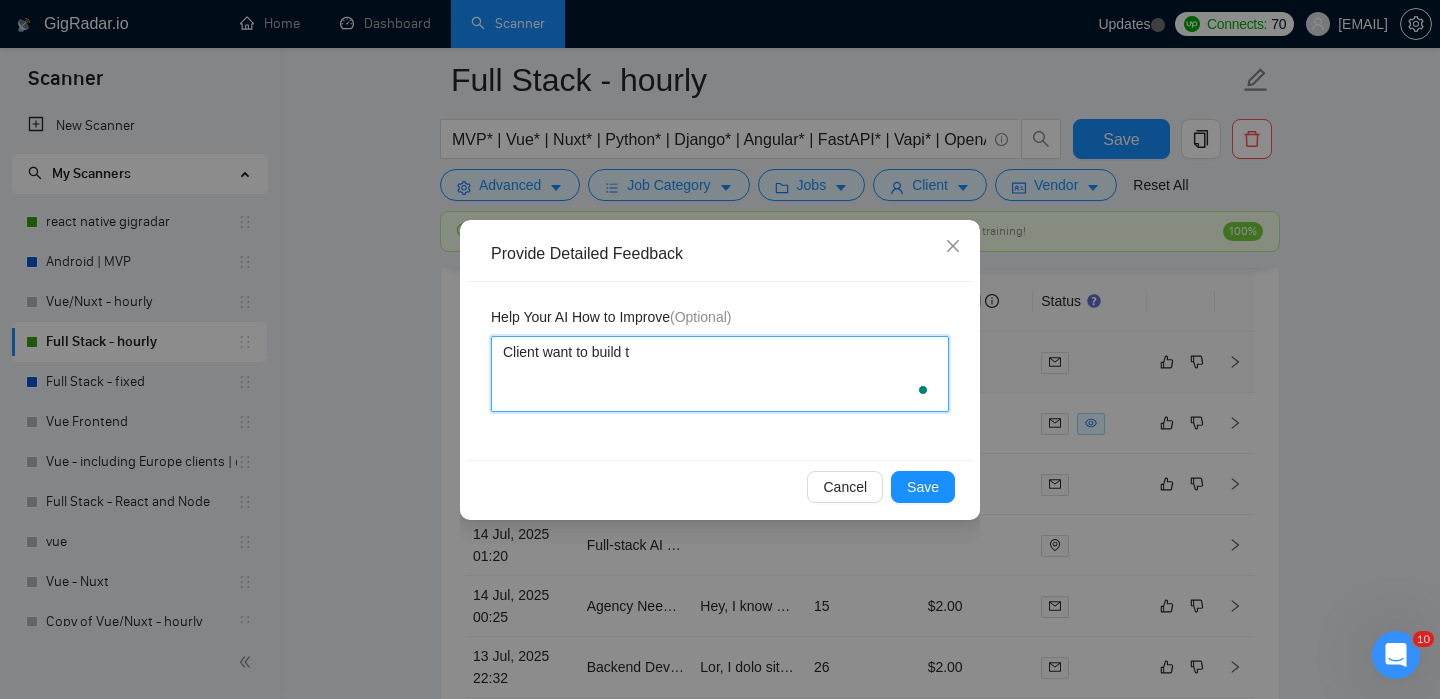 type 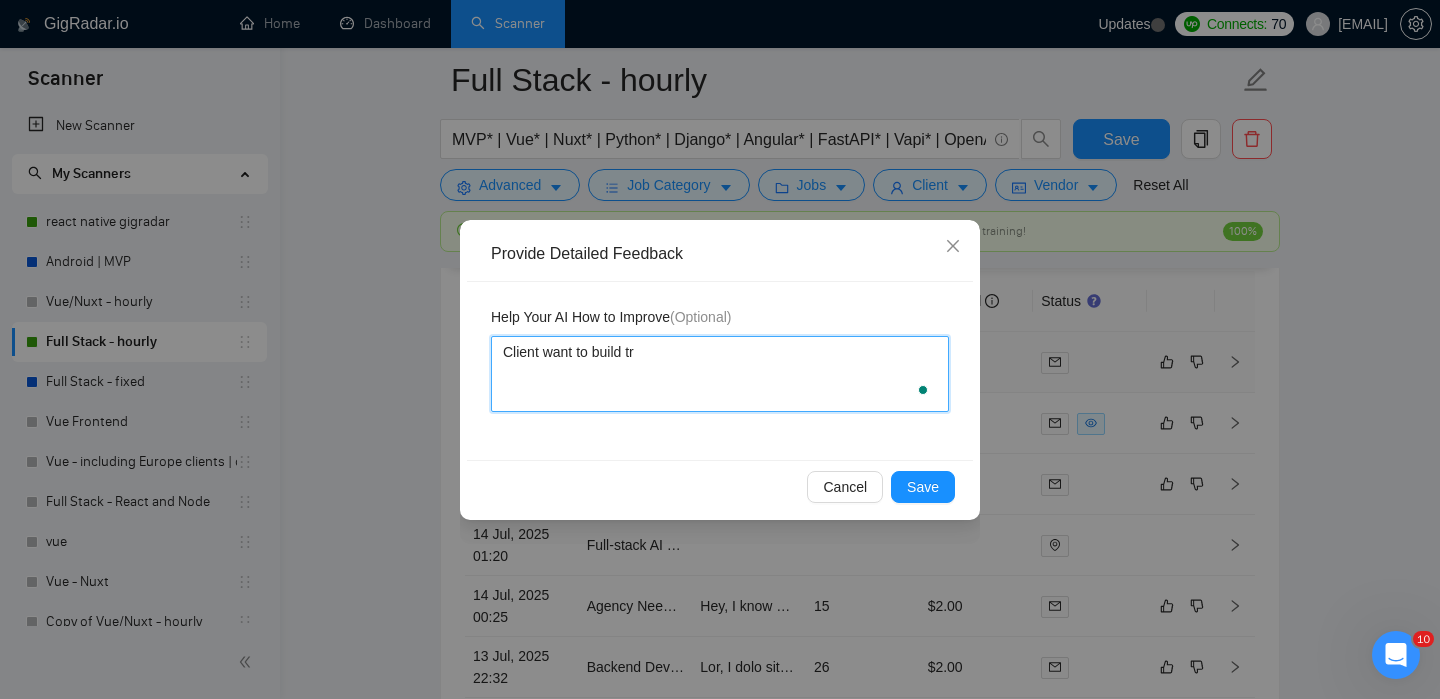 type 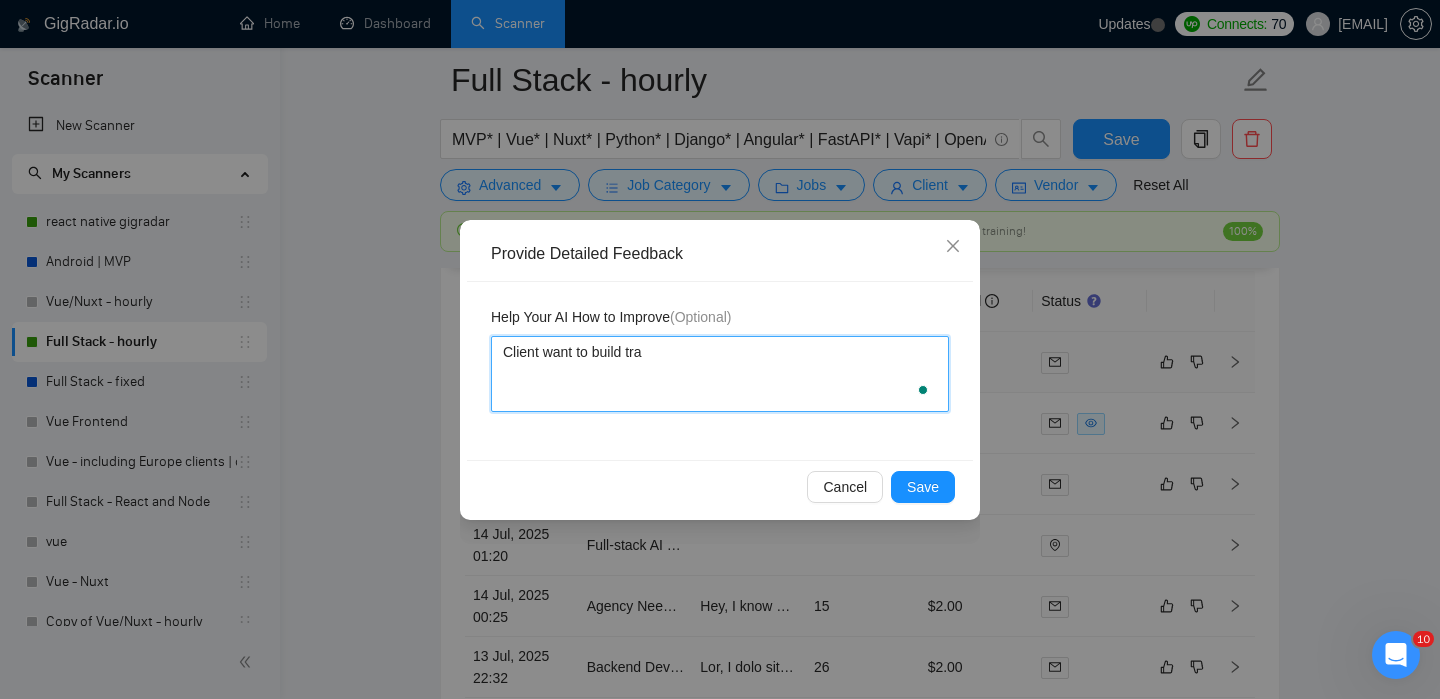 type 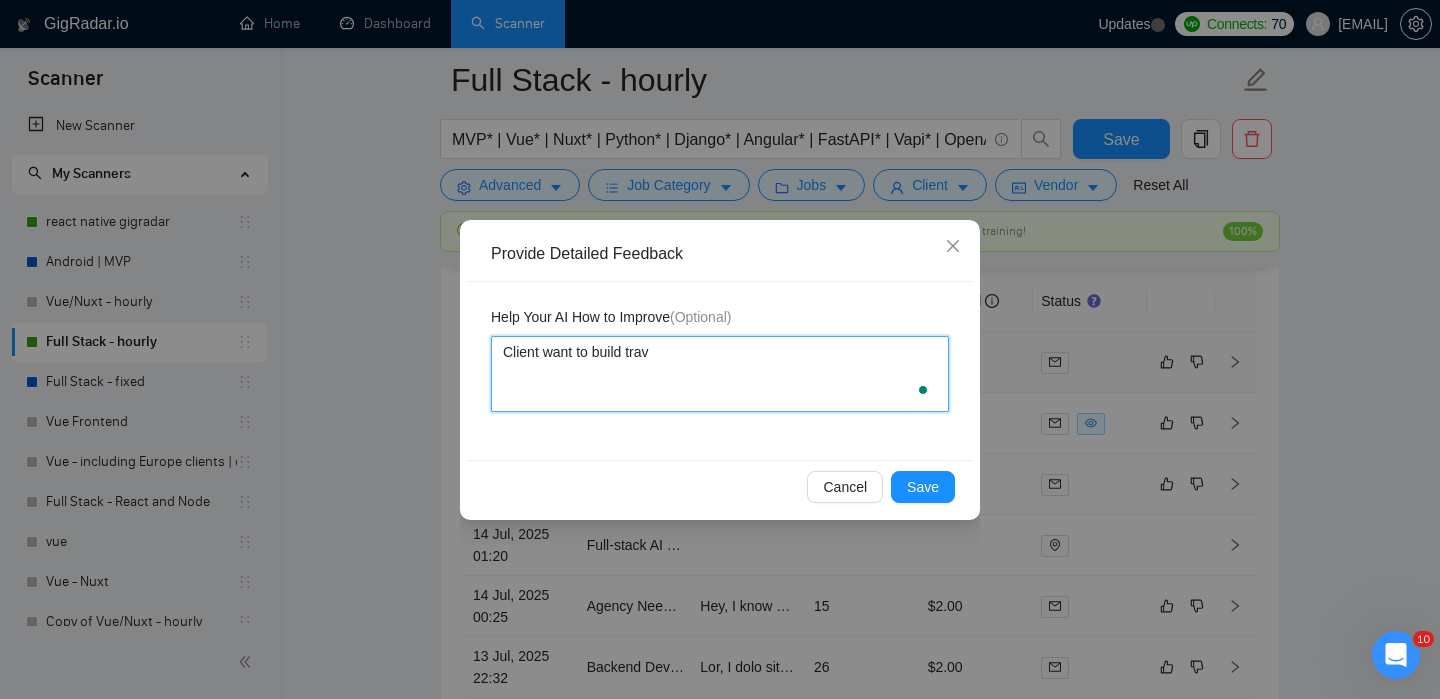type 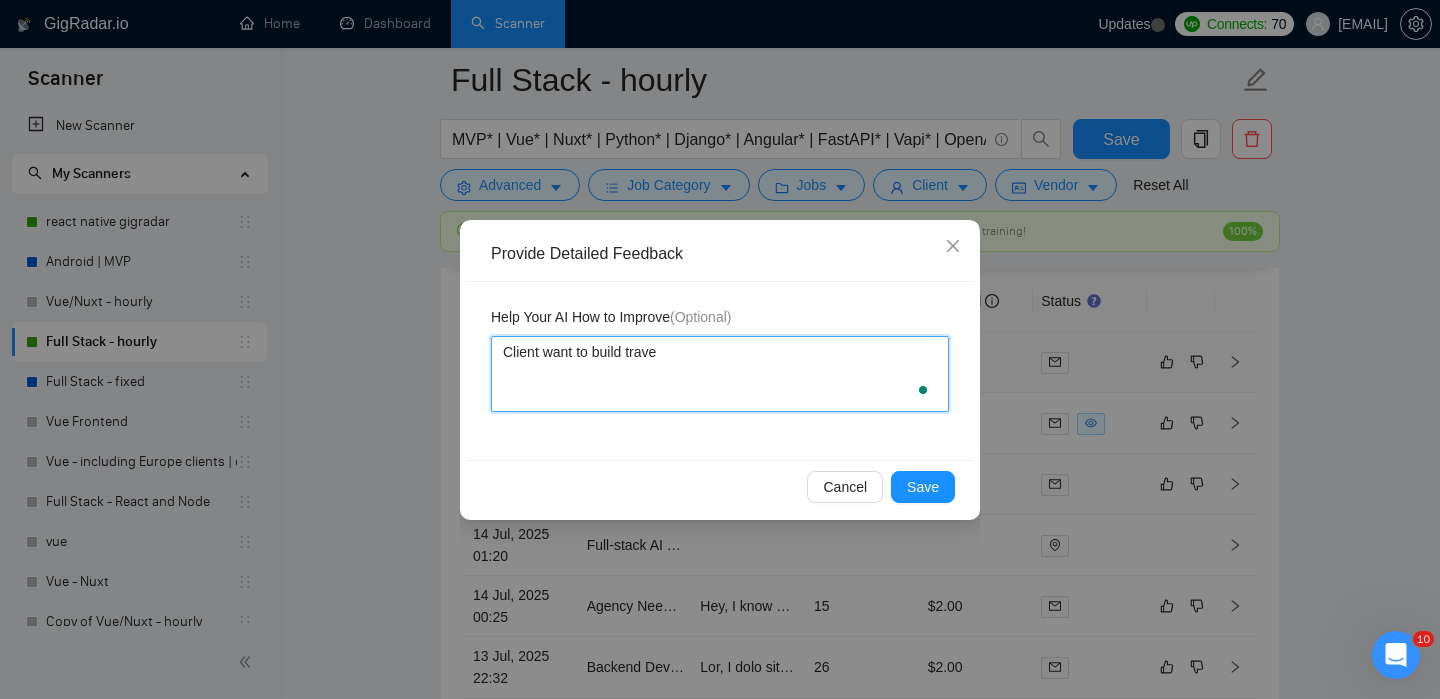 type 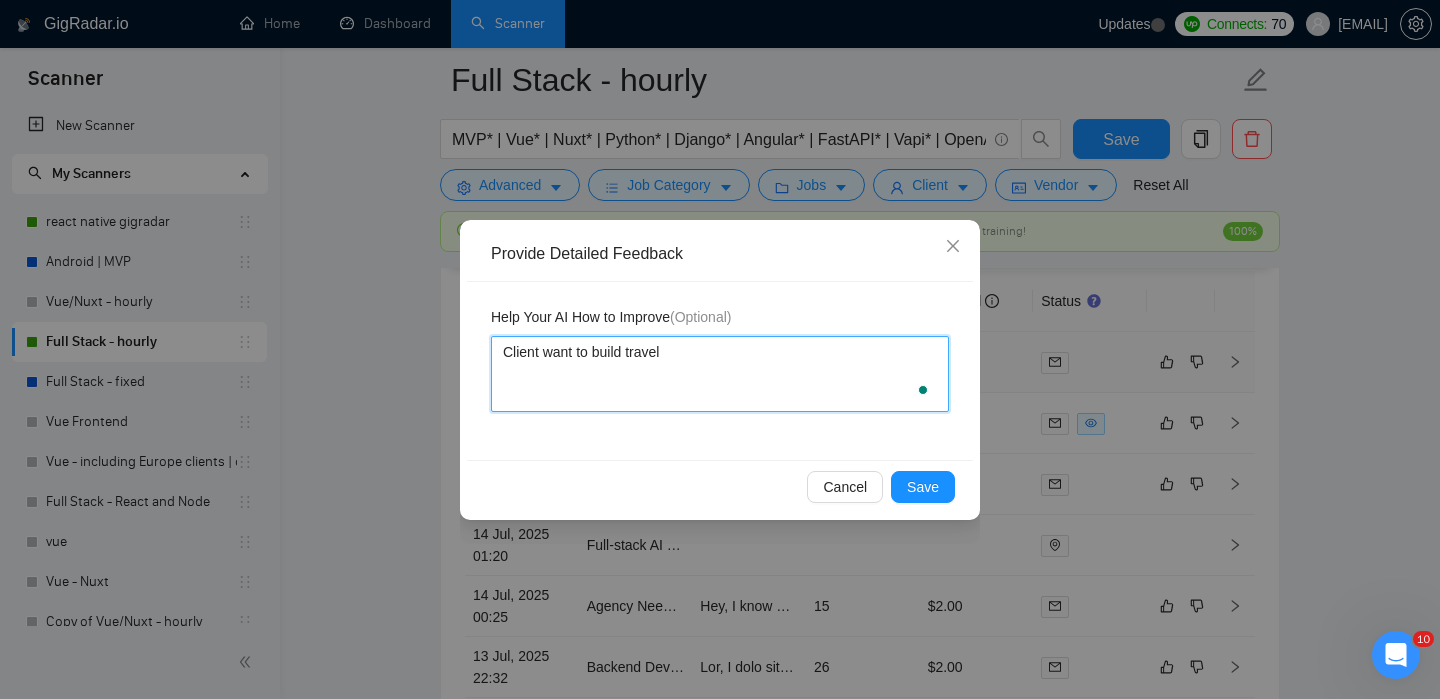 type 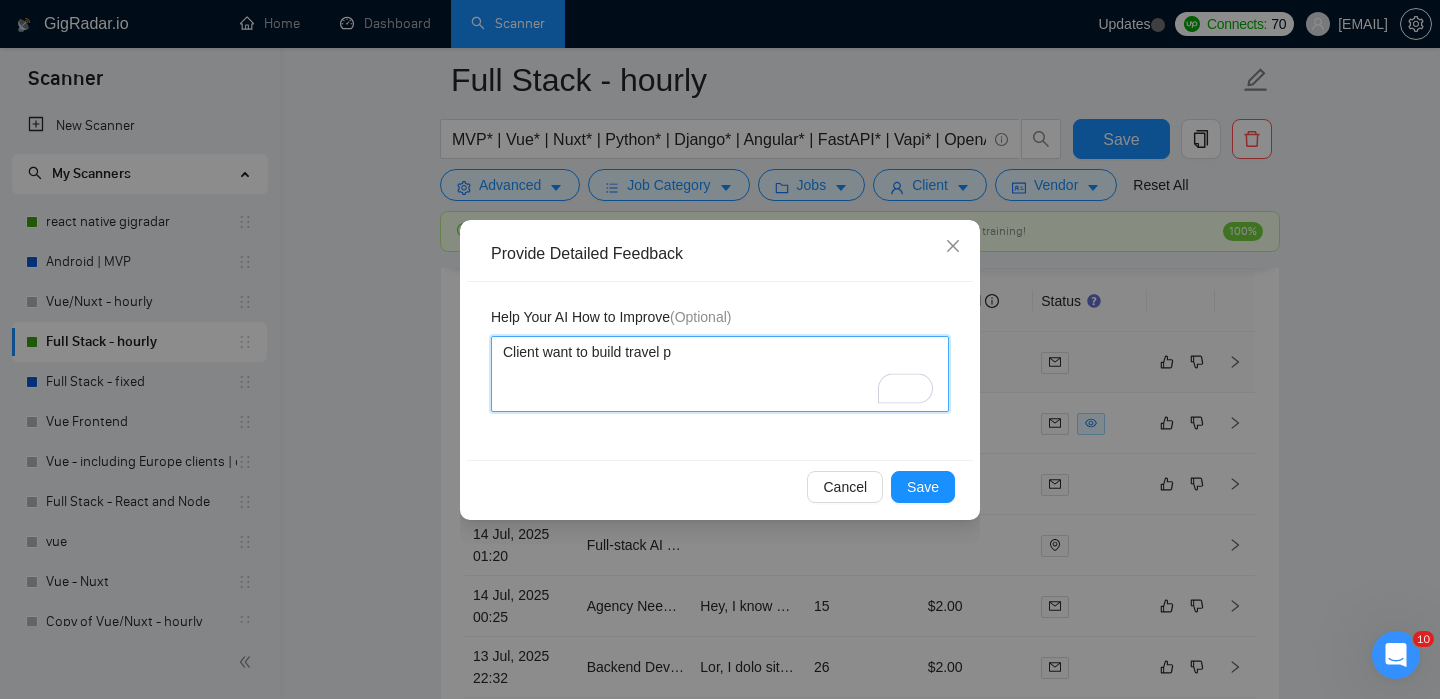 type 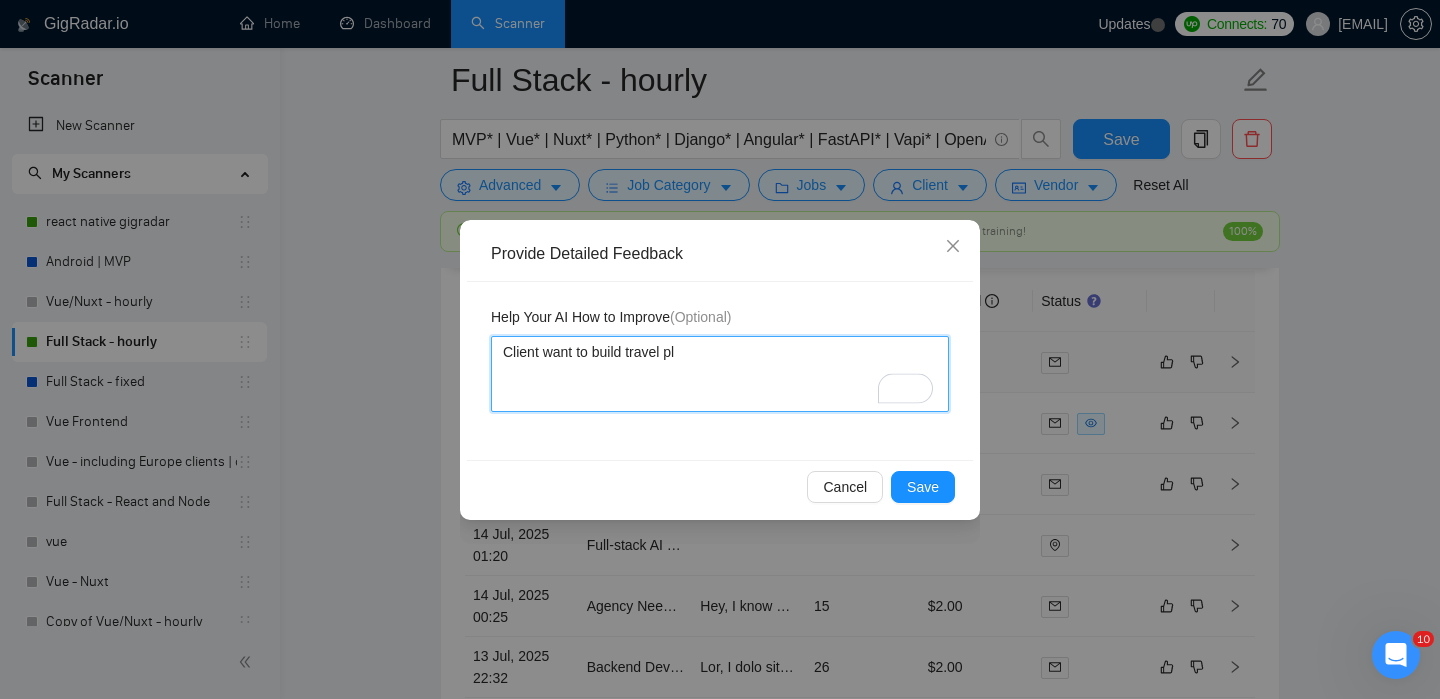 type 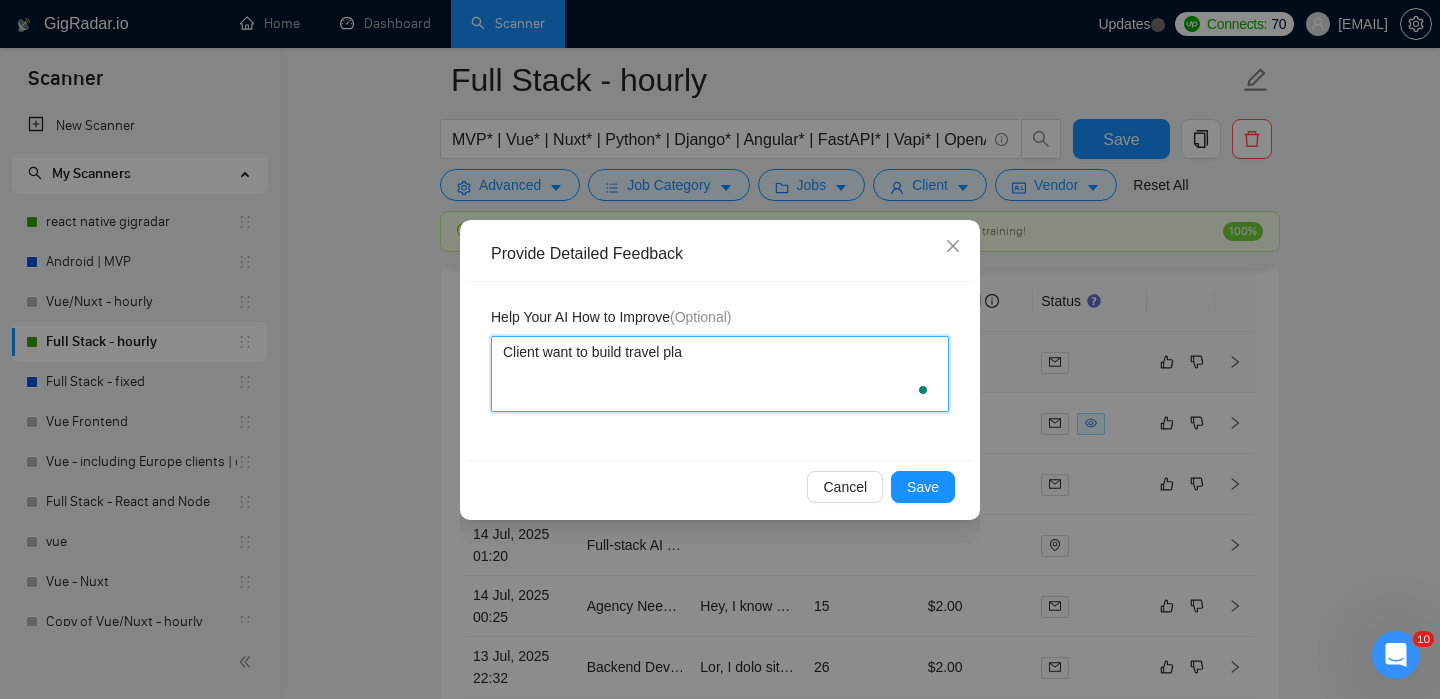 type 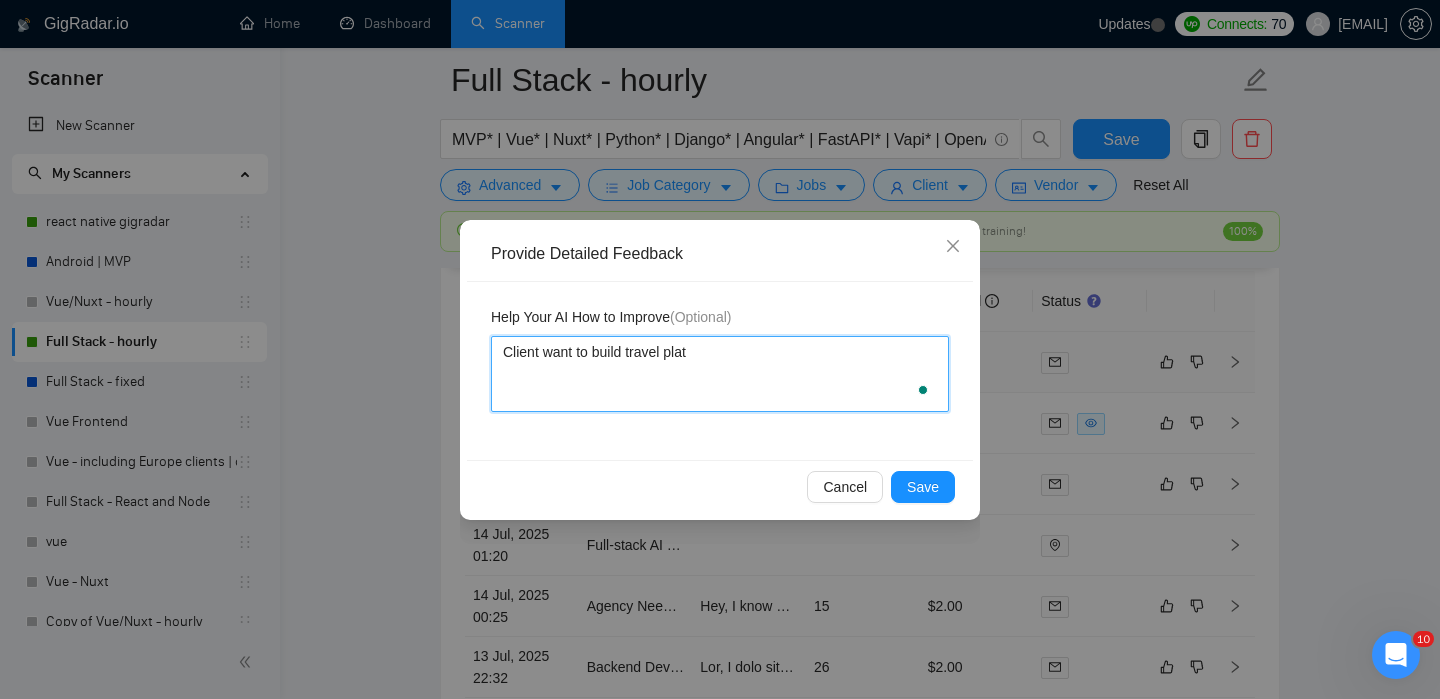 type 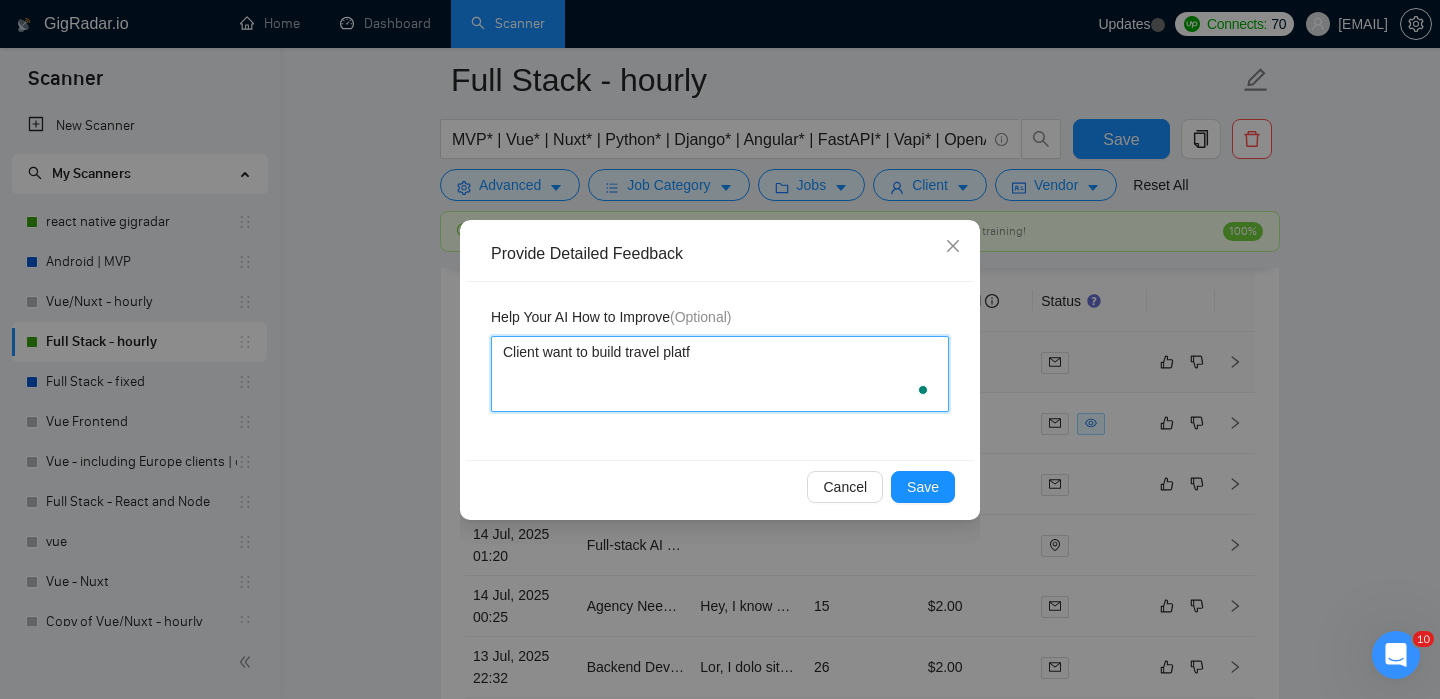 type 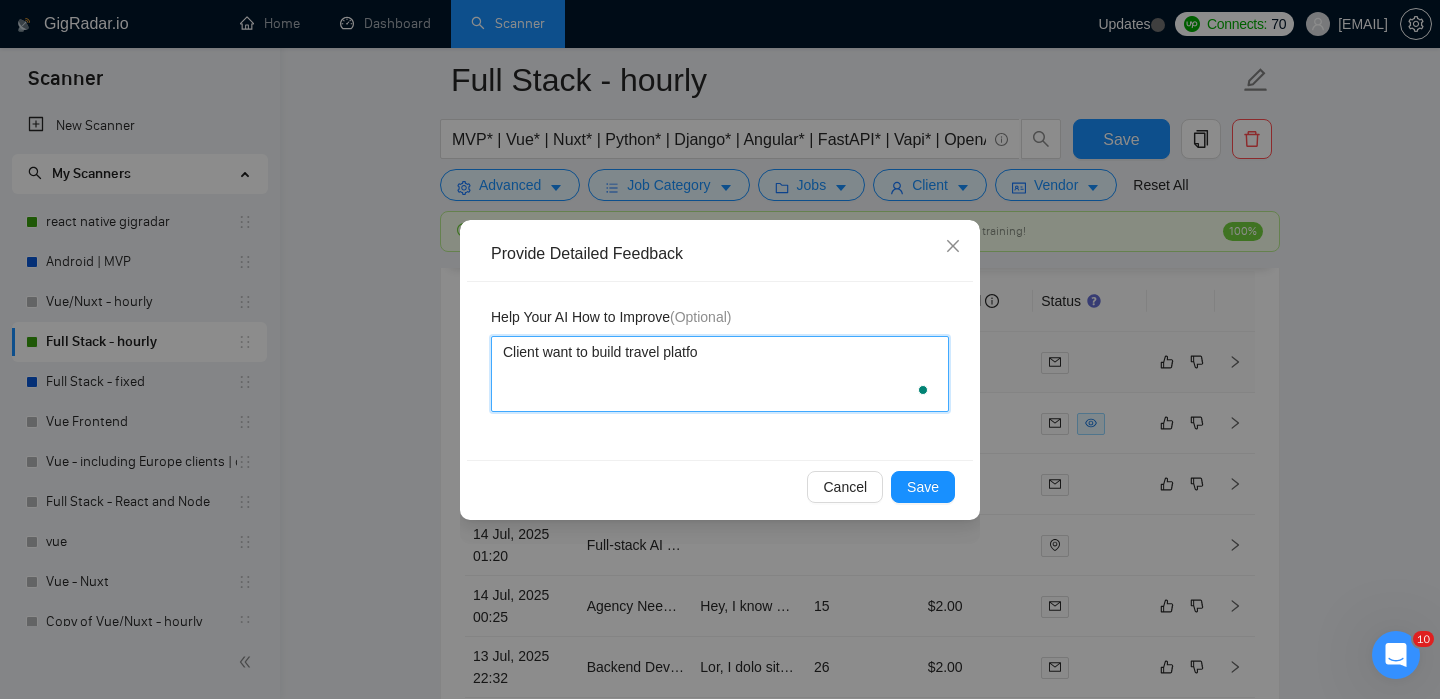 type 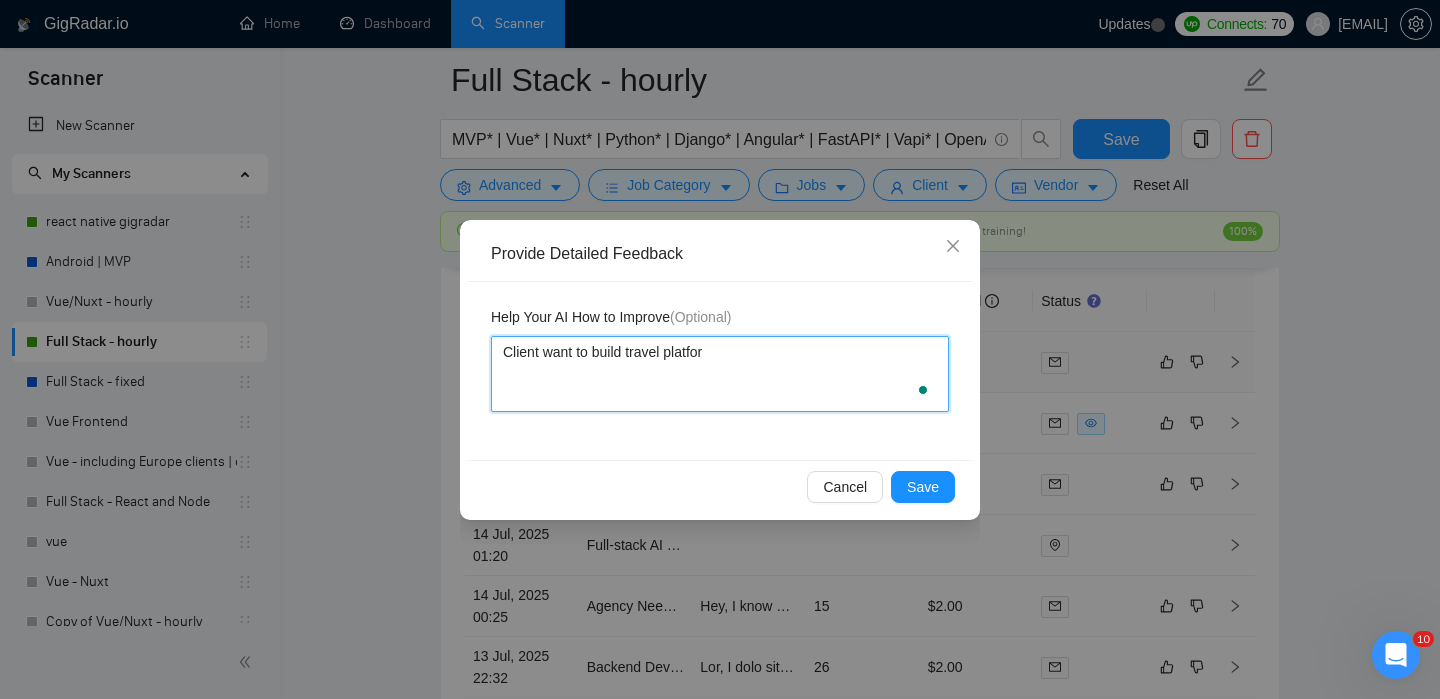 type 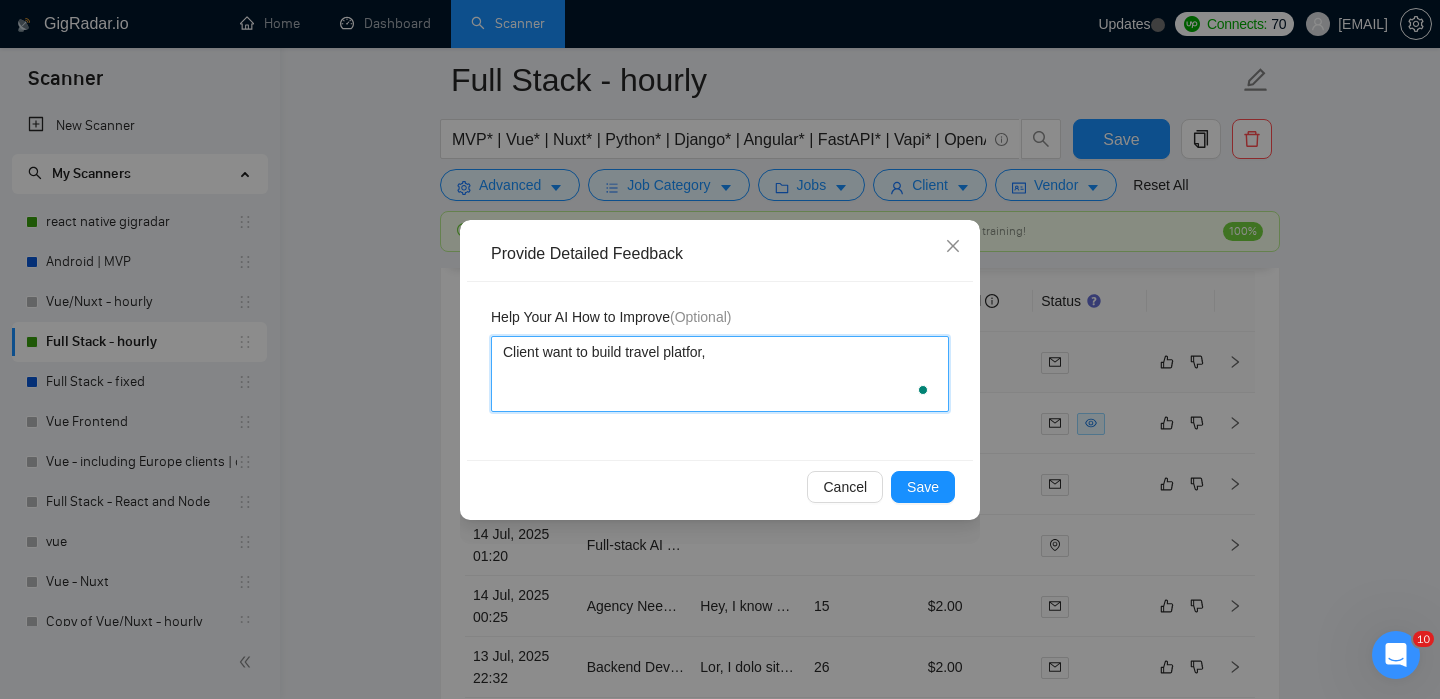 type 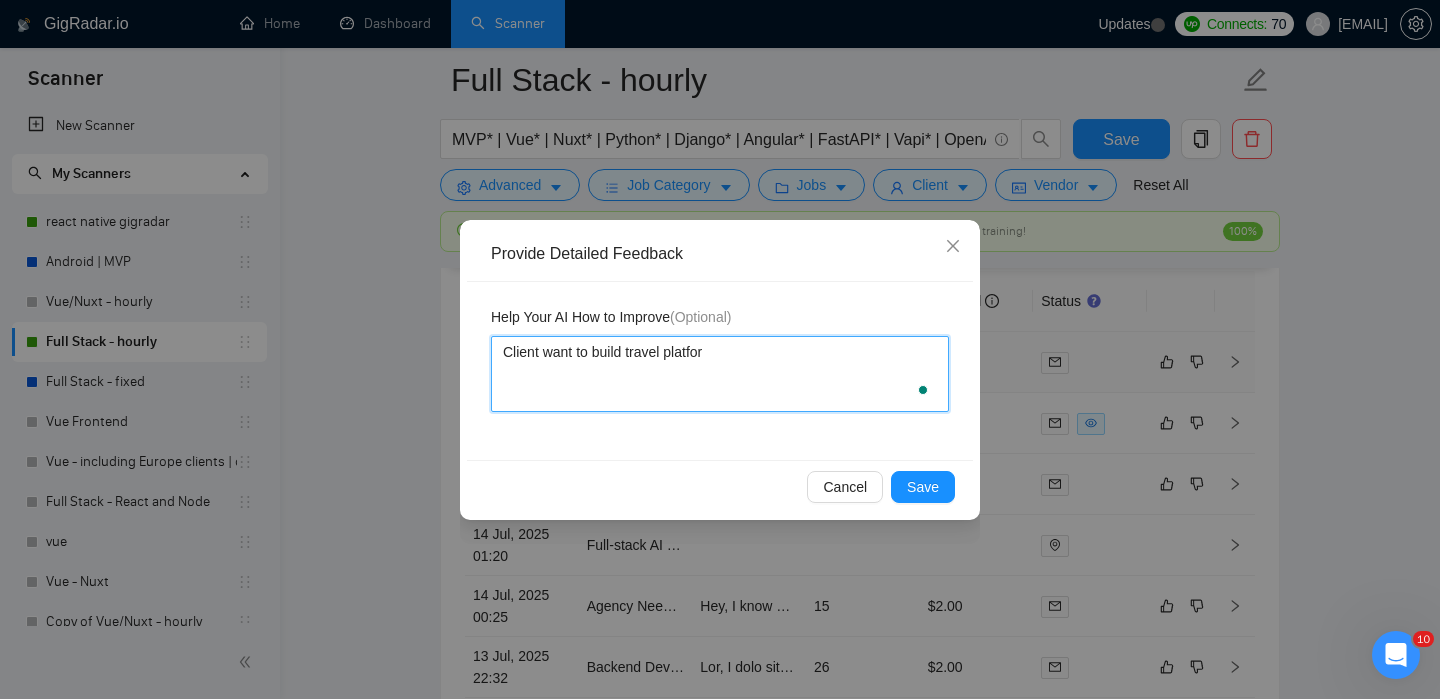 type 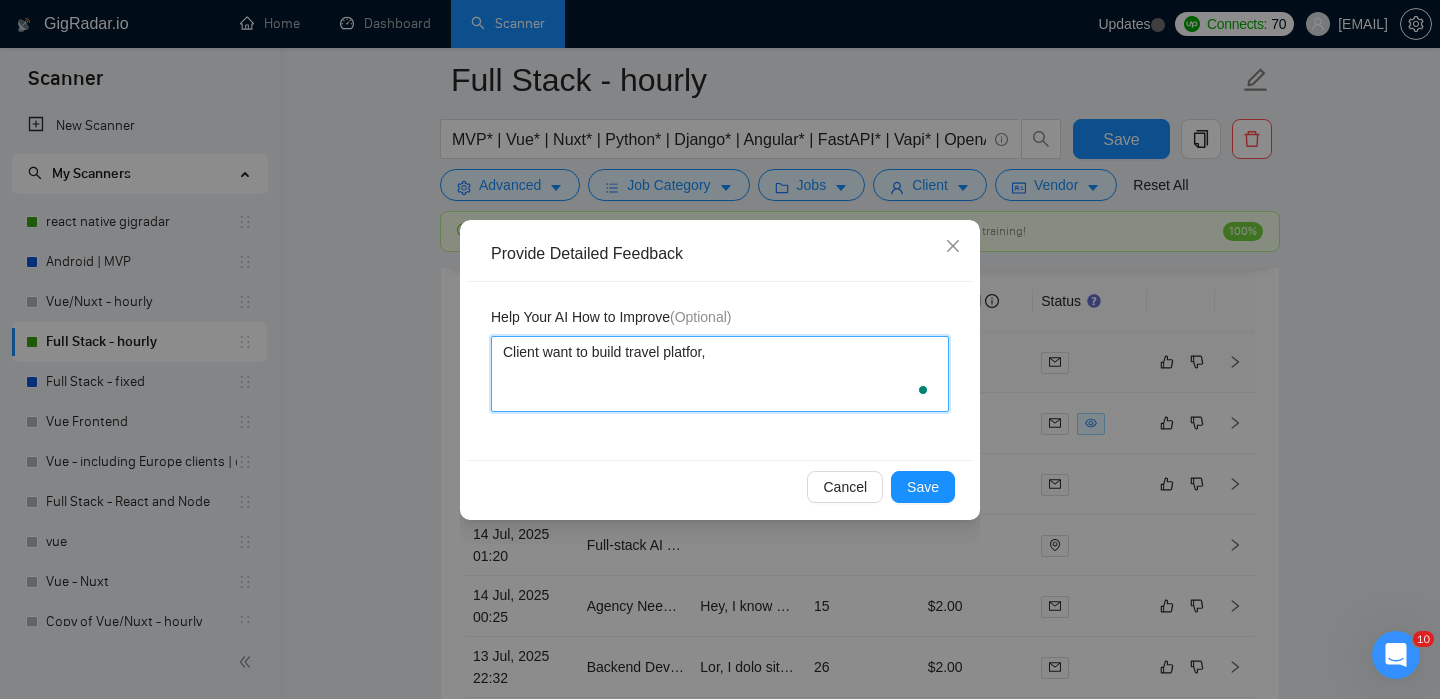 type 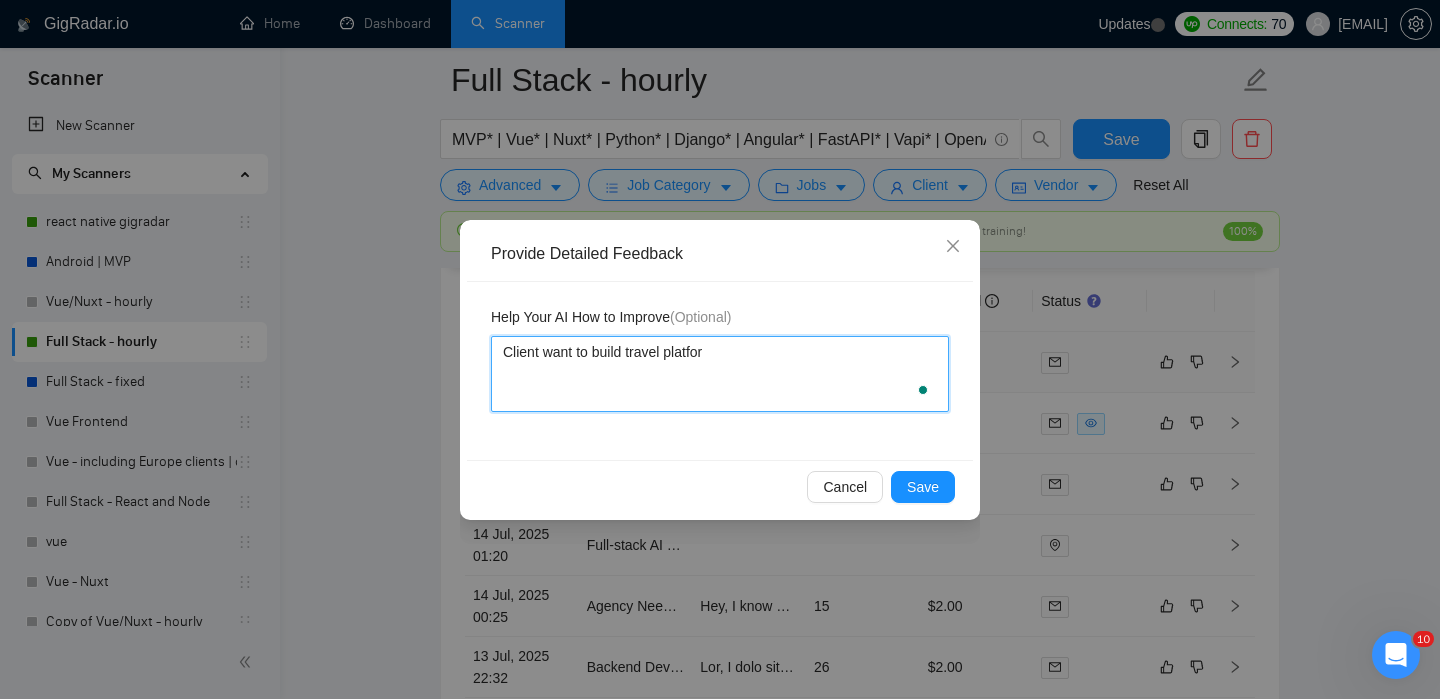 type 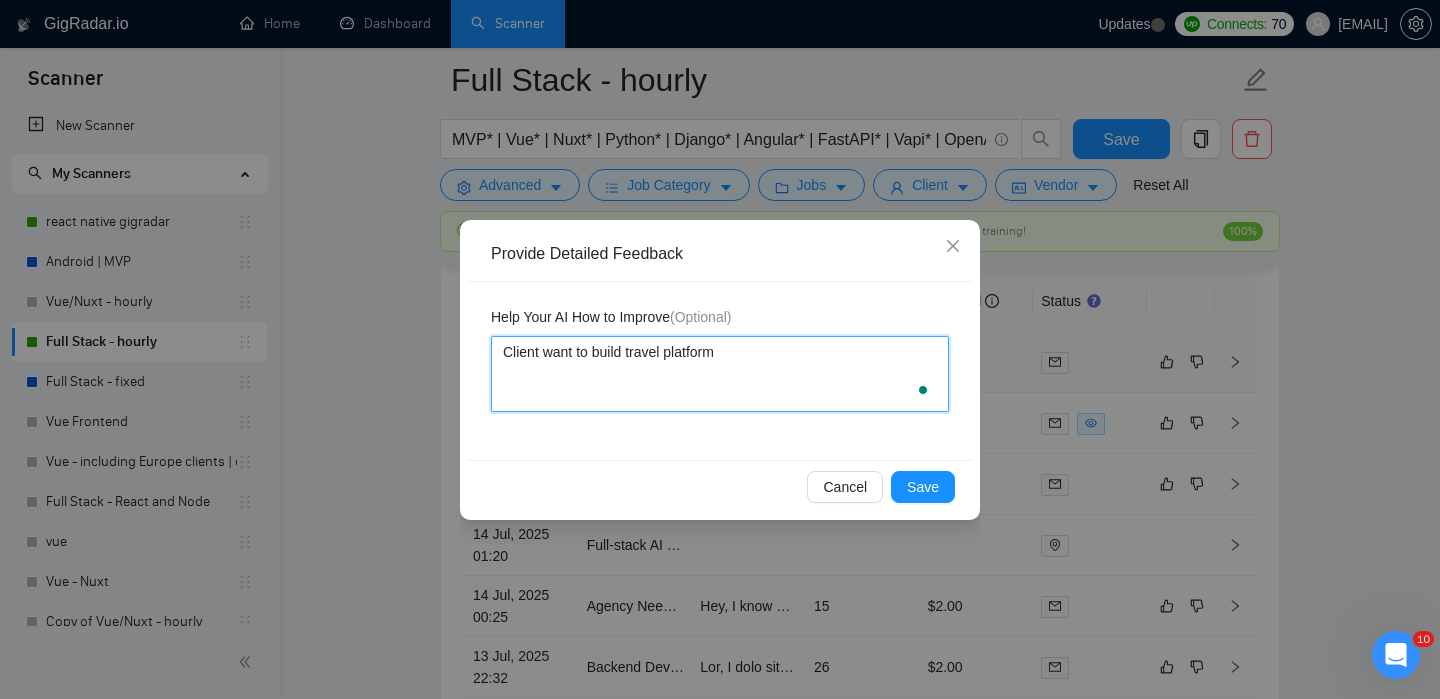 type 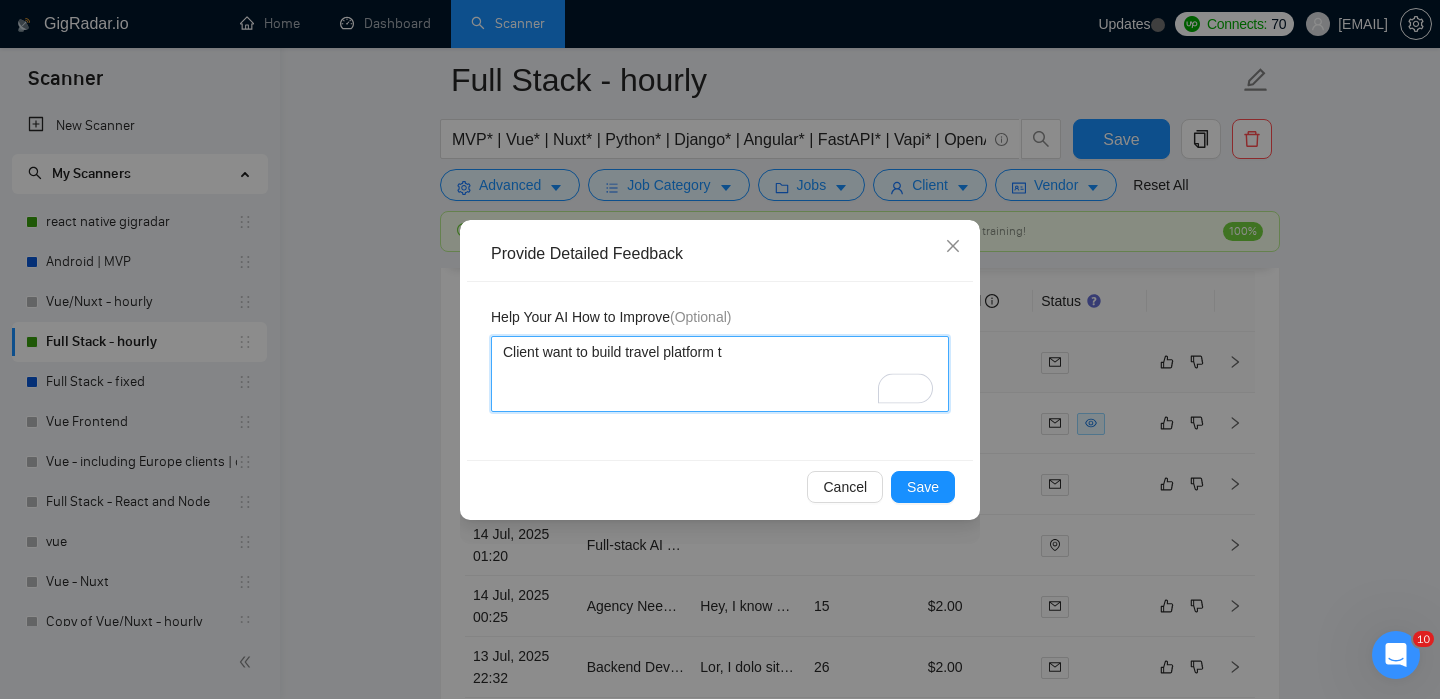 type 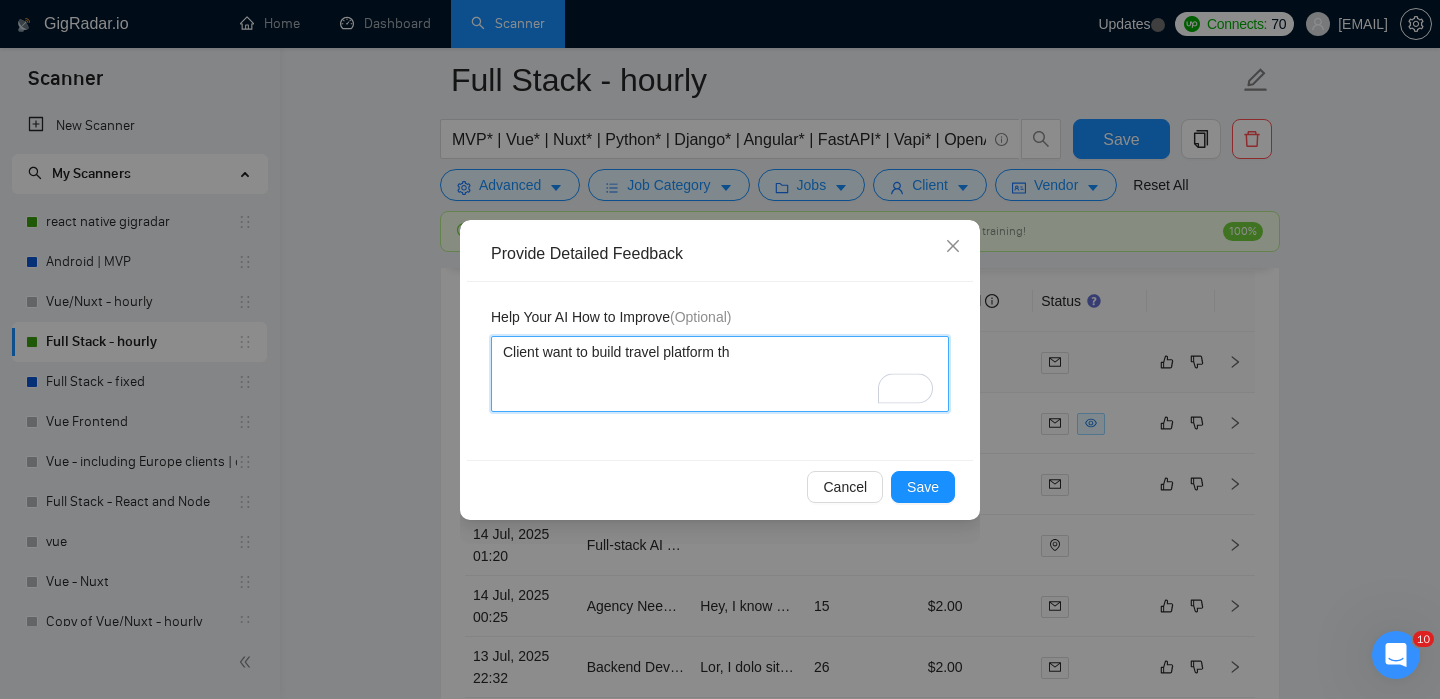 type 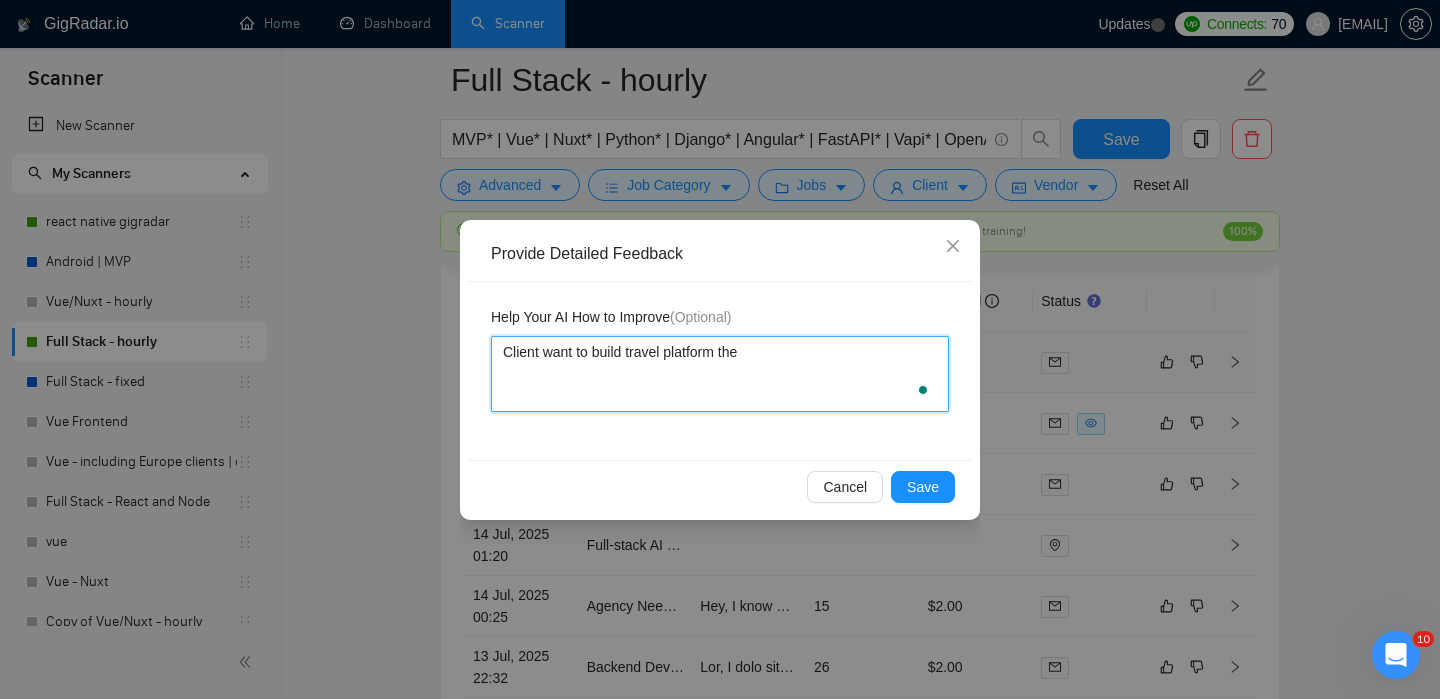 type on "Client want to build travel platform then" 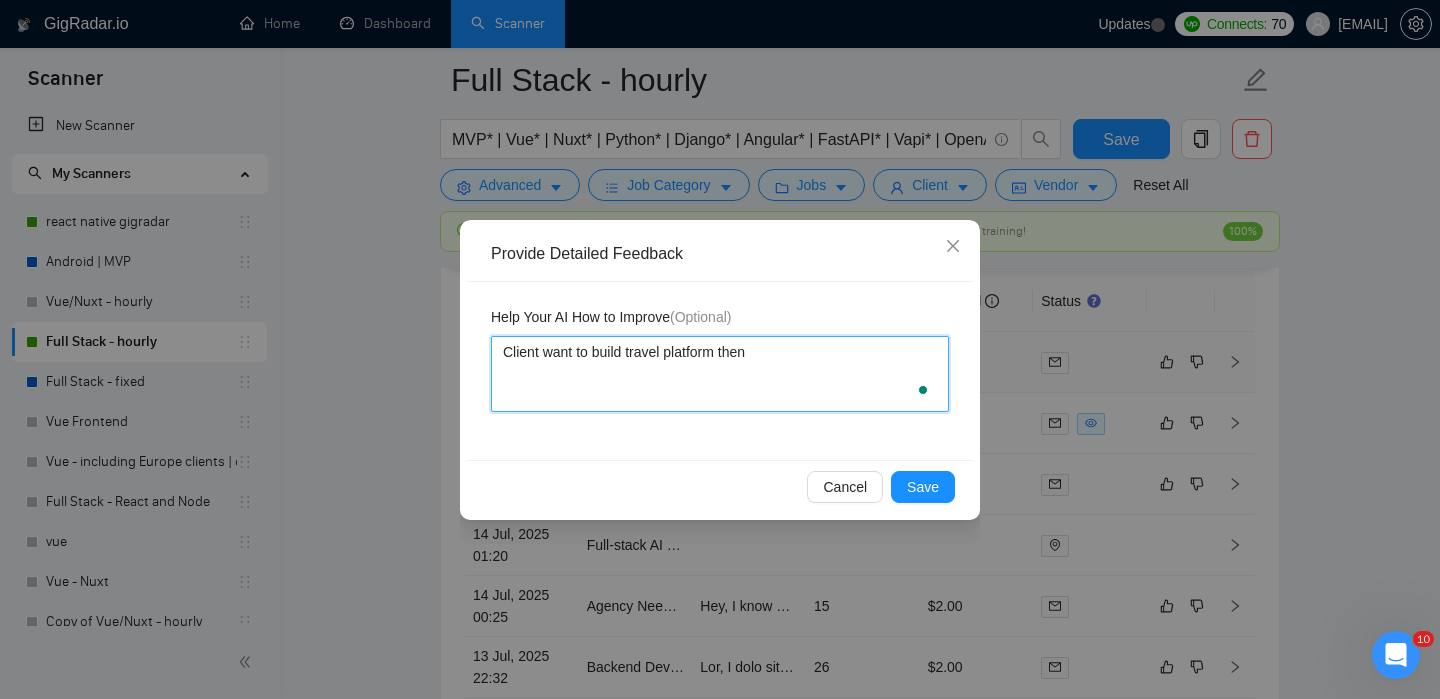 type 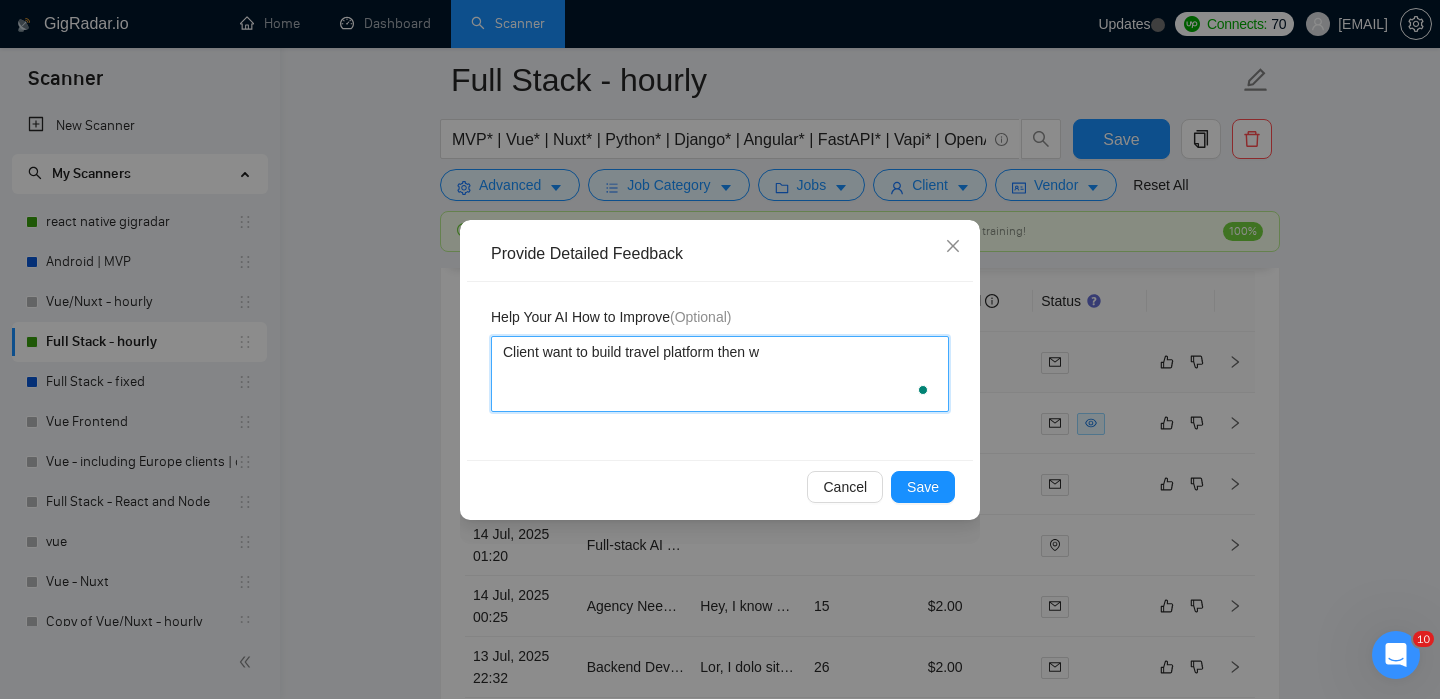 type on "Client want to build travel platform then wh" 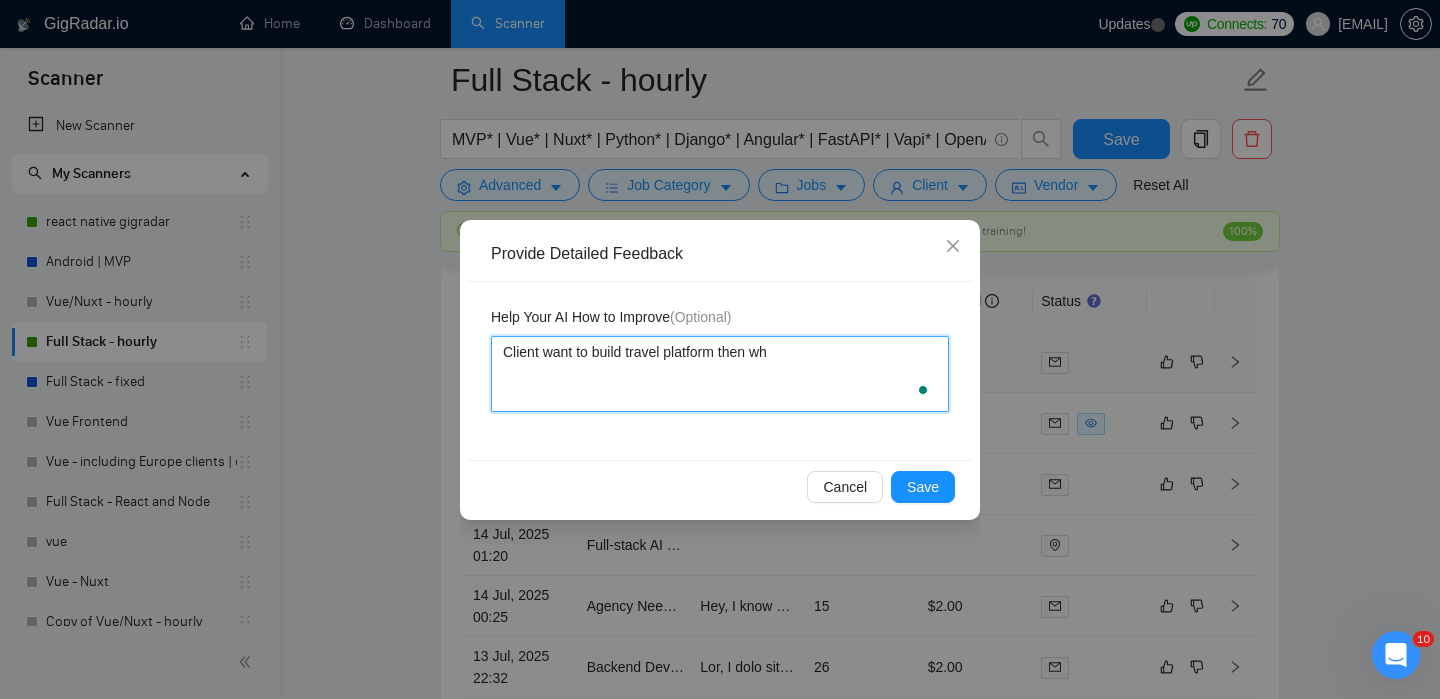type 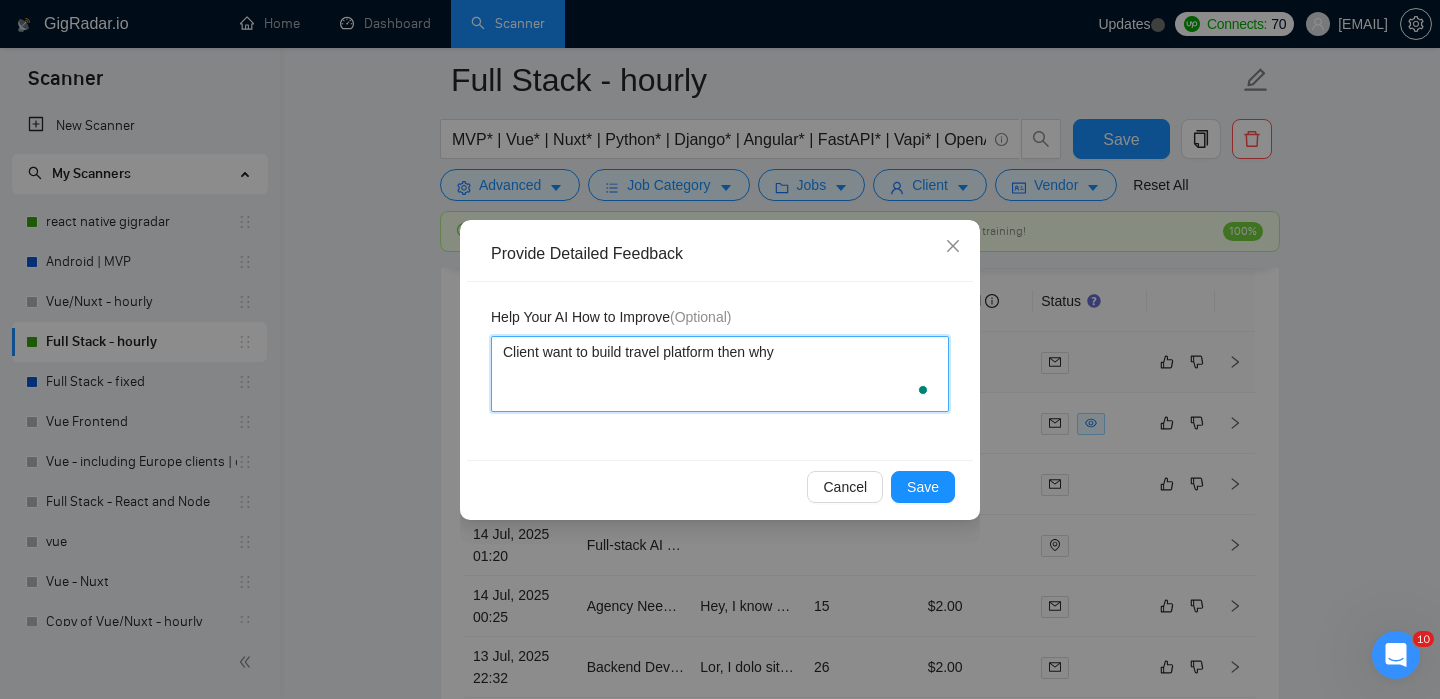 type 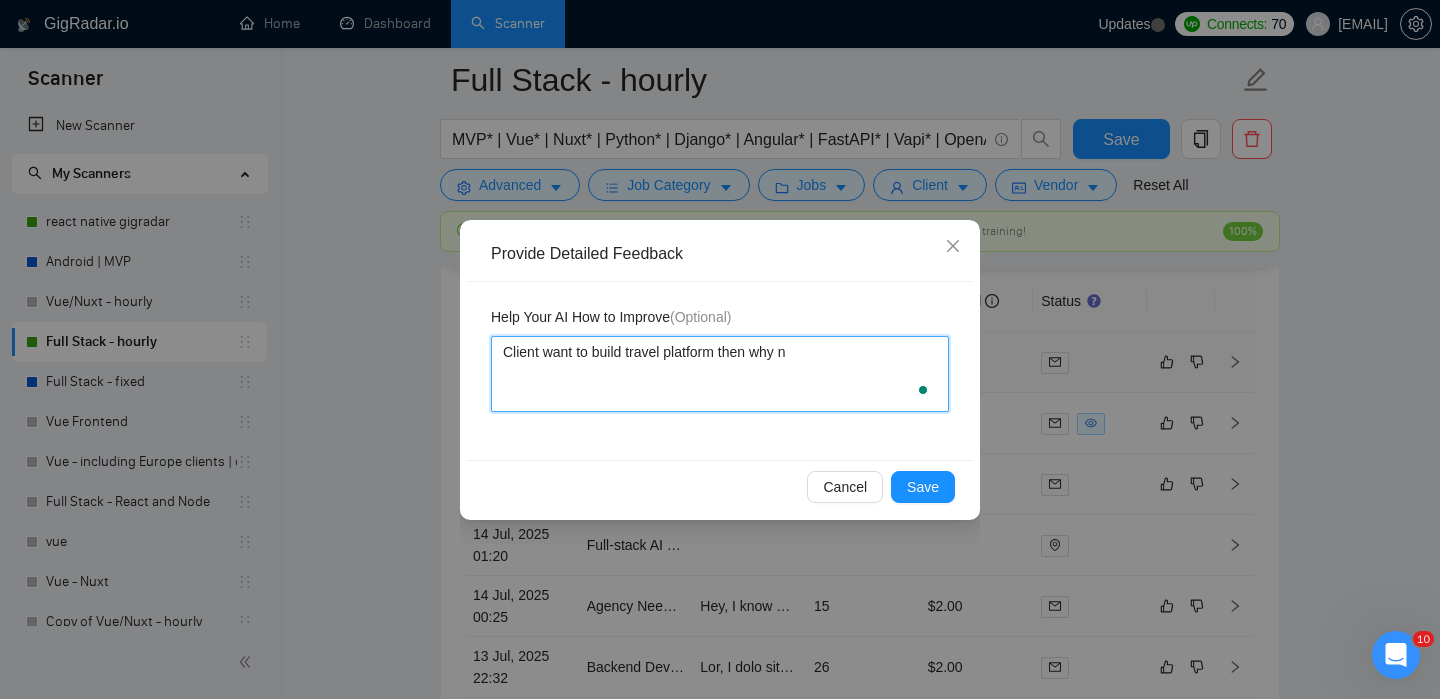type on "Client want to build travel platform then why no" 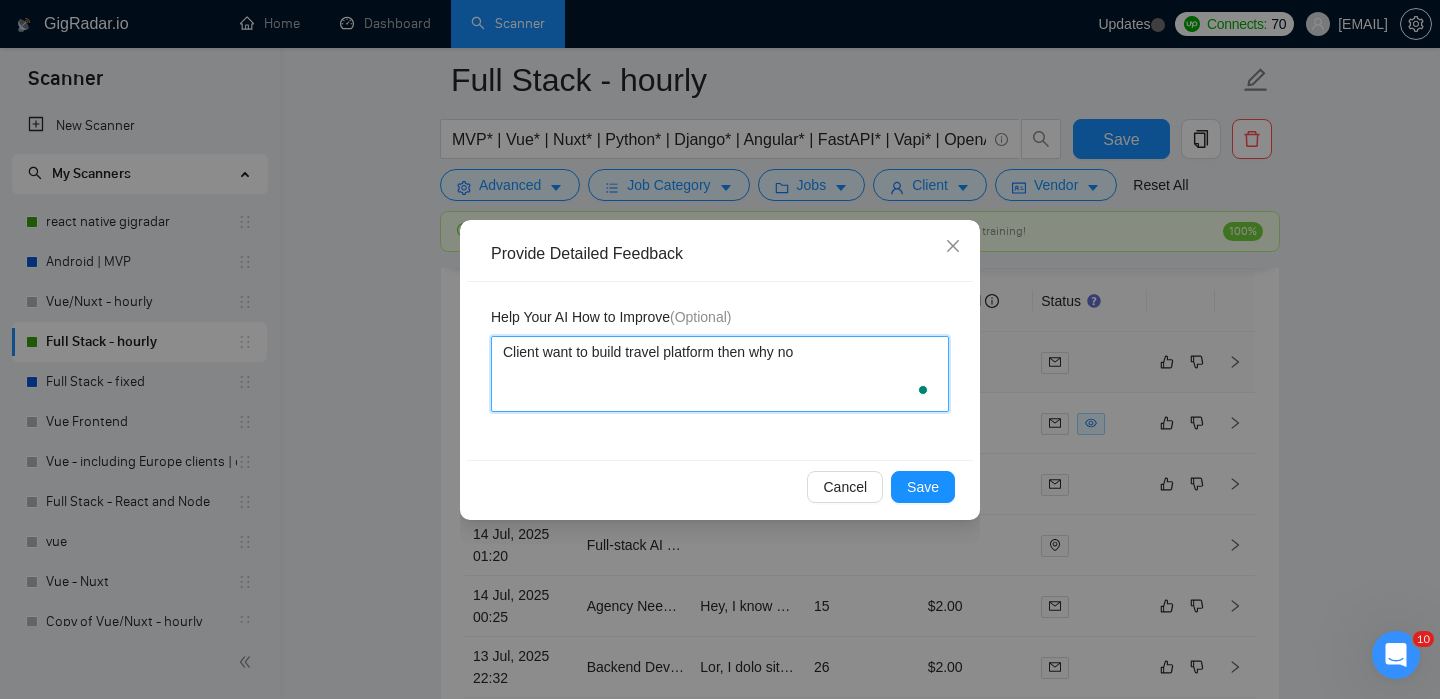 type 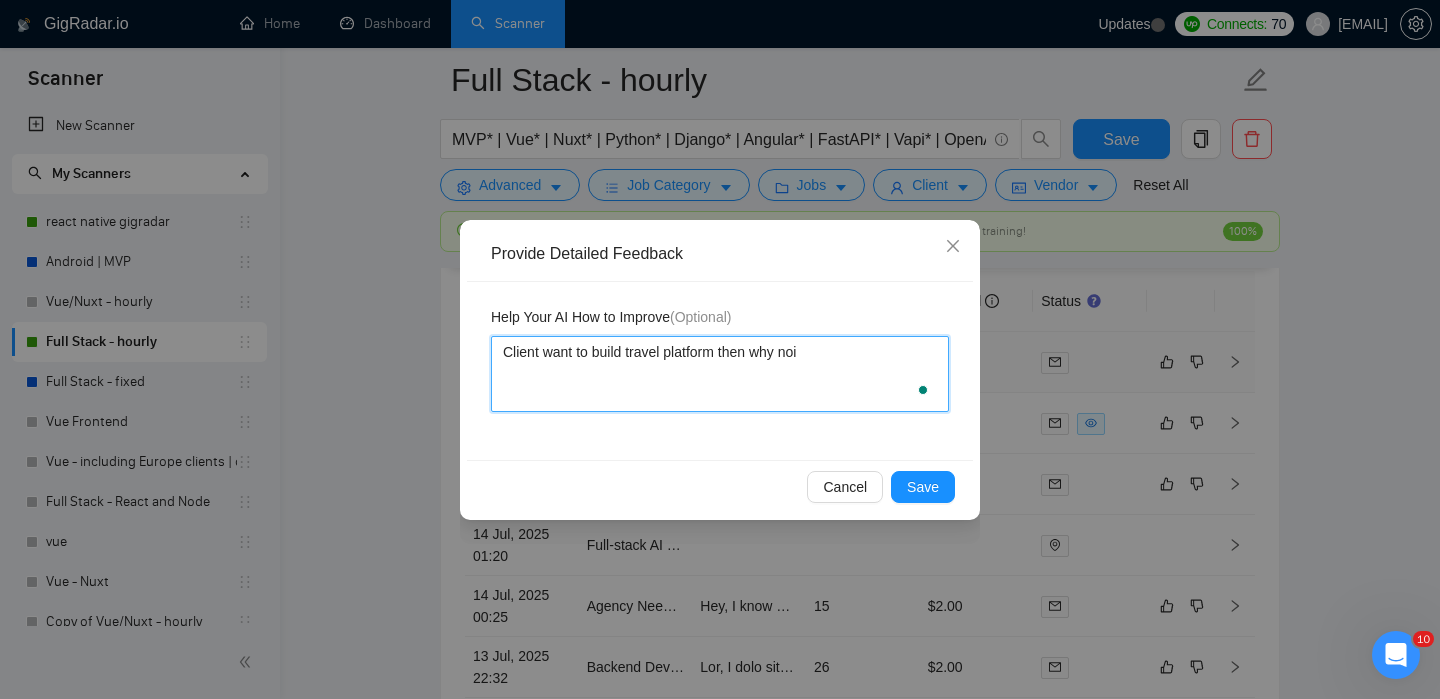 type 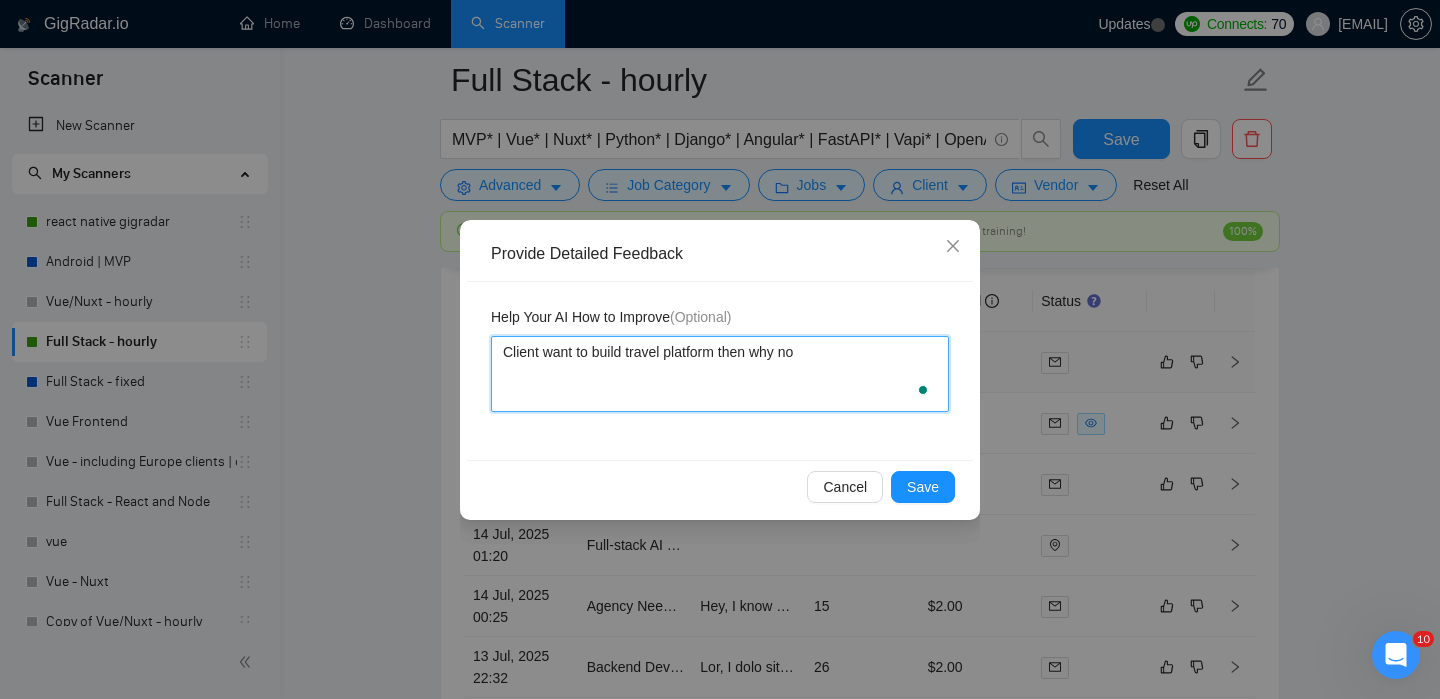 type 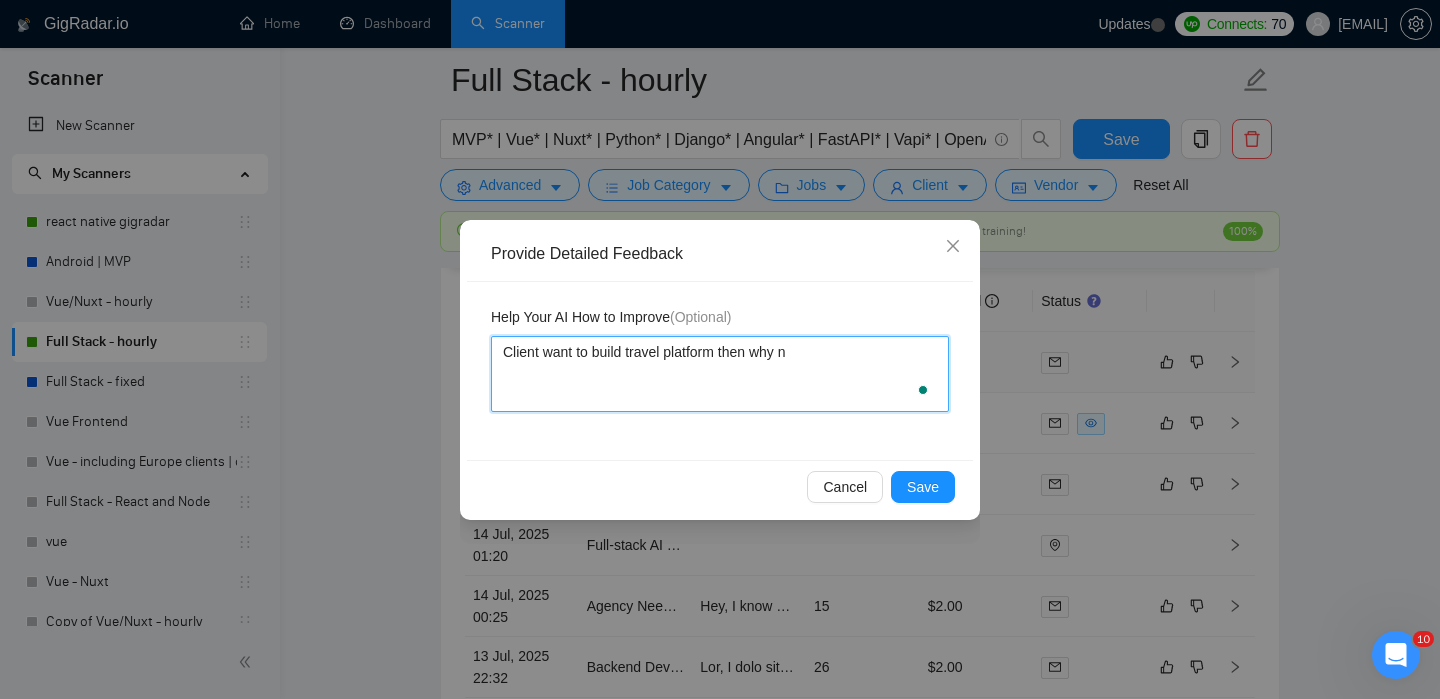type 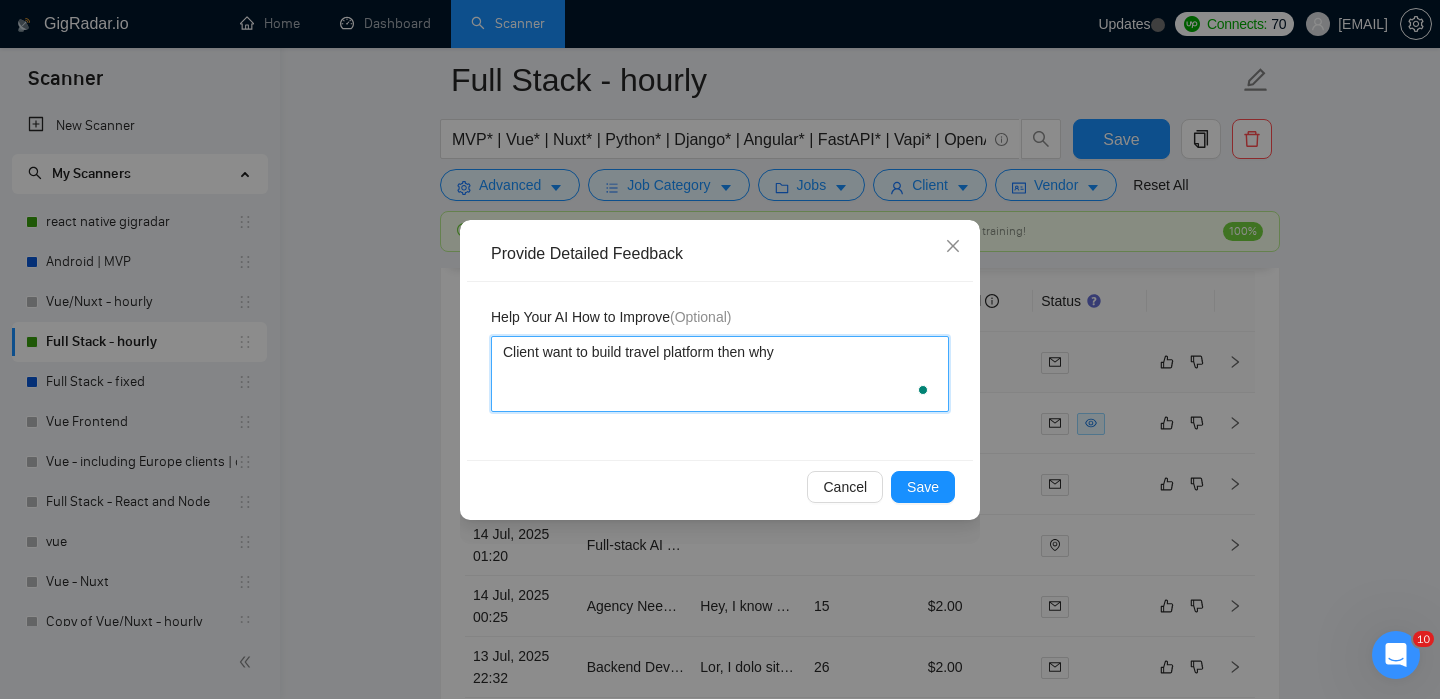 type 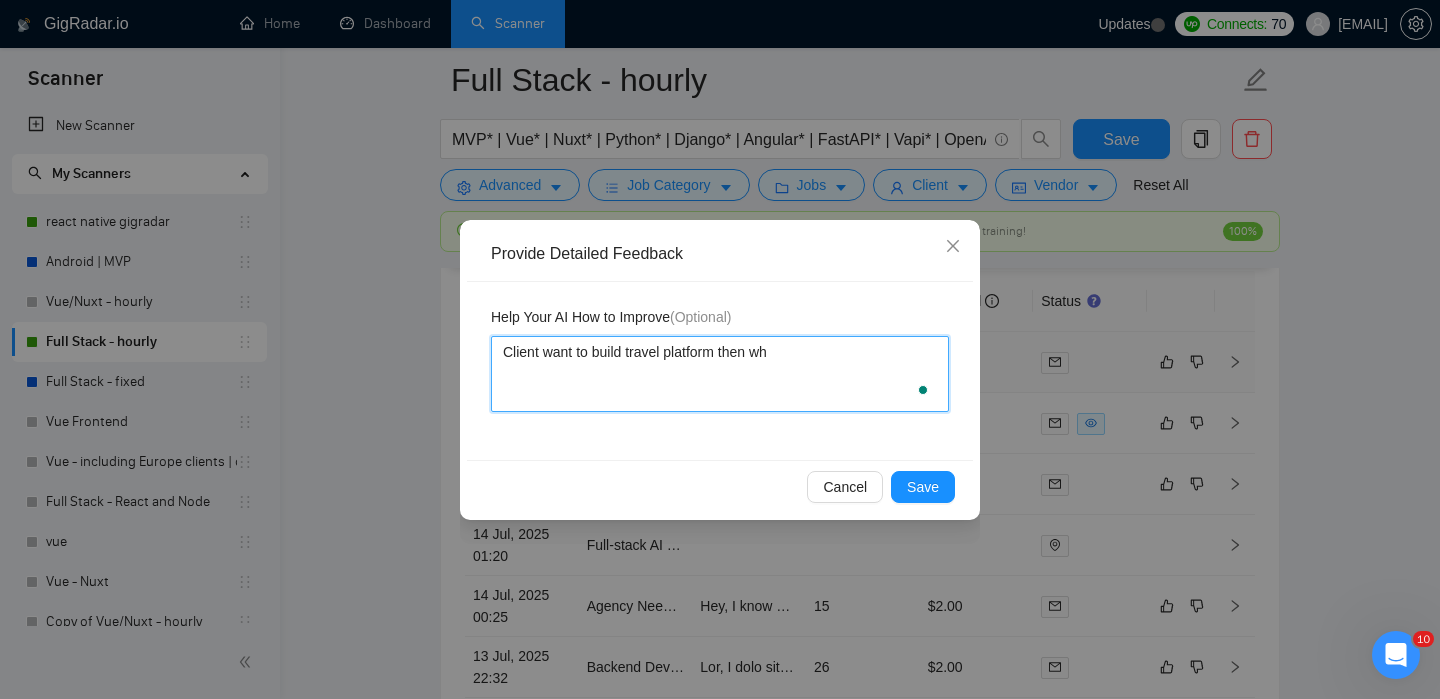type 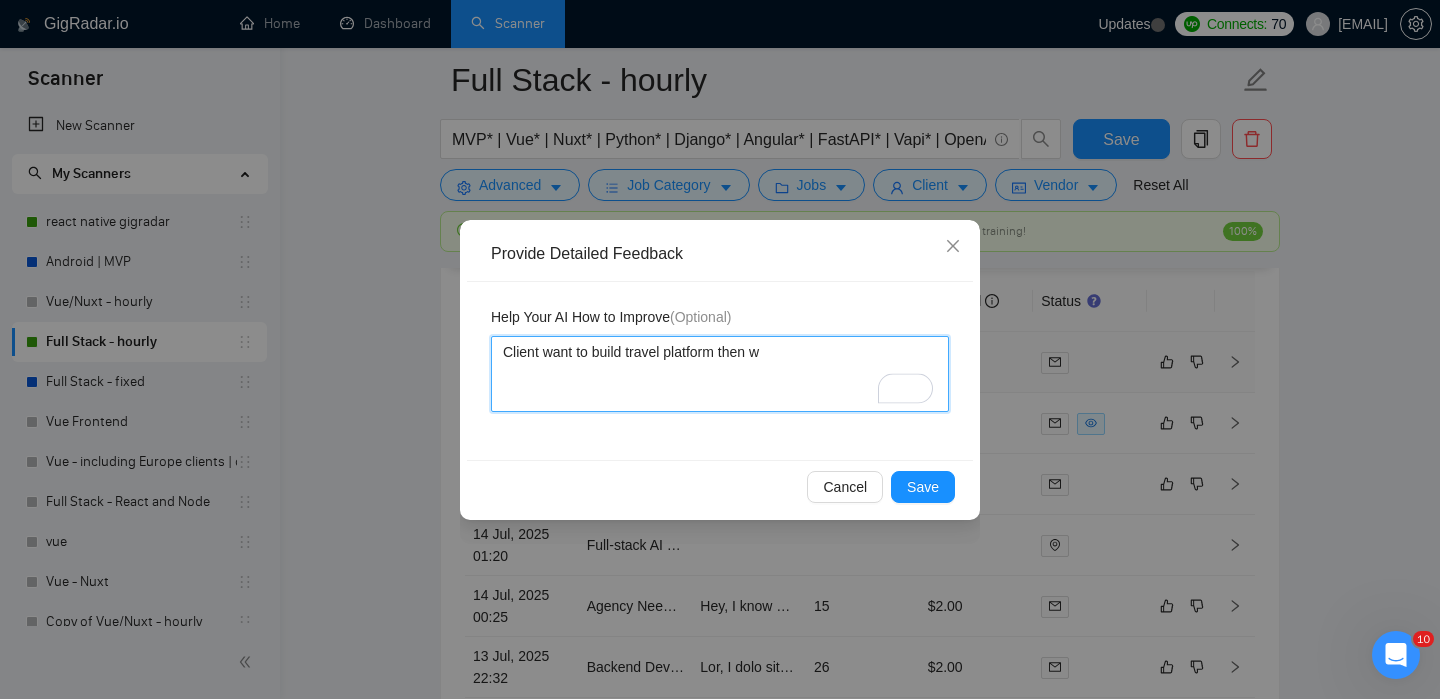 type 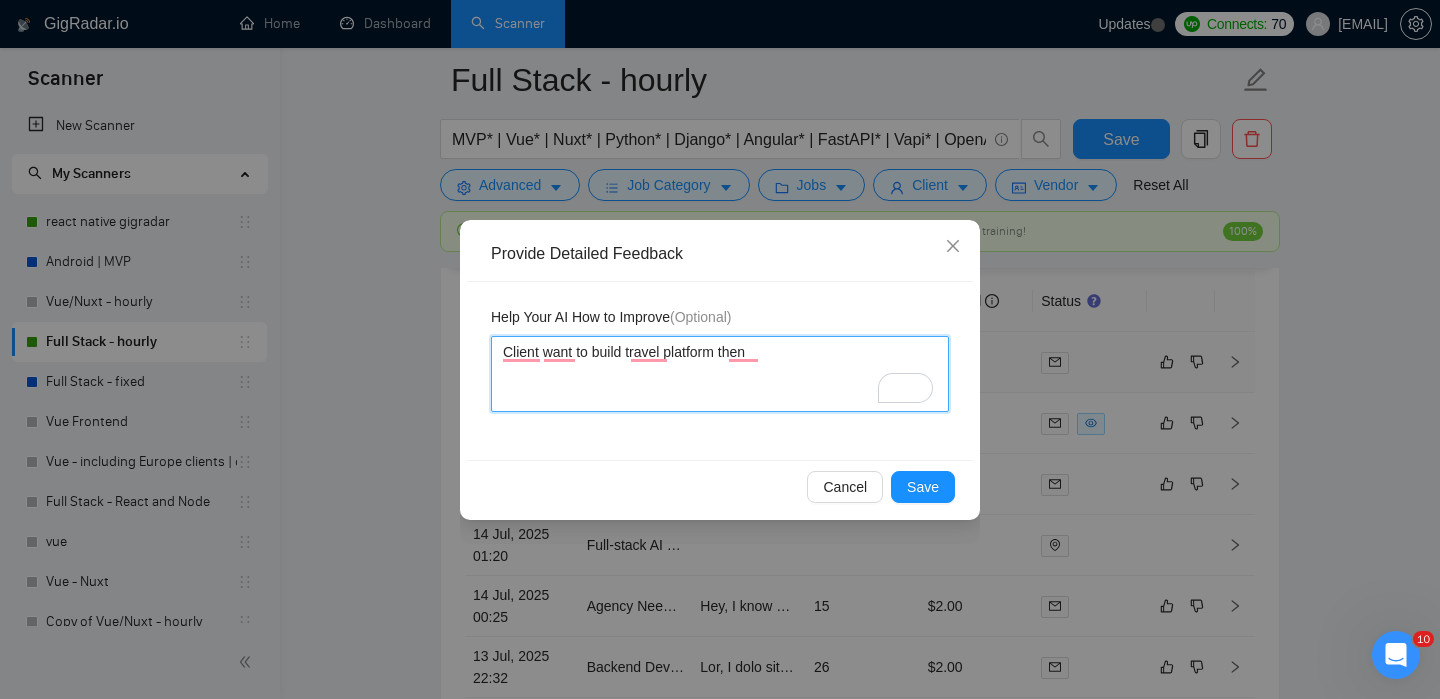 type 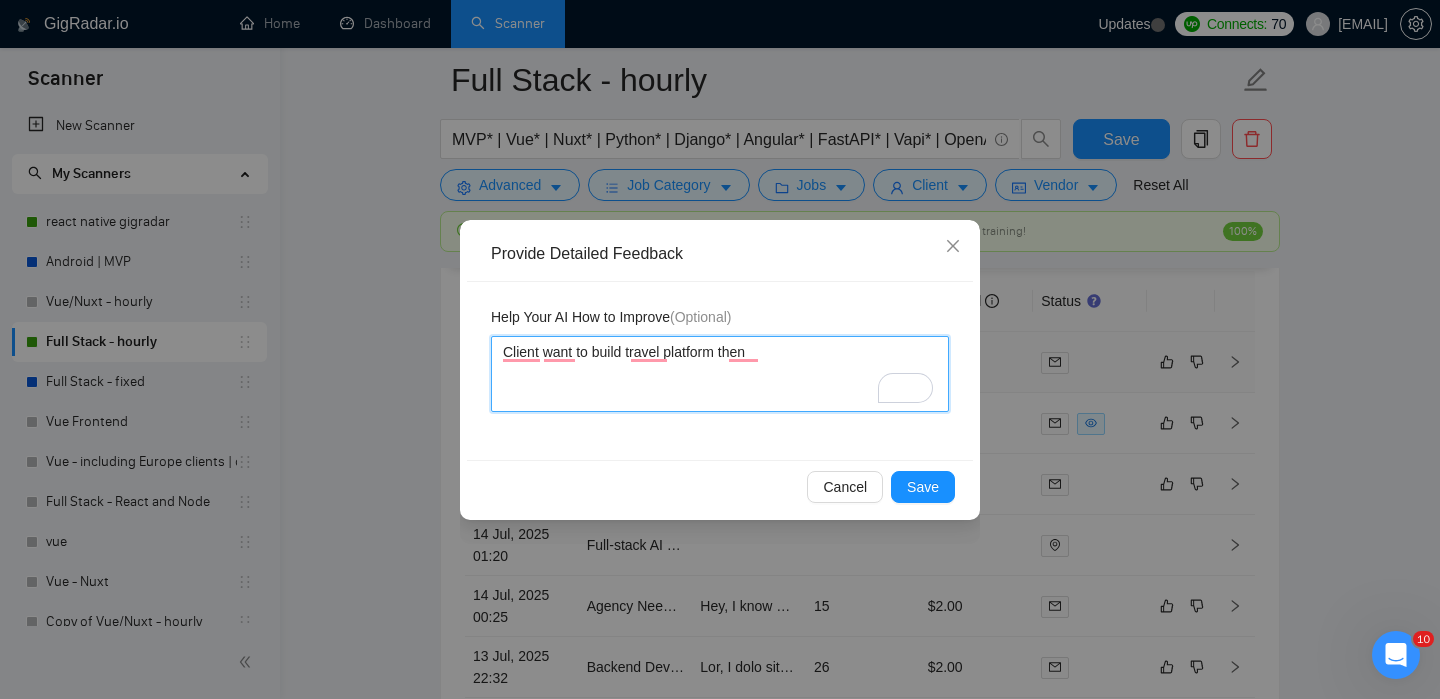 type on "Client want to build travel platform then w" 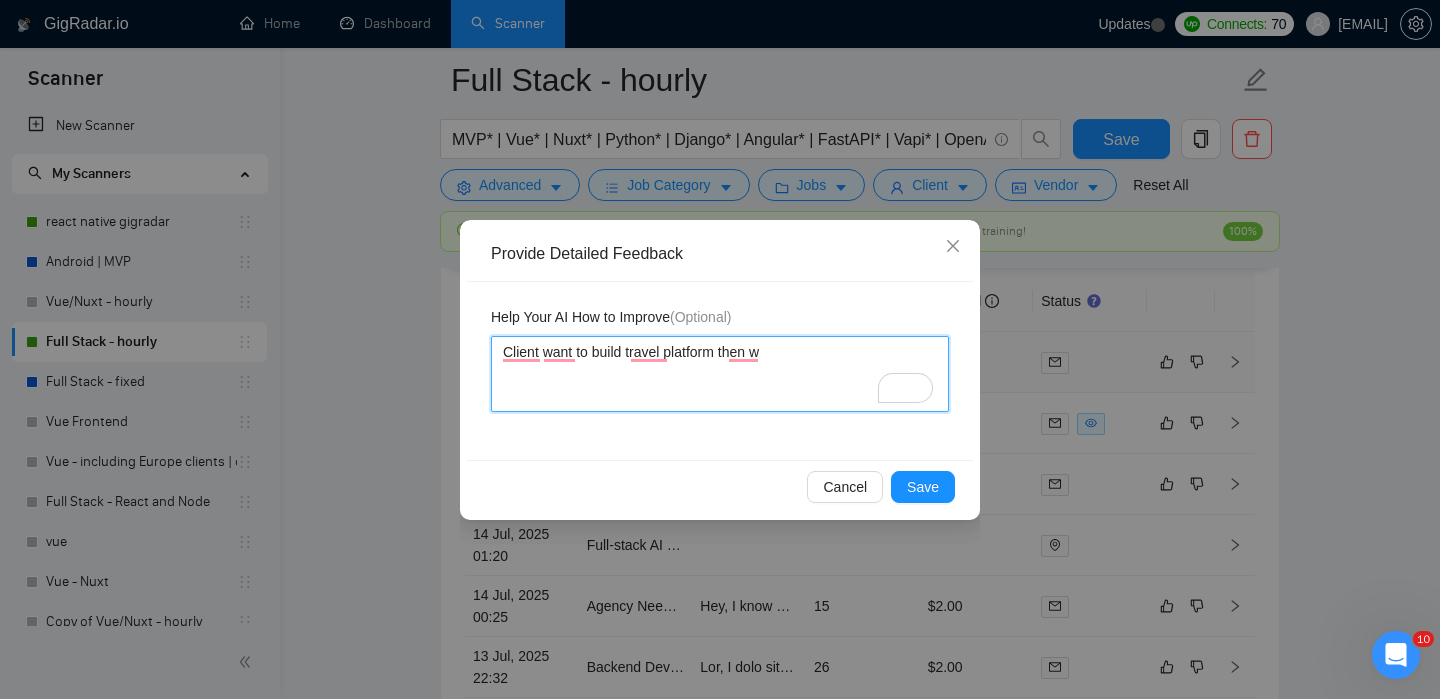 type 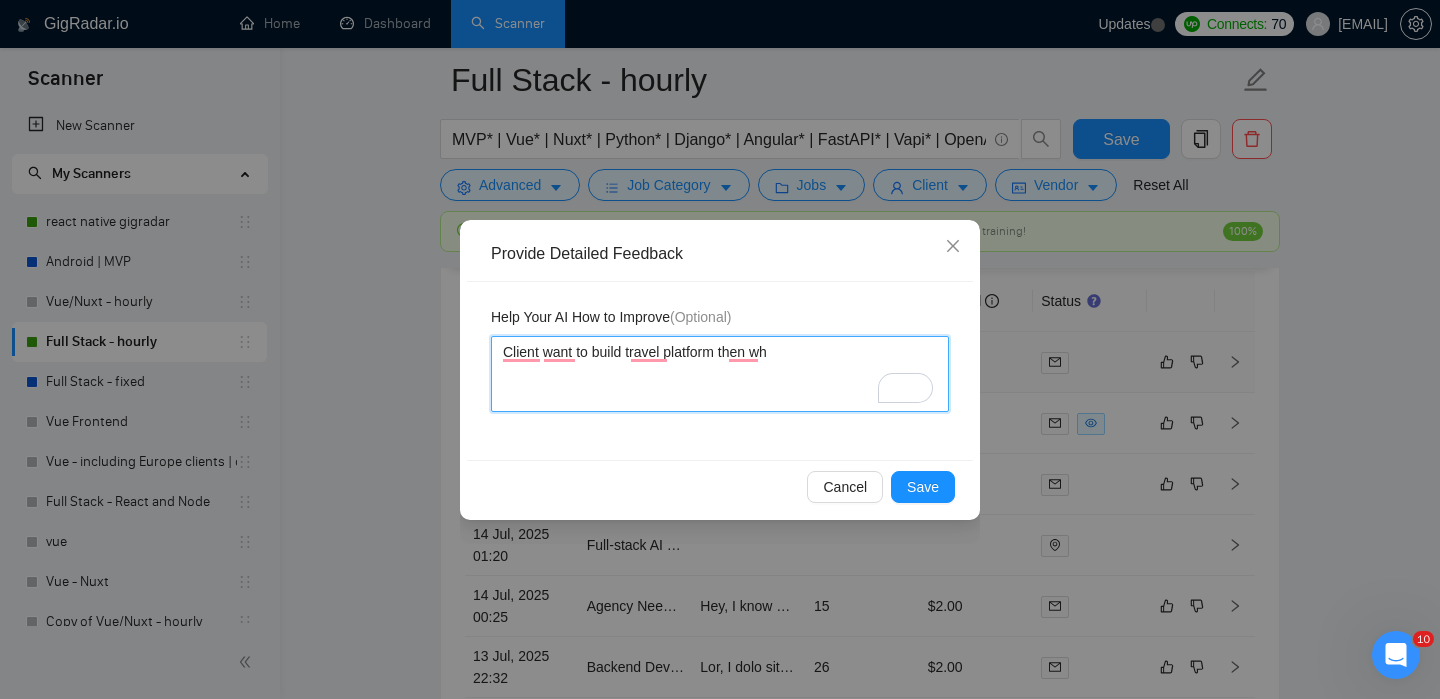 type 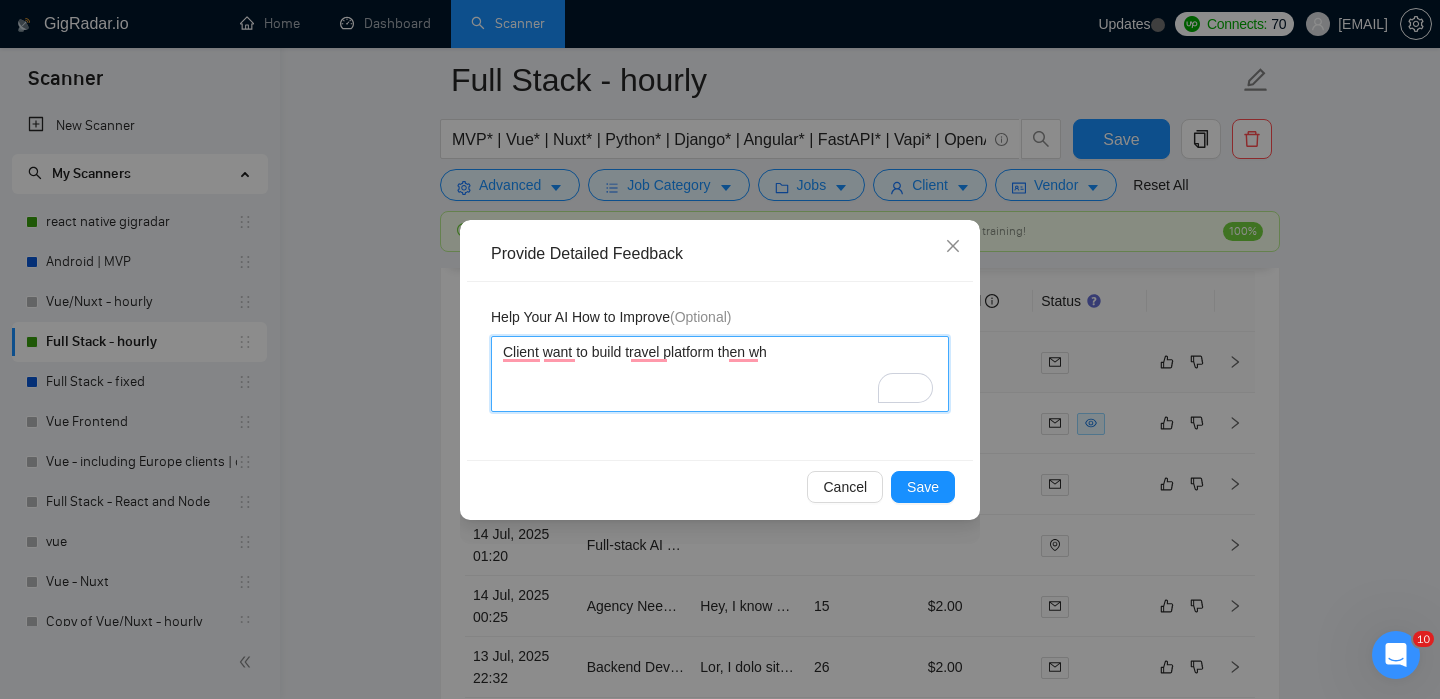 type on "Client want to build travel platform then why" 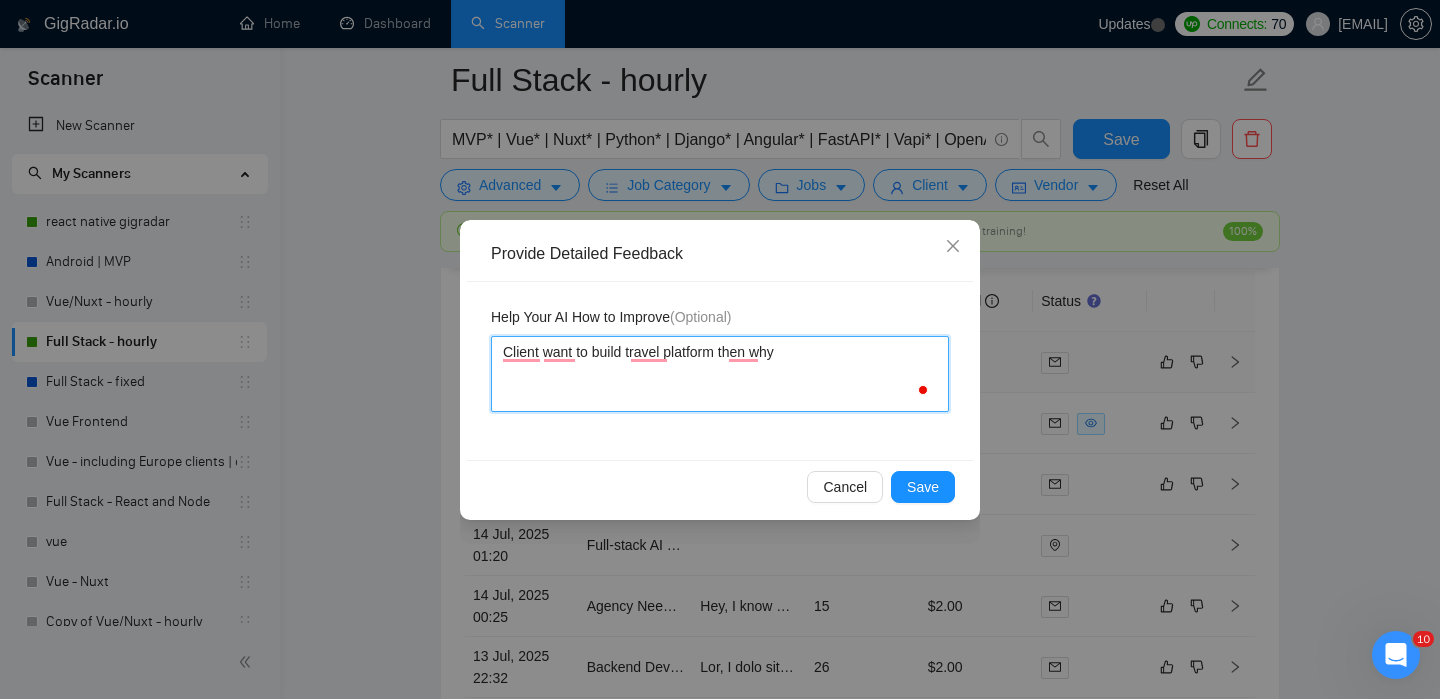 type 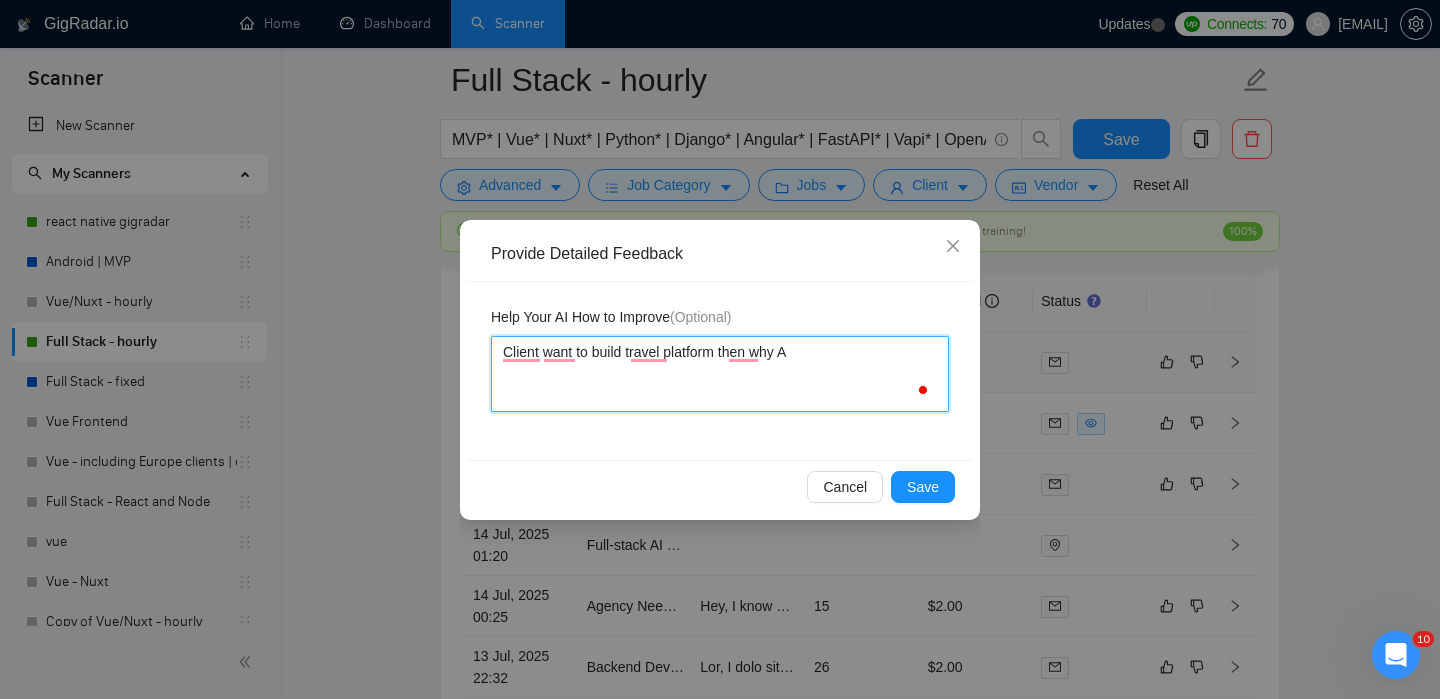 type 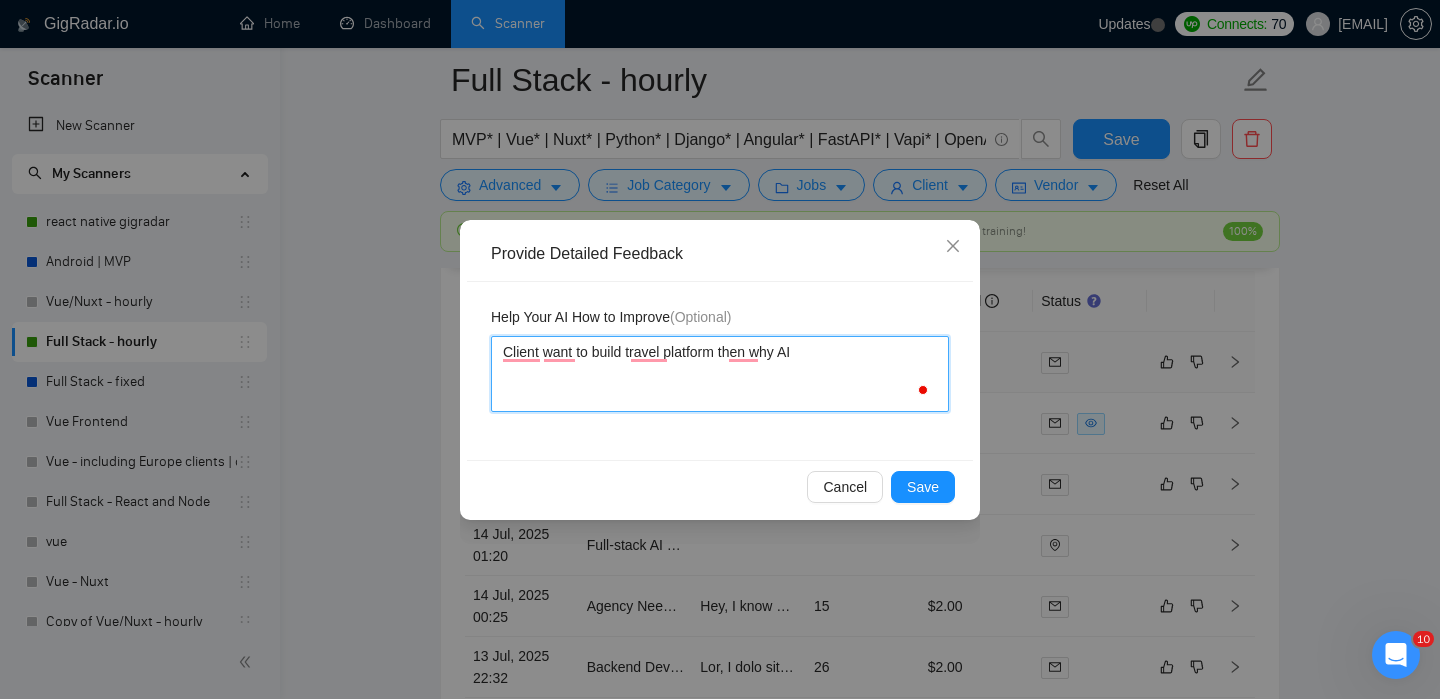type 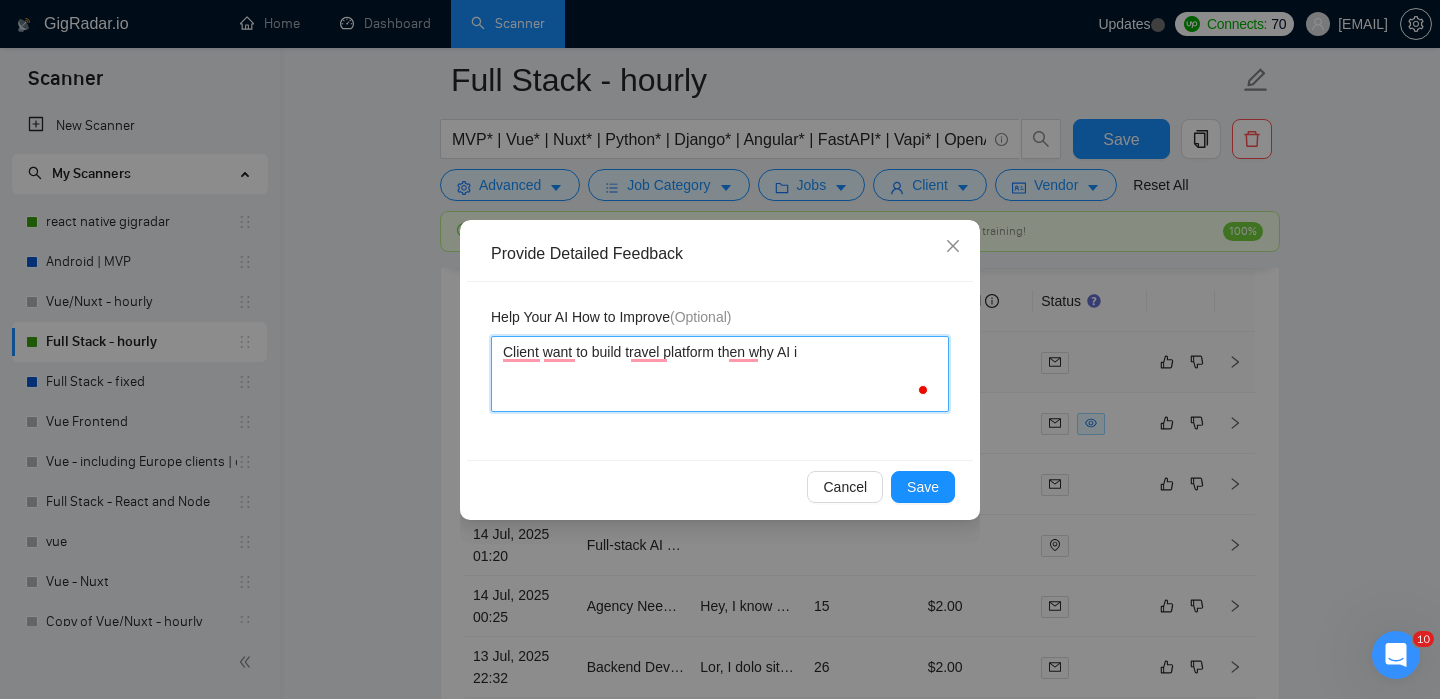 type 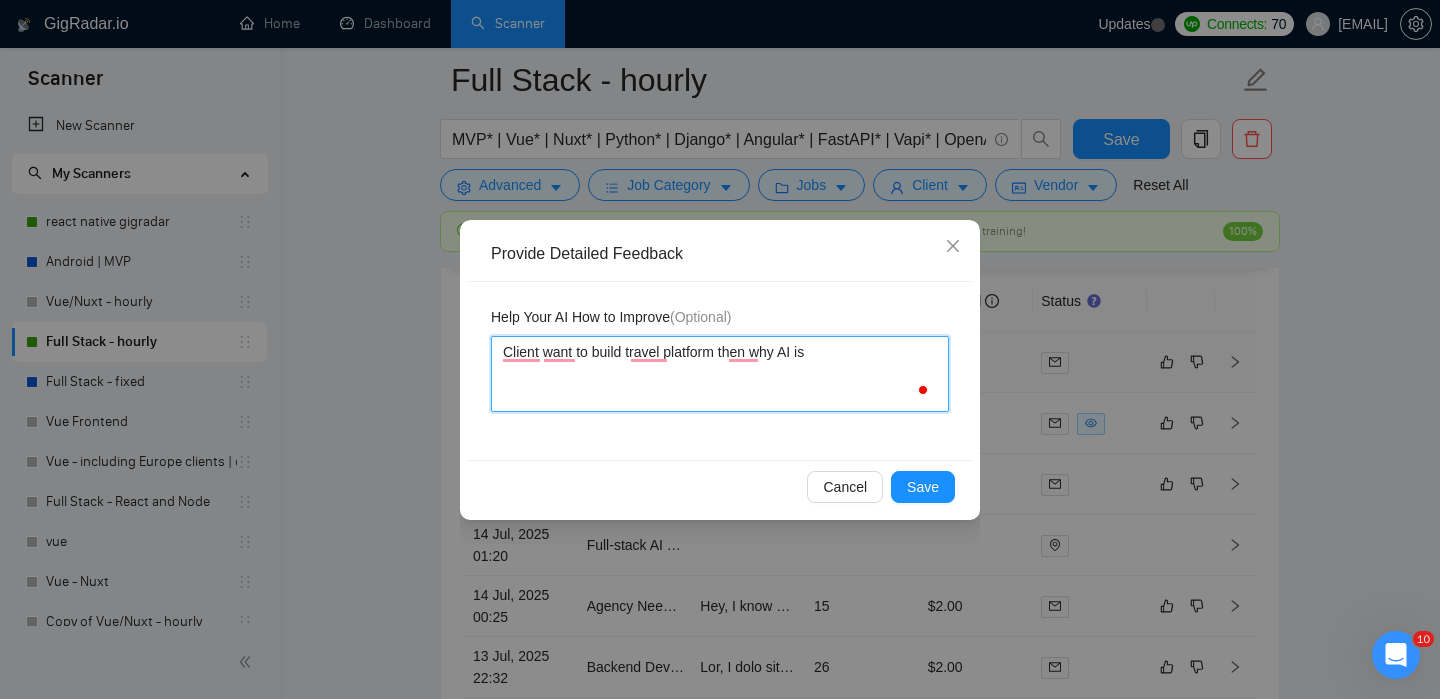 type 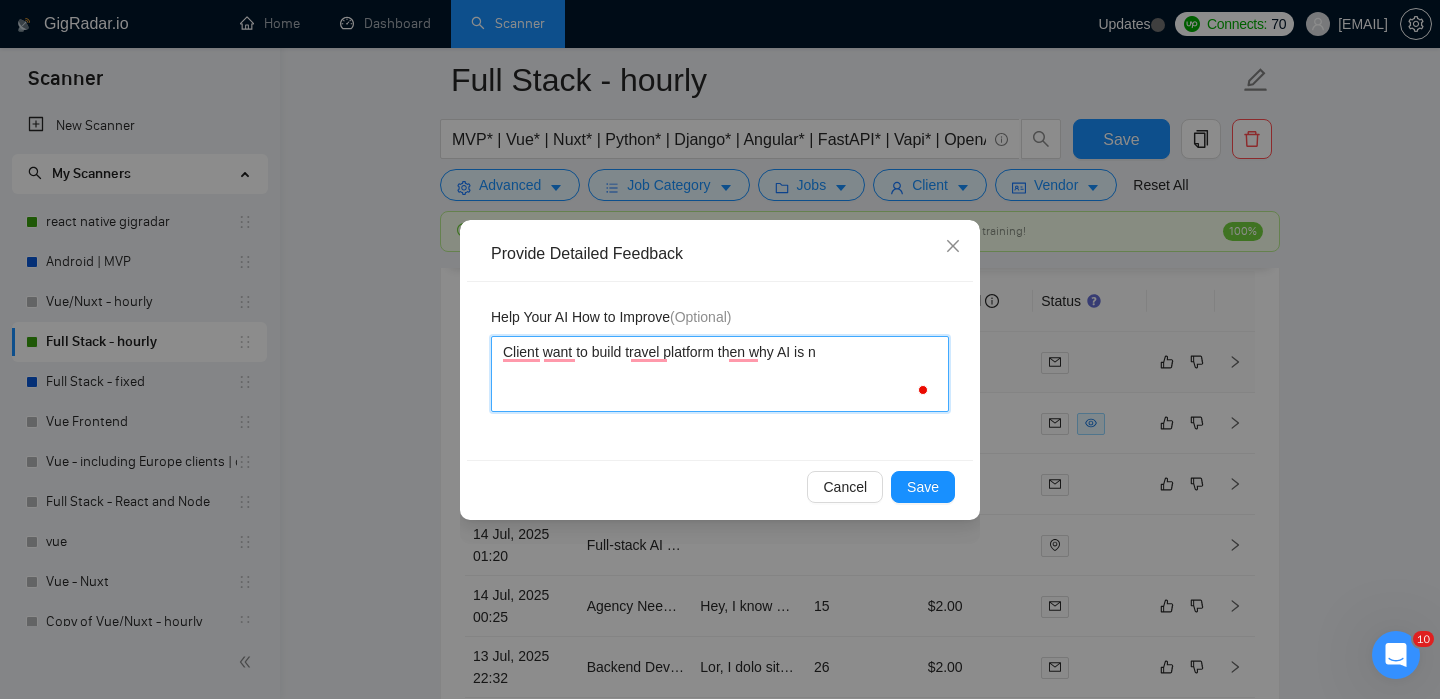 type 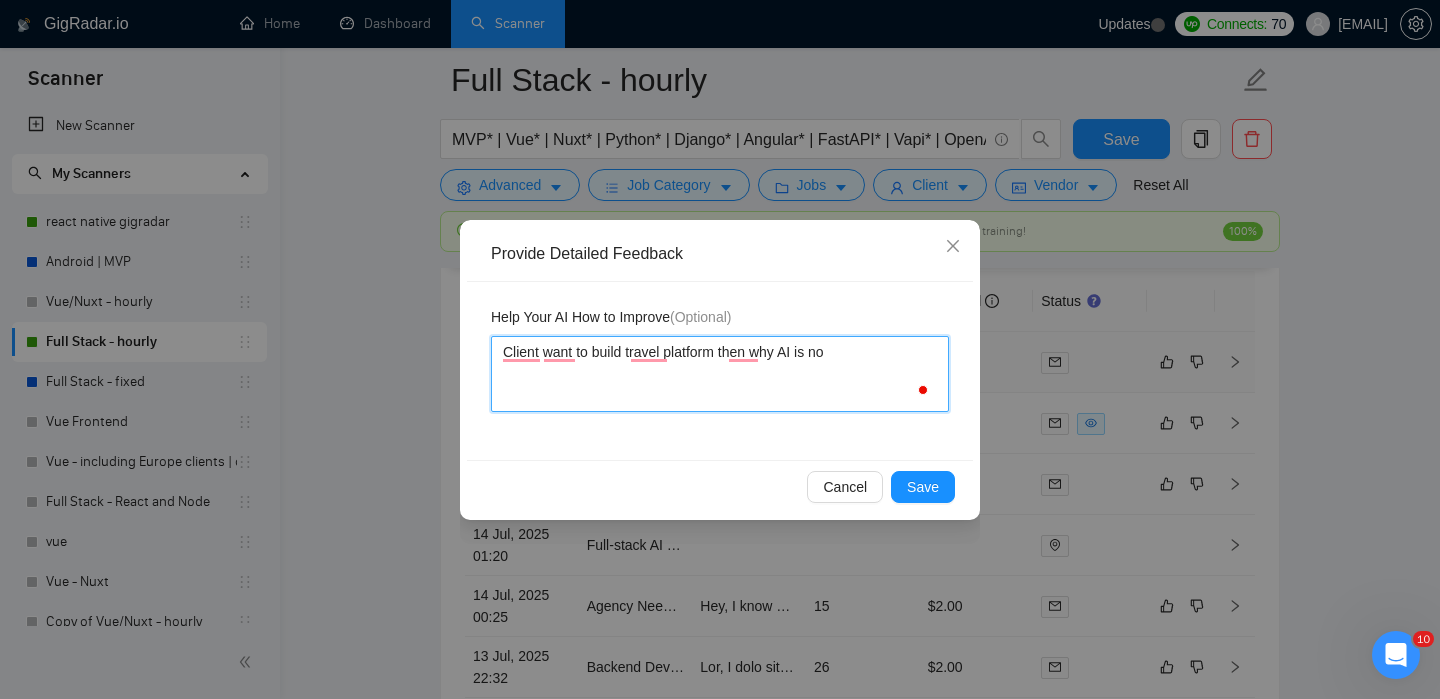 type 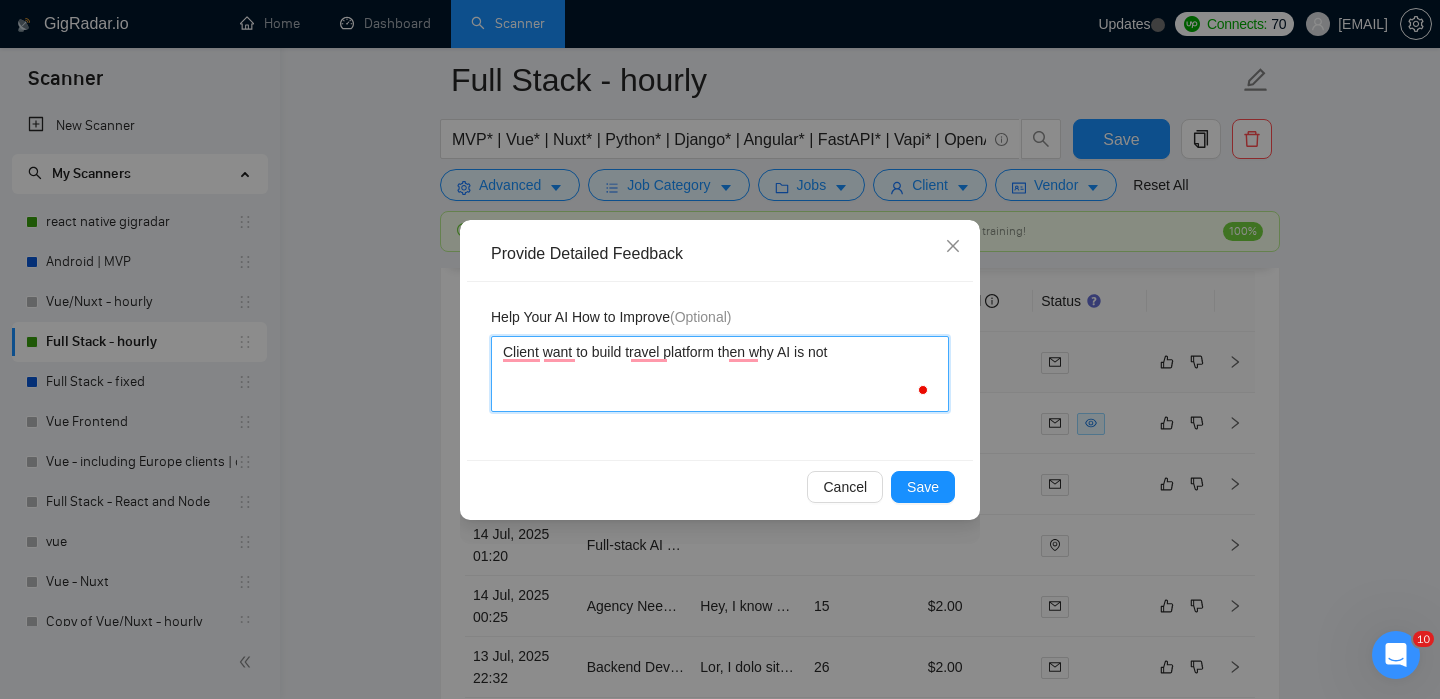type 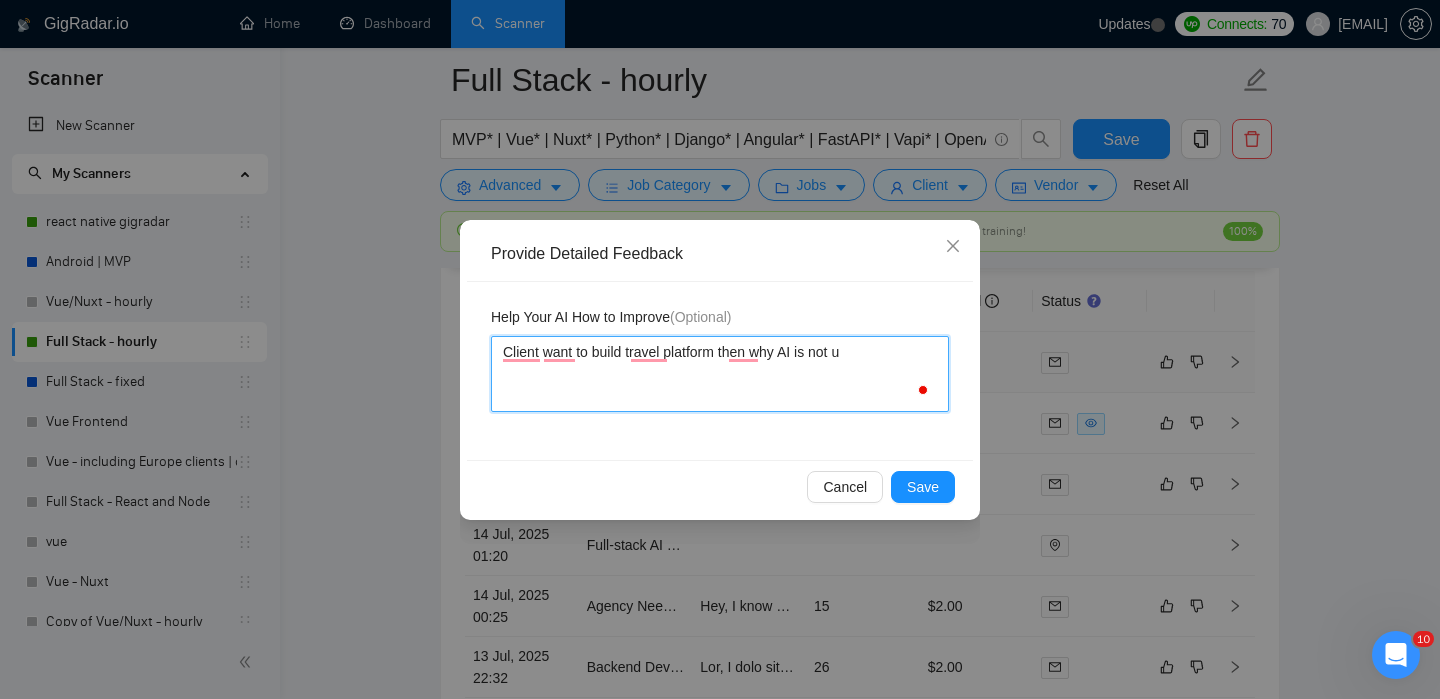 type 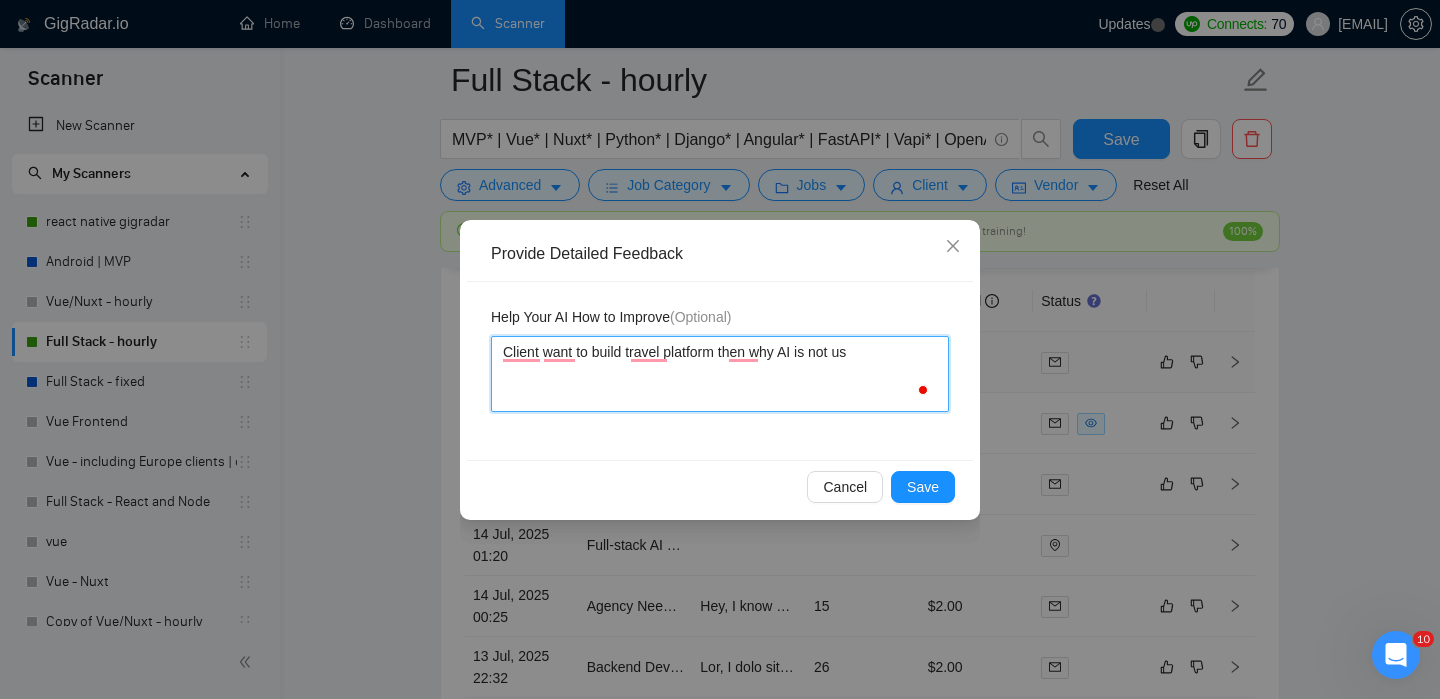 type 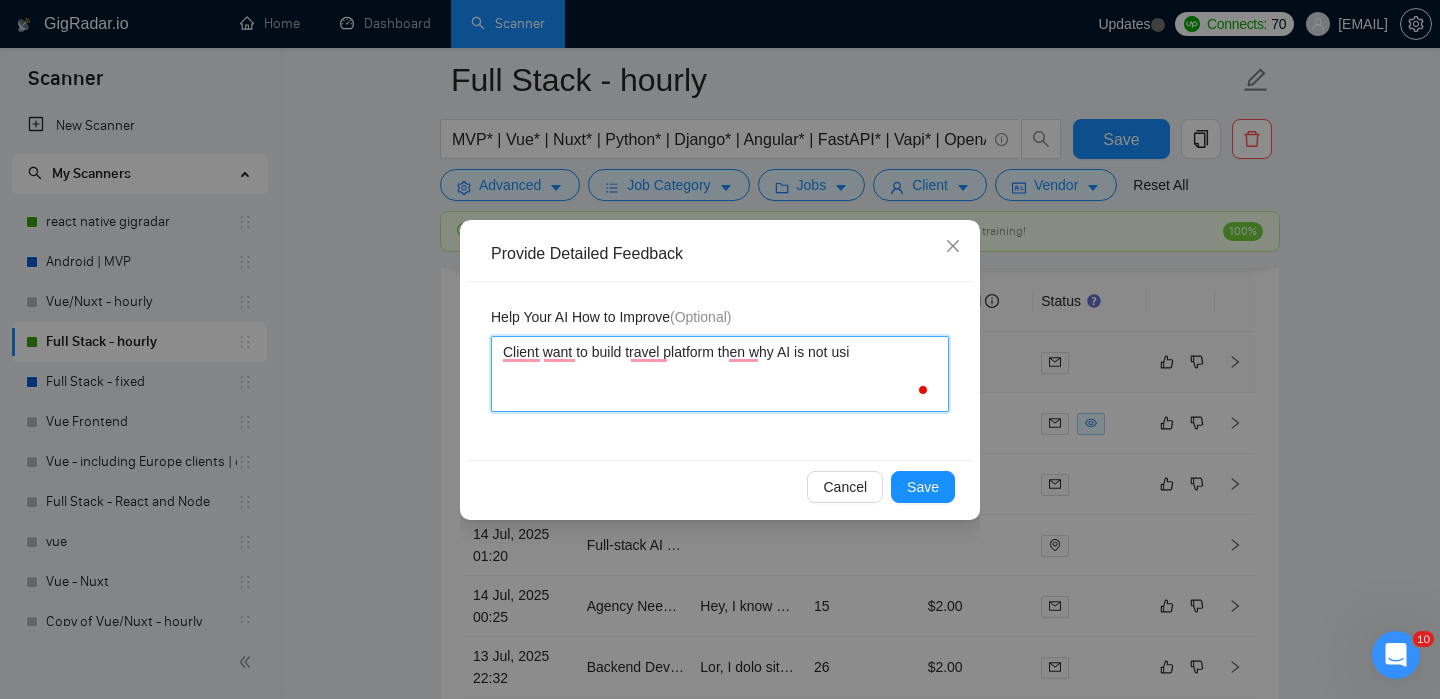 type 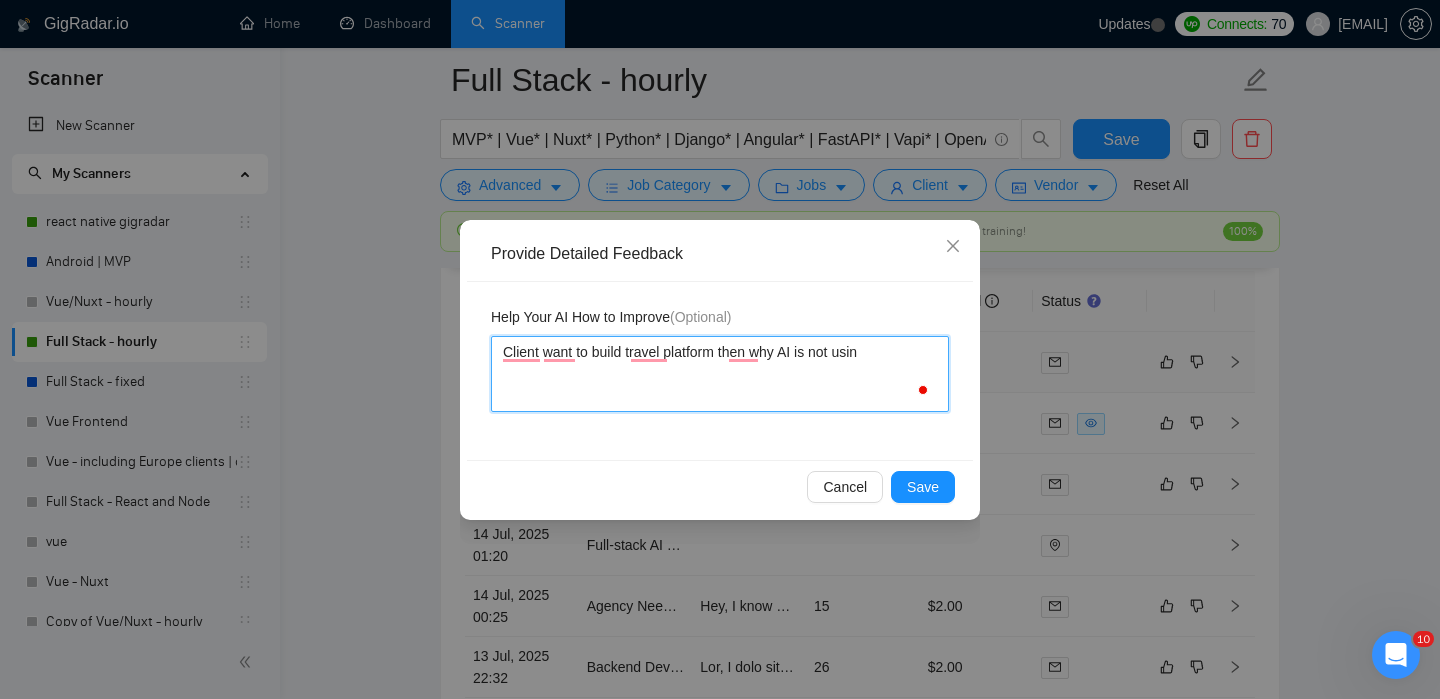 type 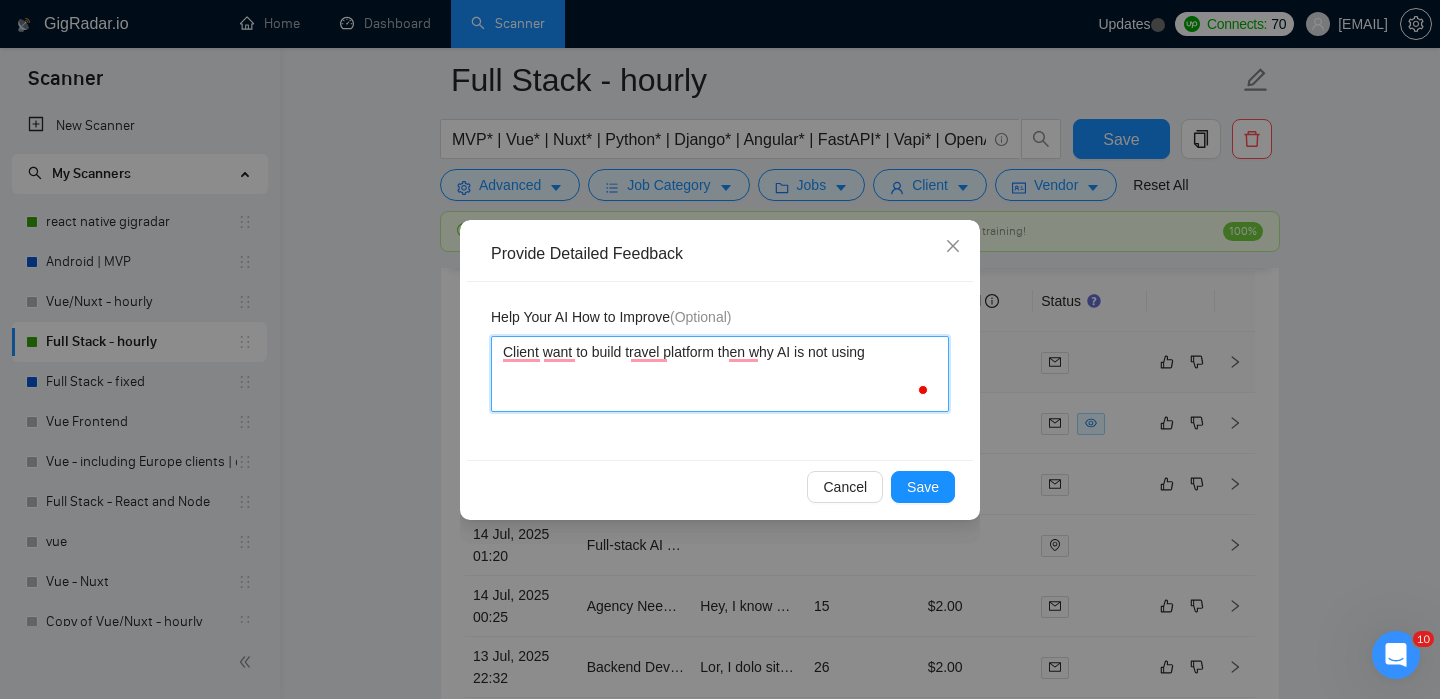 type 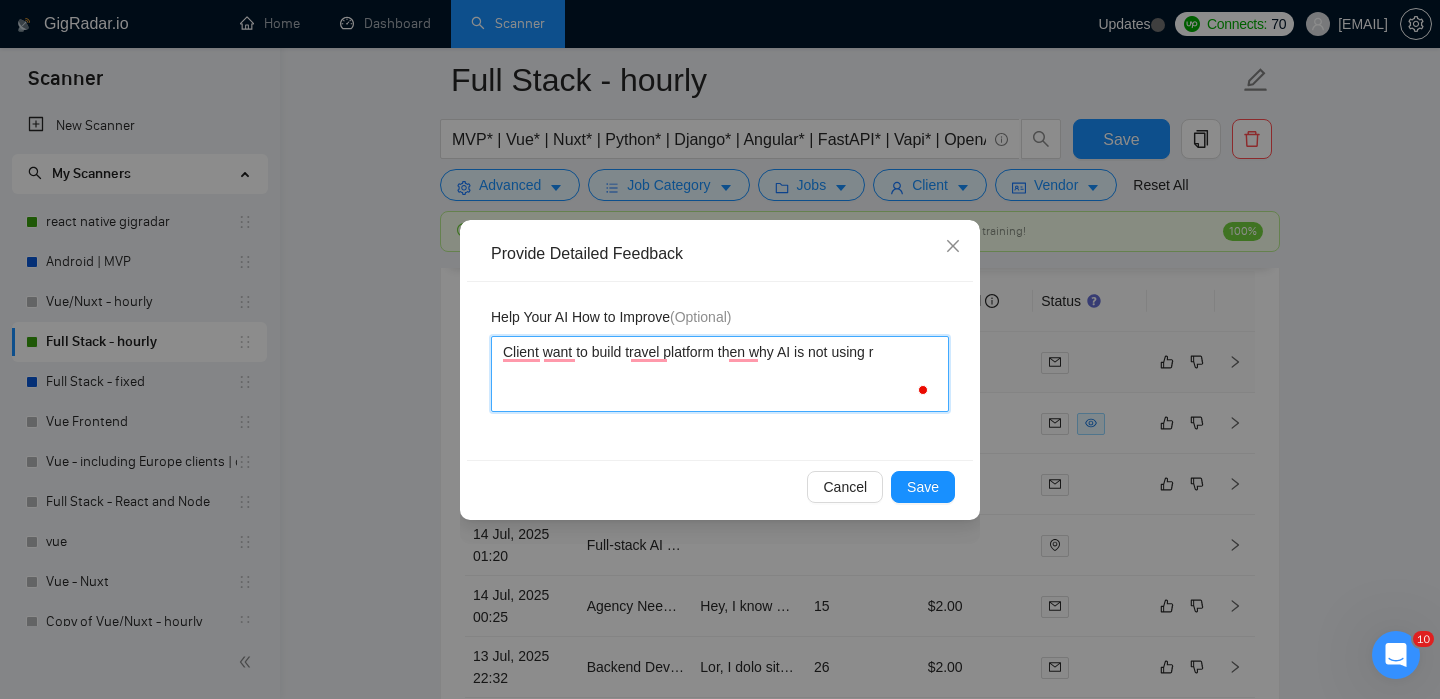 type 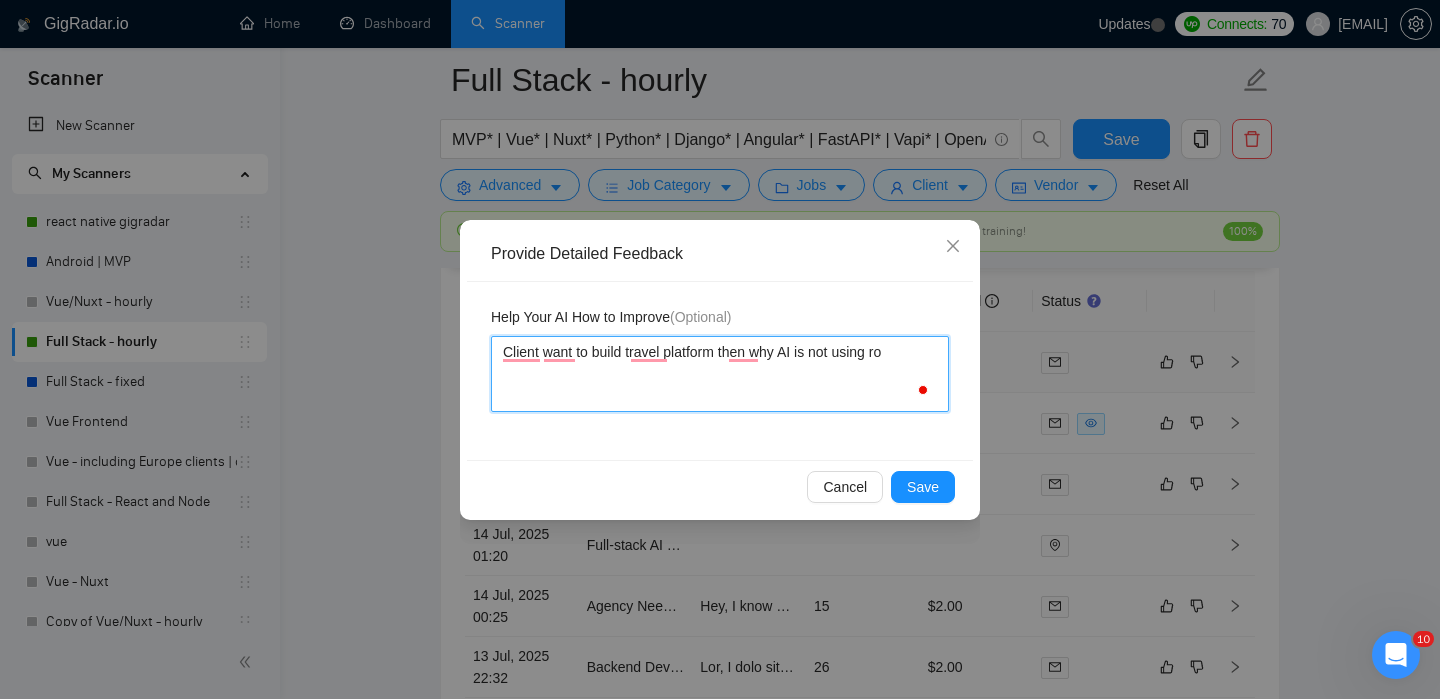type 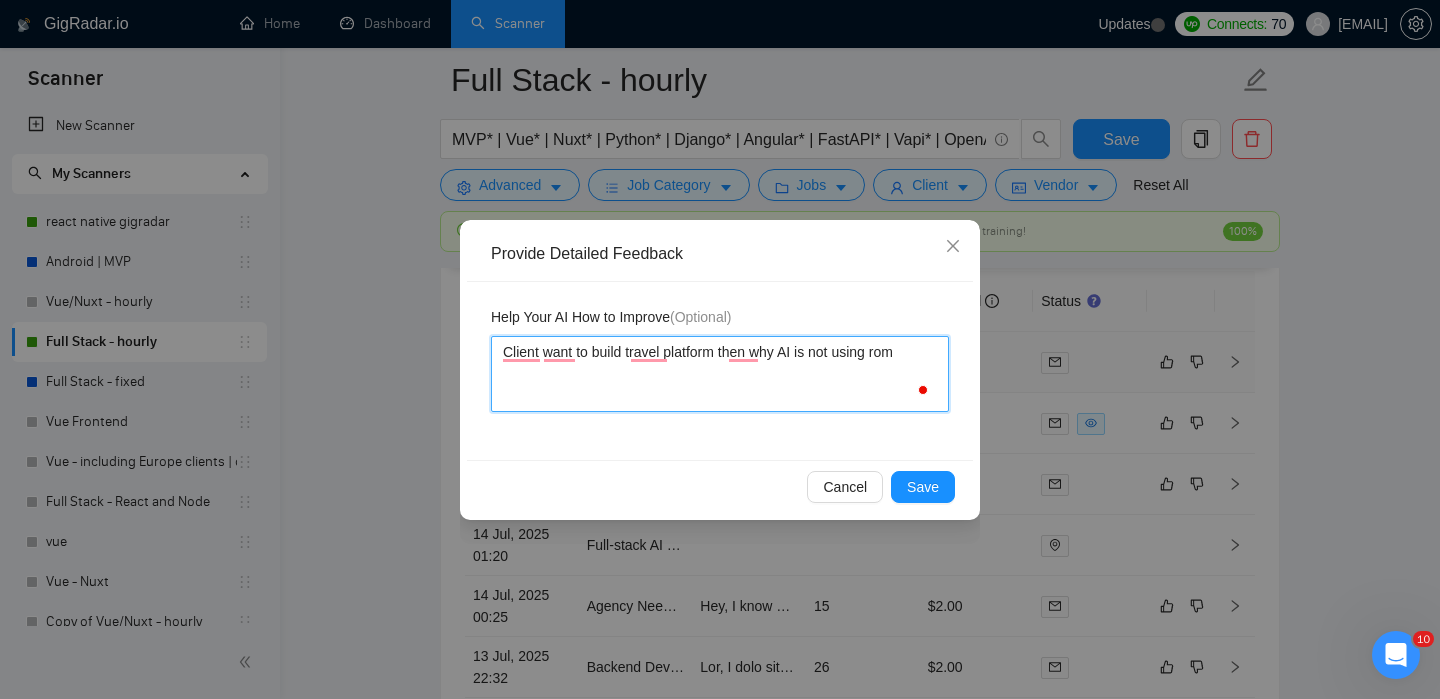 type 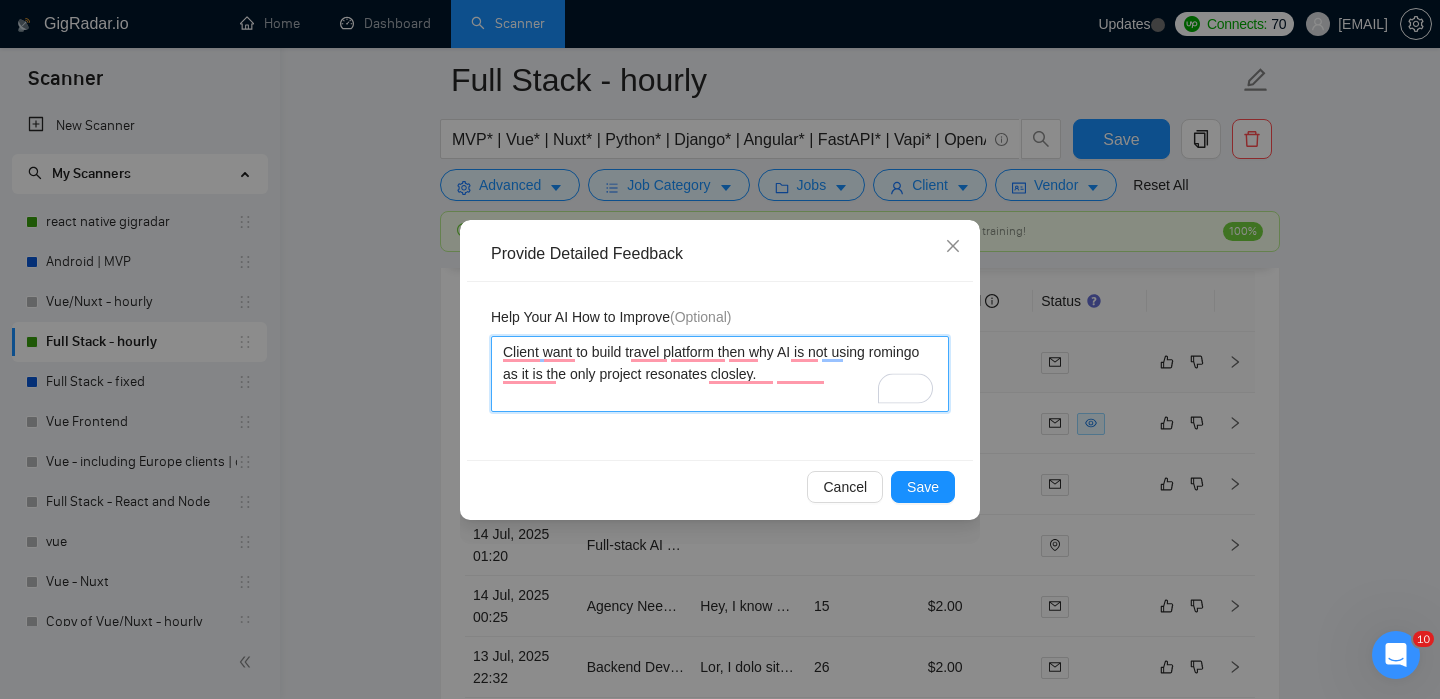 click on "Client want to build travel platform then why AI is not using romingo as it is the only project resonates closley." at bounding box center [720, 374] 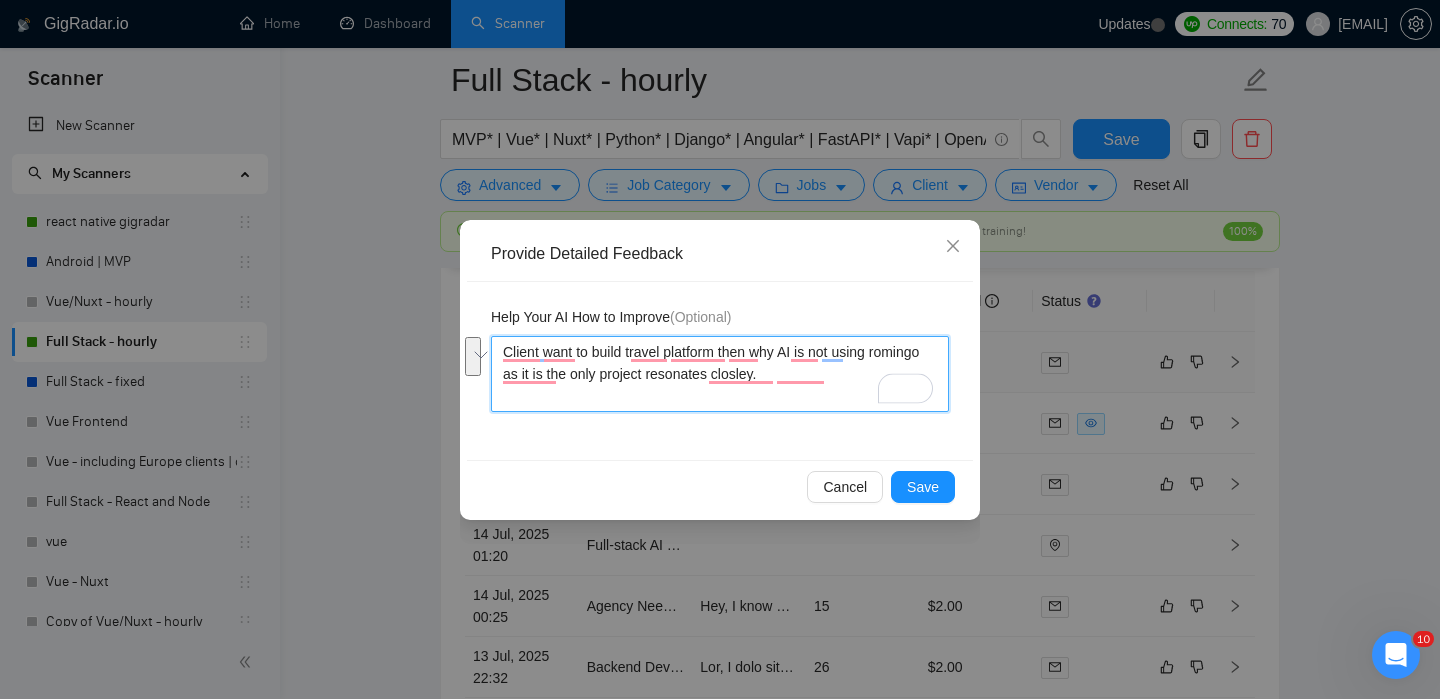 drag, startPoint x: 849, startPoint y: 369, endPoint x: 493, endPoint y: 355, distance: 356.27518 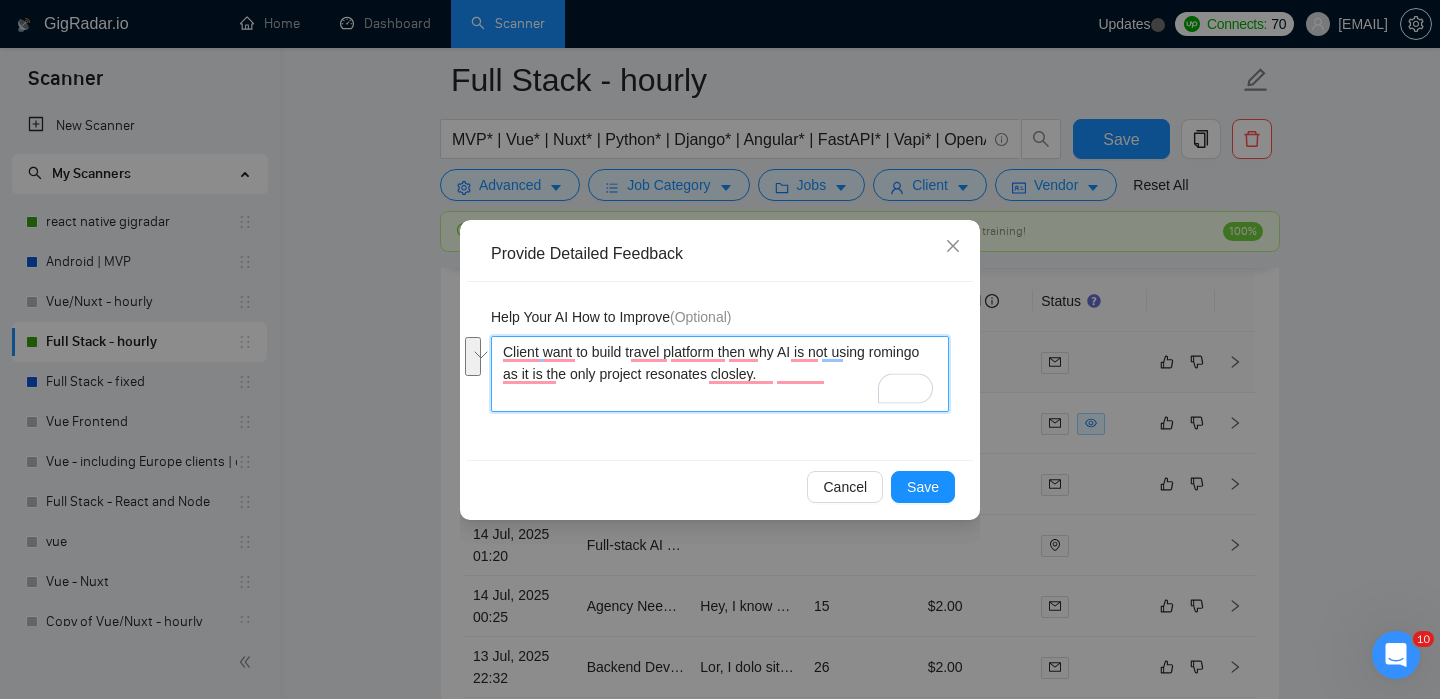 click on "Provide Detailed Feedback Help Your AI How to Improve  (Optional) Client want to build travel platform then why AI is not using romingo as it is the only project resonates closley.  Cancel Save" at bounding box center (720, 370) 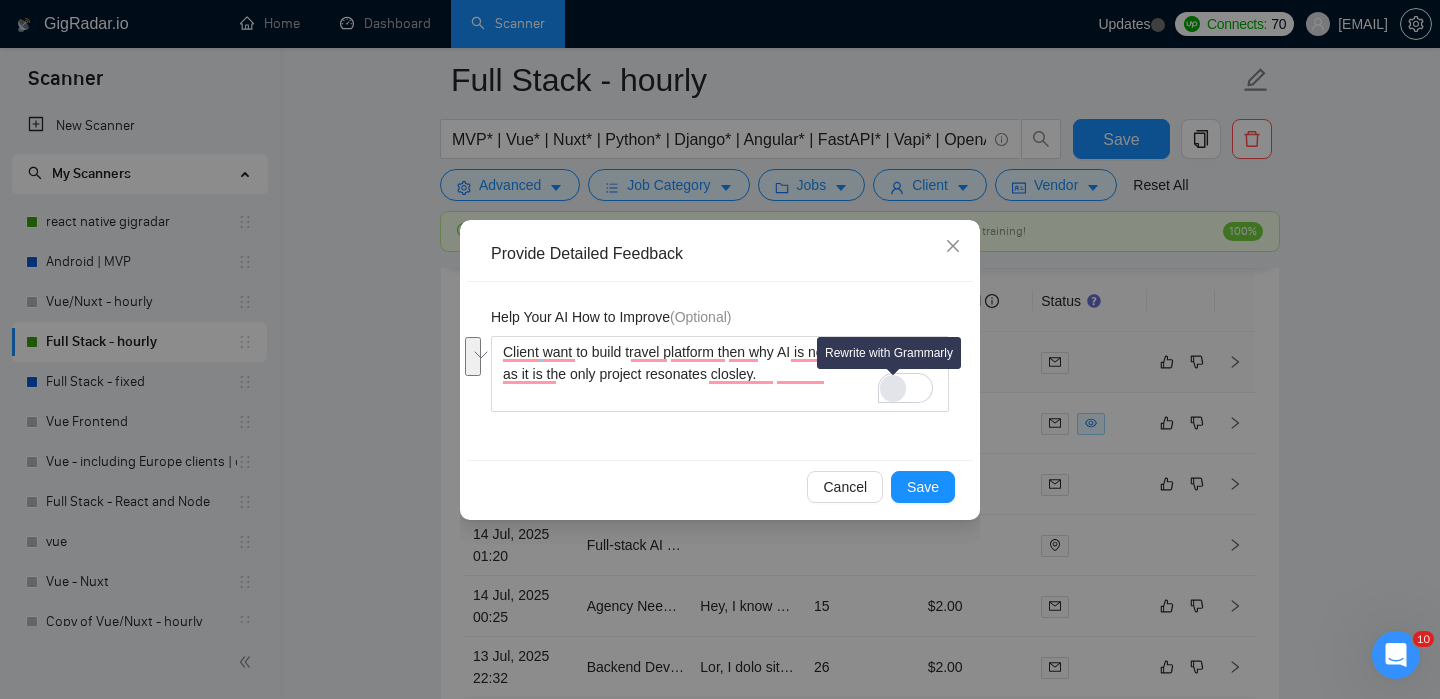 click at bounding box center (893, 388) 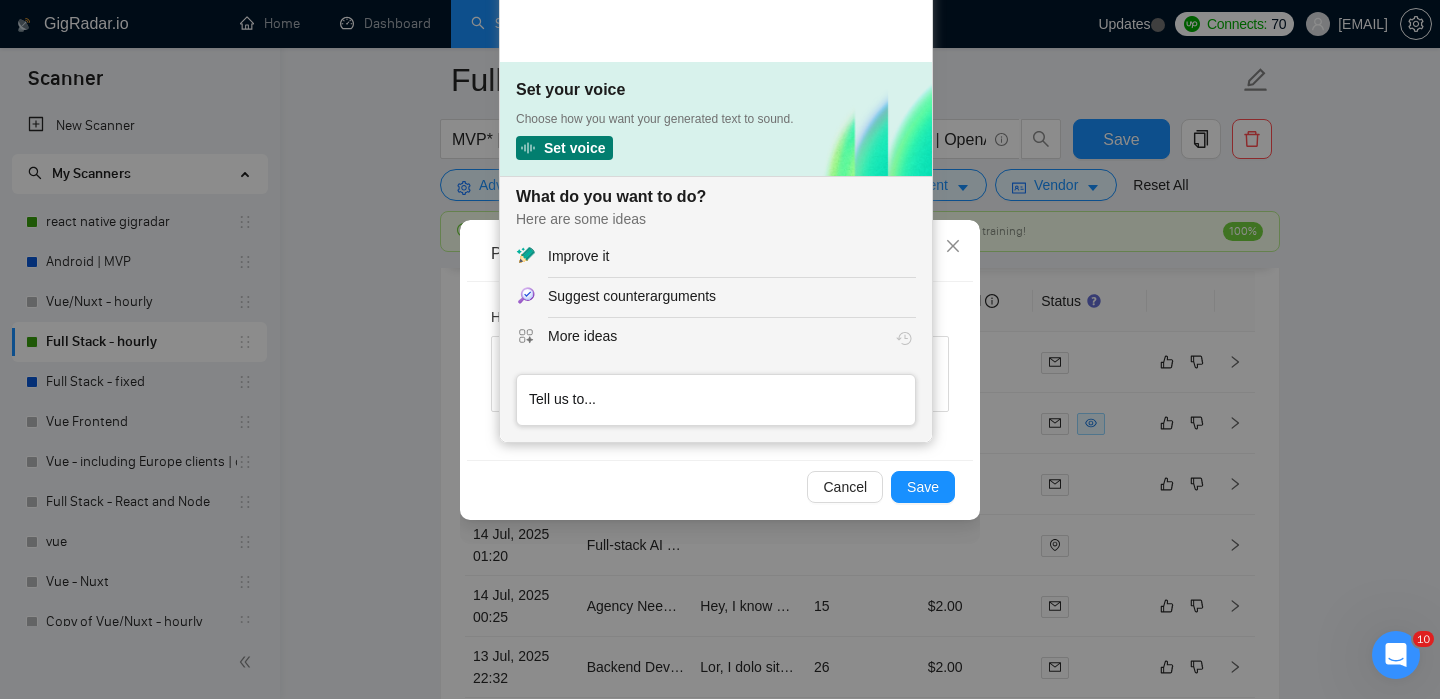 scroll, scrollTop: 0, scrollLeft: 0, axis: both 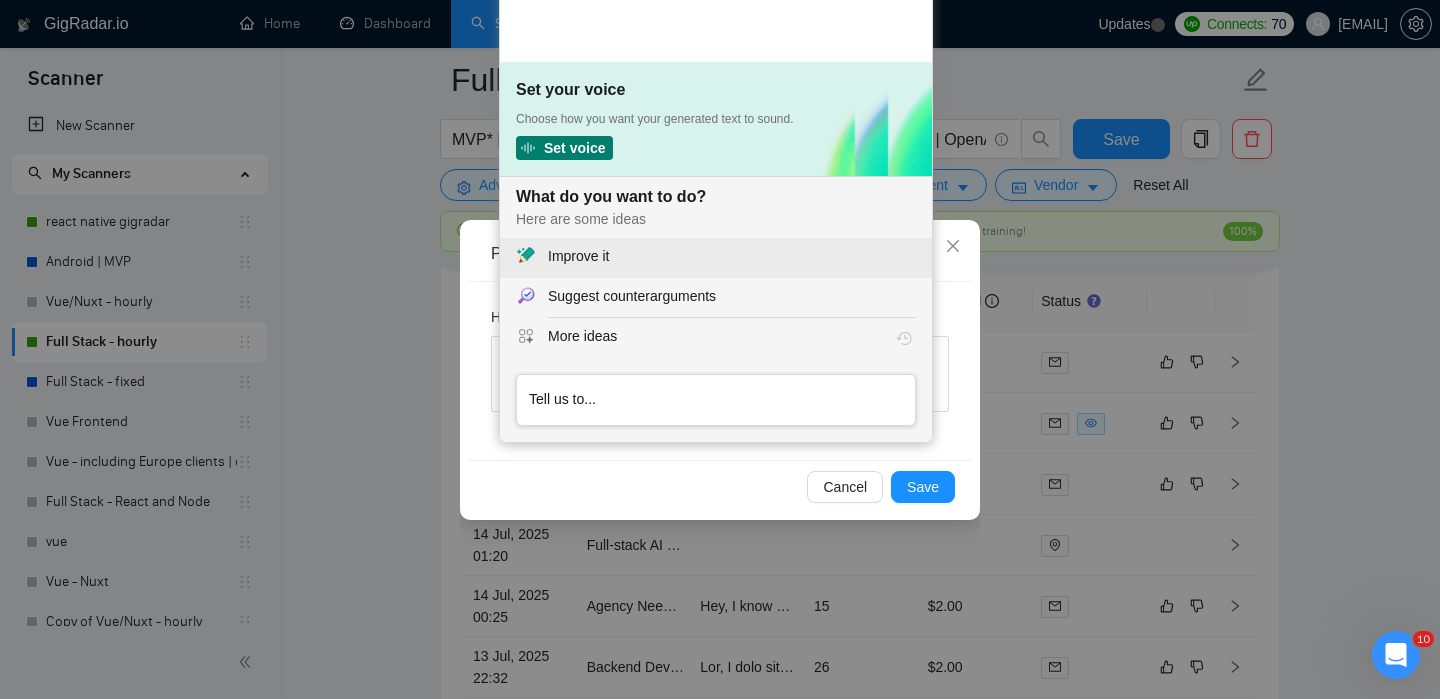 click on "Improve it" 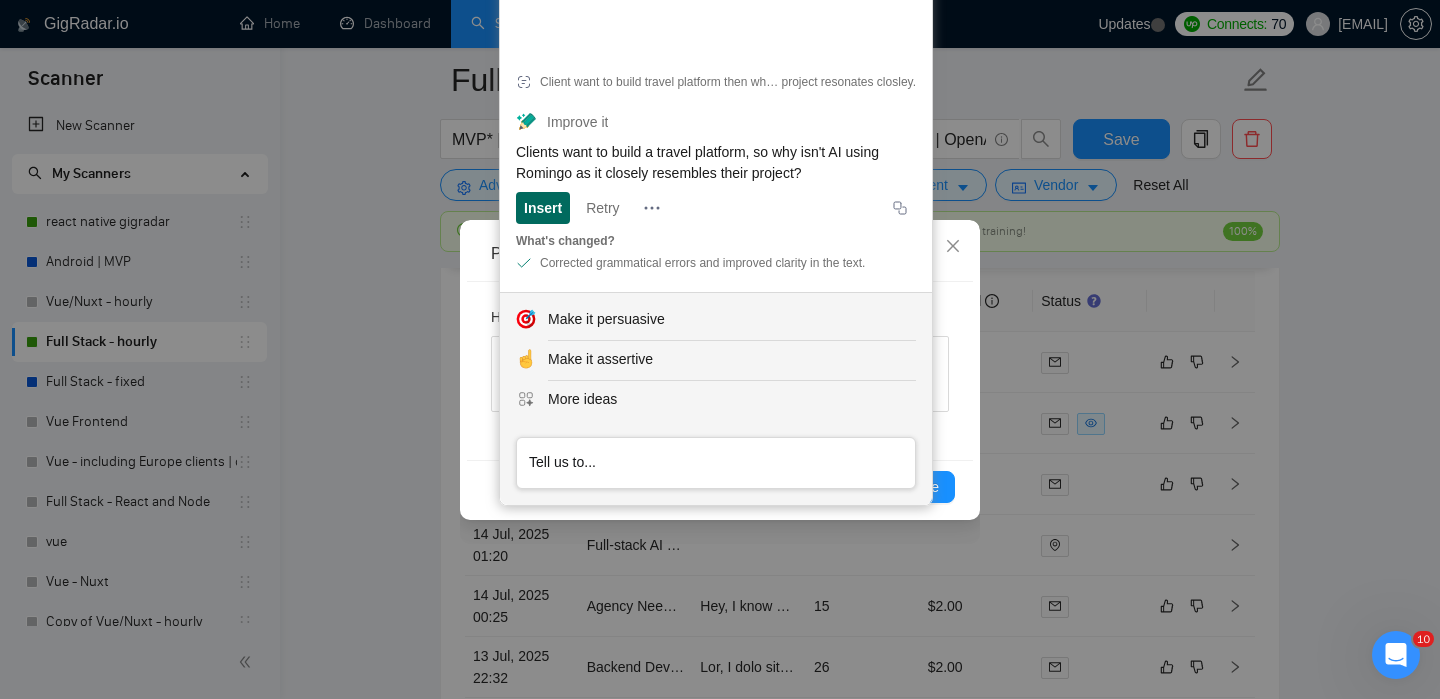 click on "Insert" 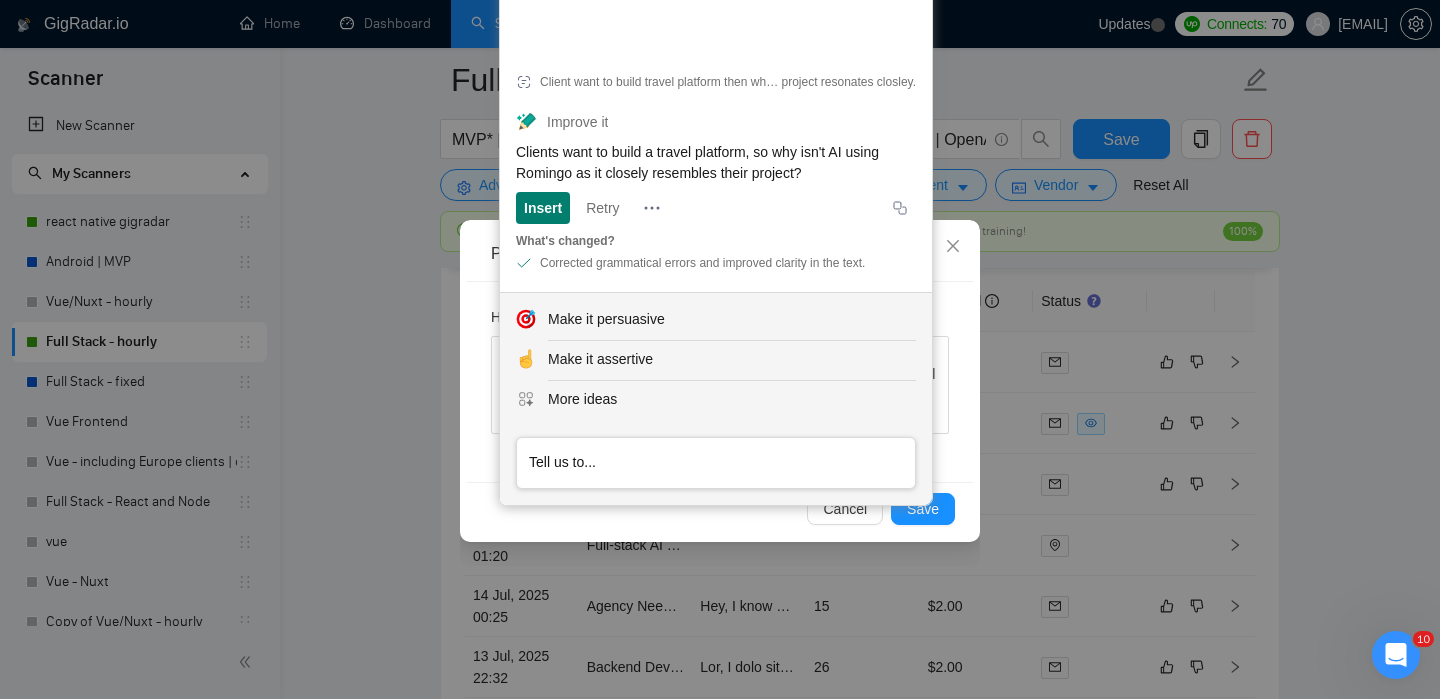 click 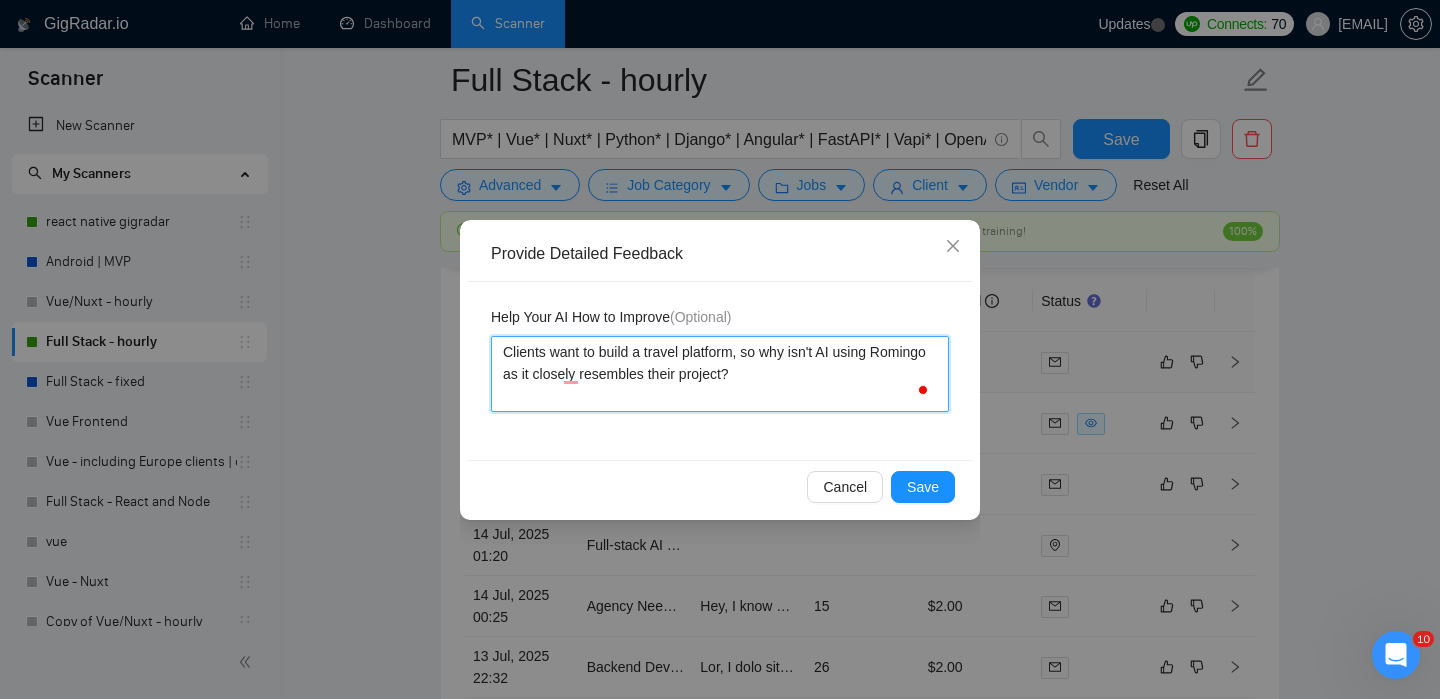drag, startPoint x: 826, startPoint y: 375, endPoint x: 541, endPoint y: 333, distance: 288.07812 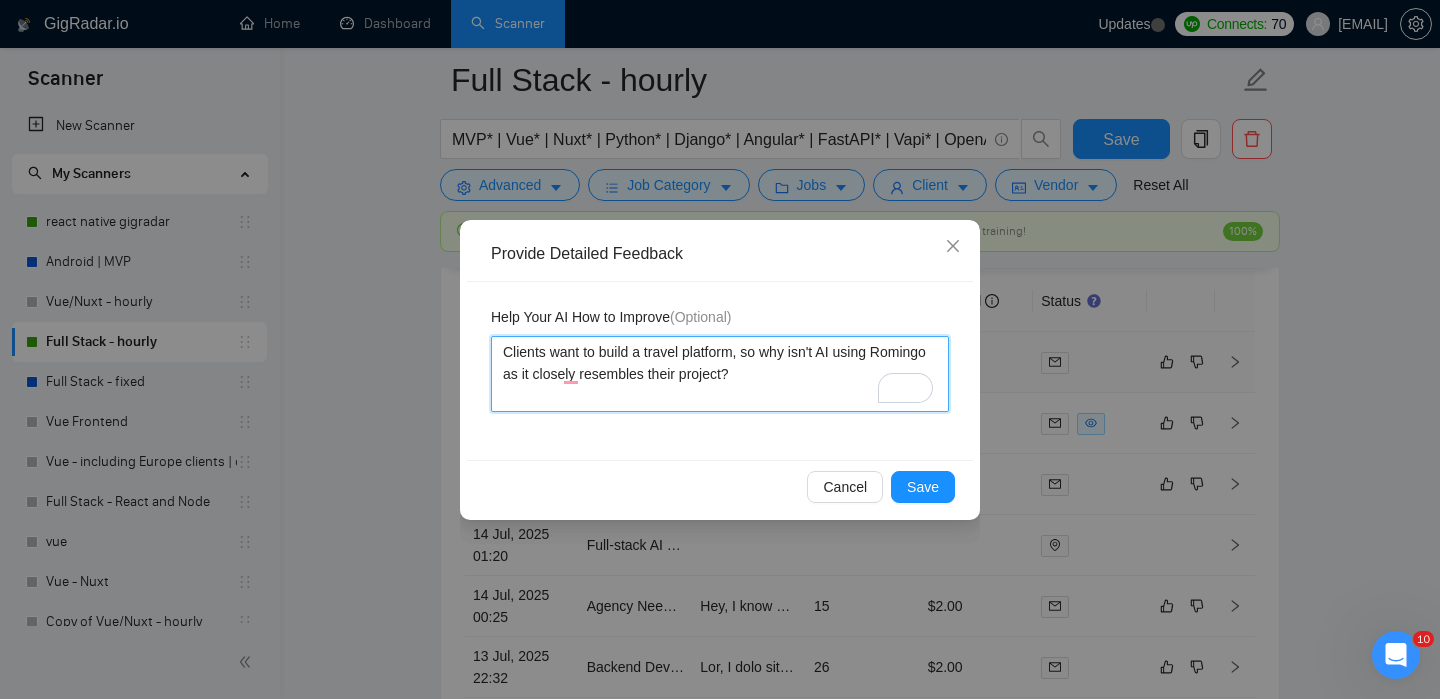 click on "Clients want to build a travel platform, so why isn't AI using Romingo as it closely resembles their project?" at bounding box center (720, 374) 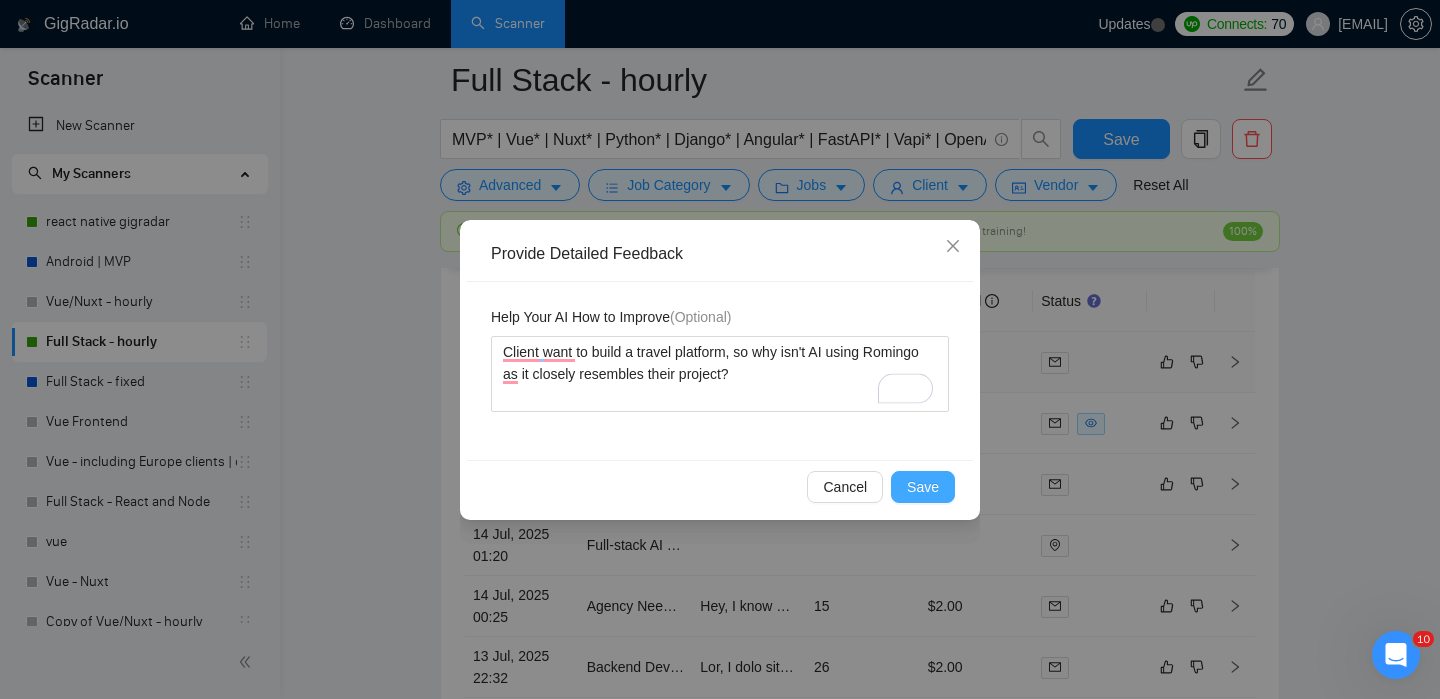click on "Save" at bounding box center (923, 487) 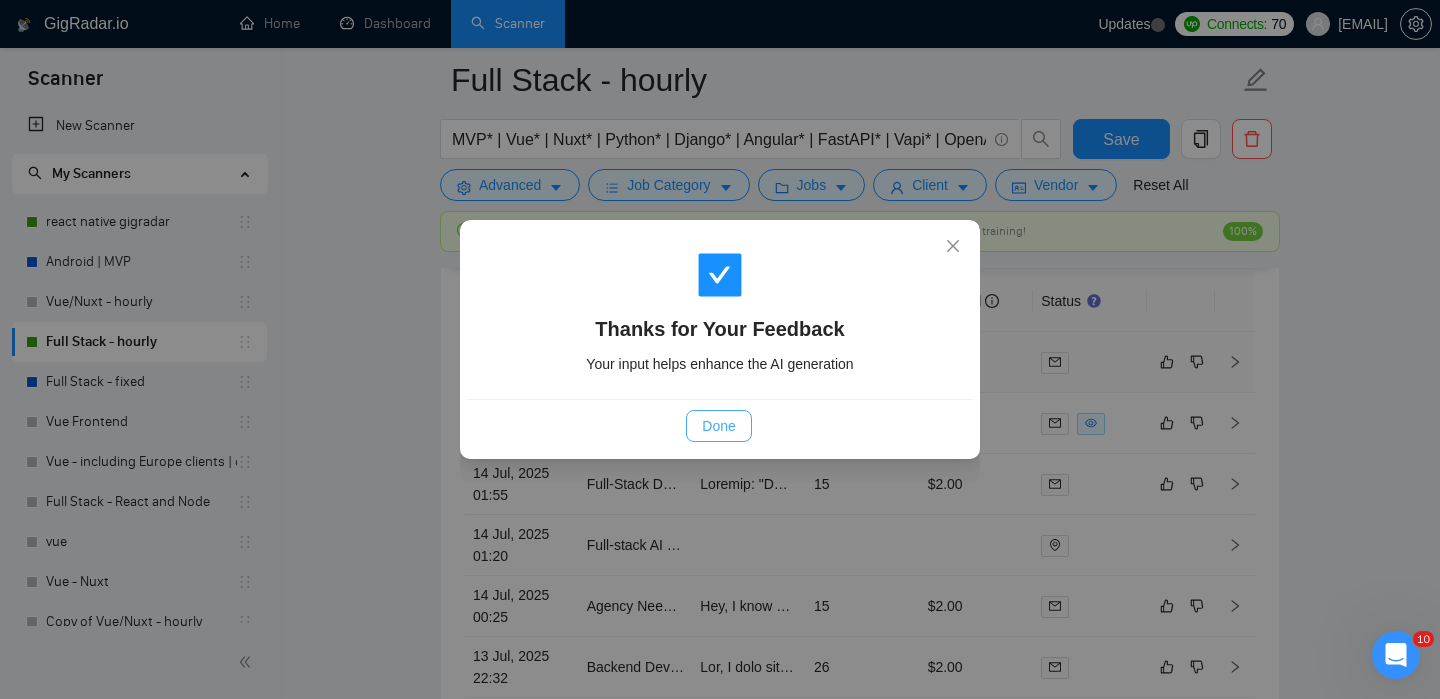 click on "Done" at bounding box center (718, 426) 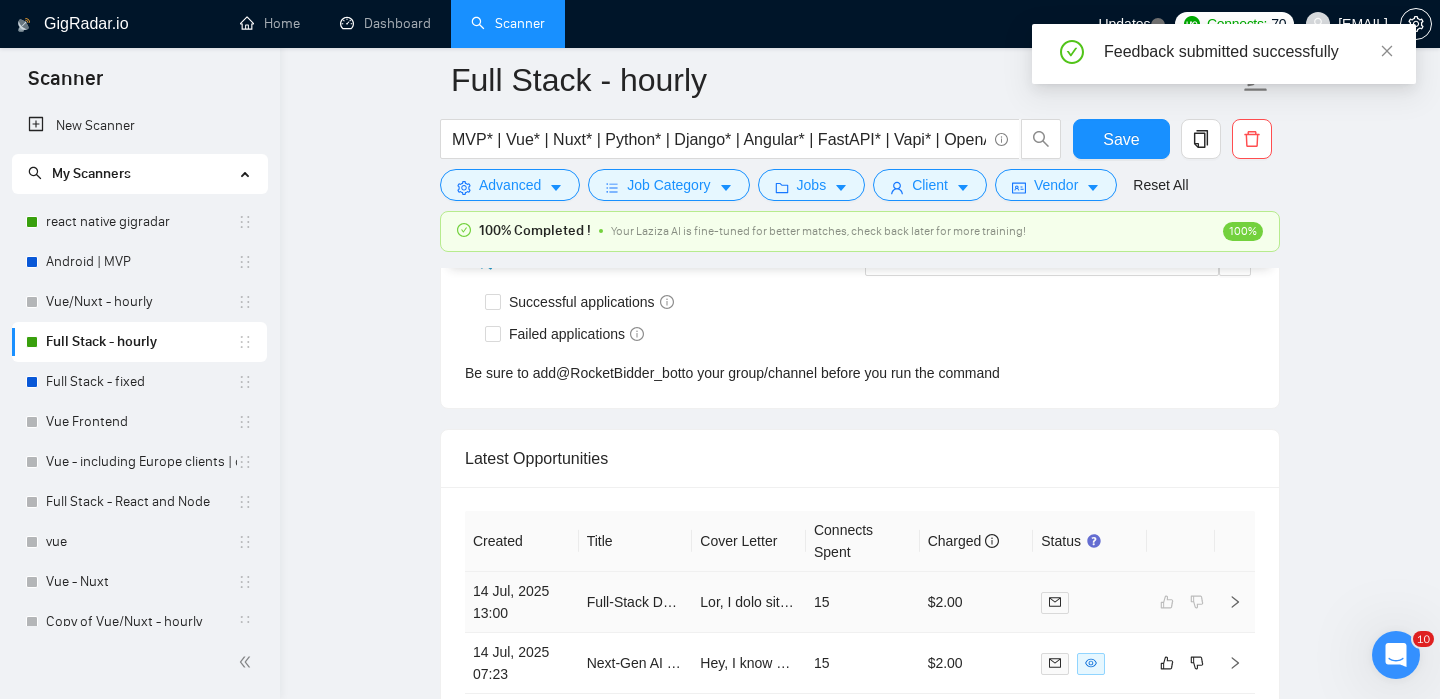 scroll, scrollTop: 4782, scrollLeft: 0, axis: vertical 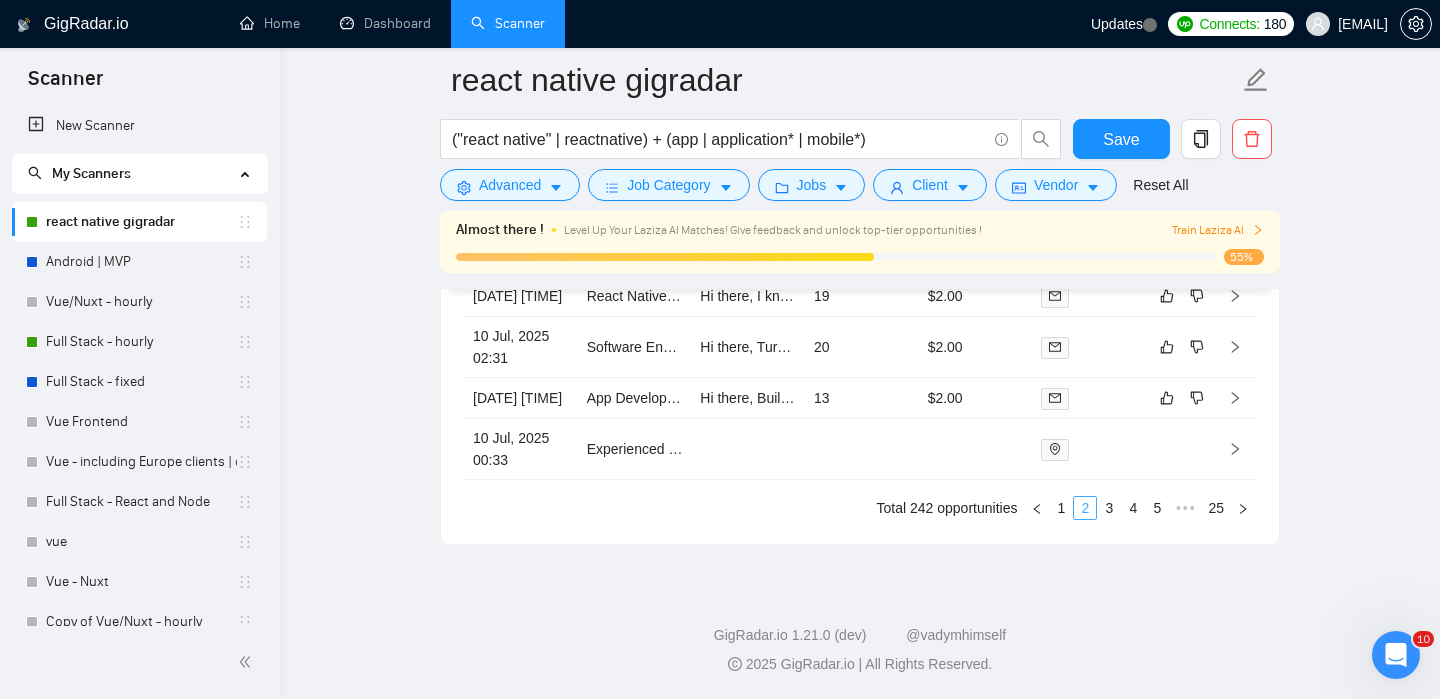 click on "2" at bounding box center (1085, 508) 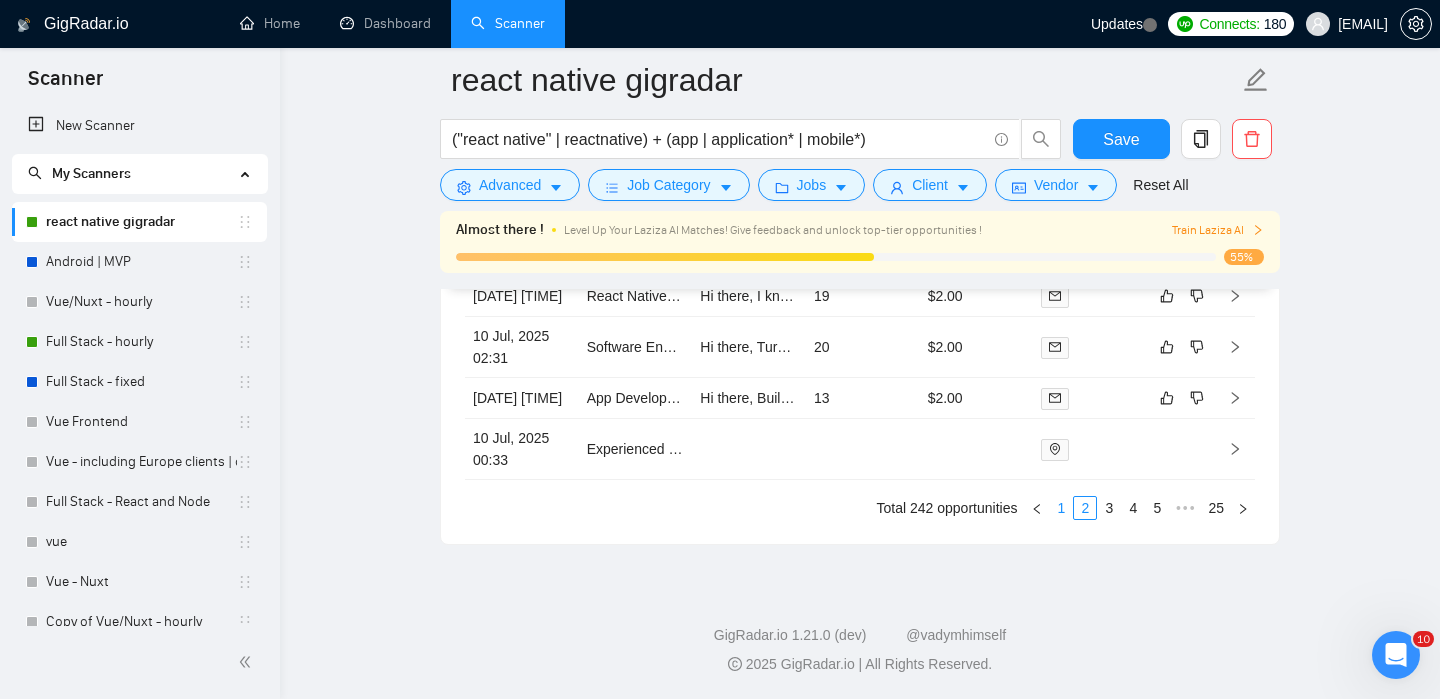 click on "1" at bounding box center (1061, 508) 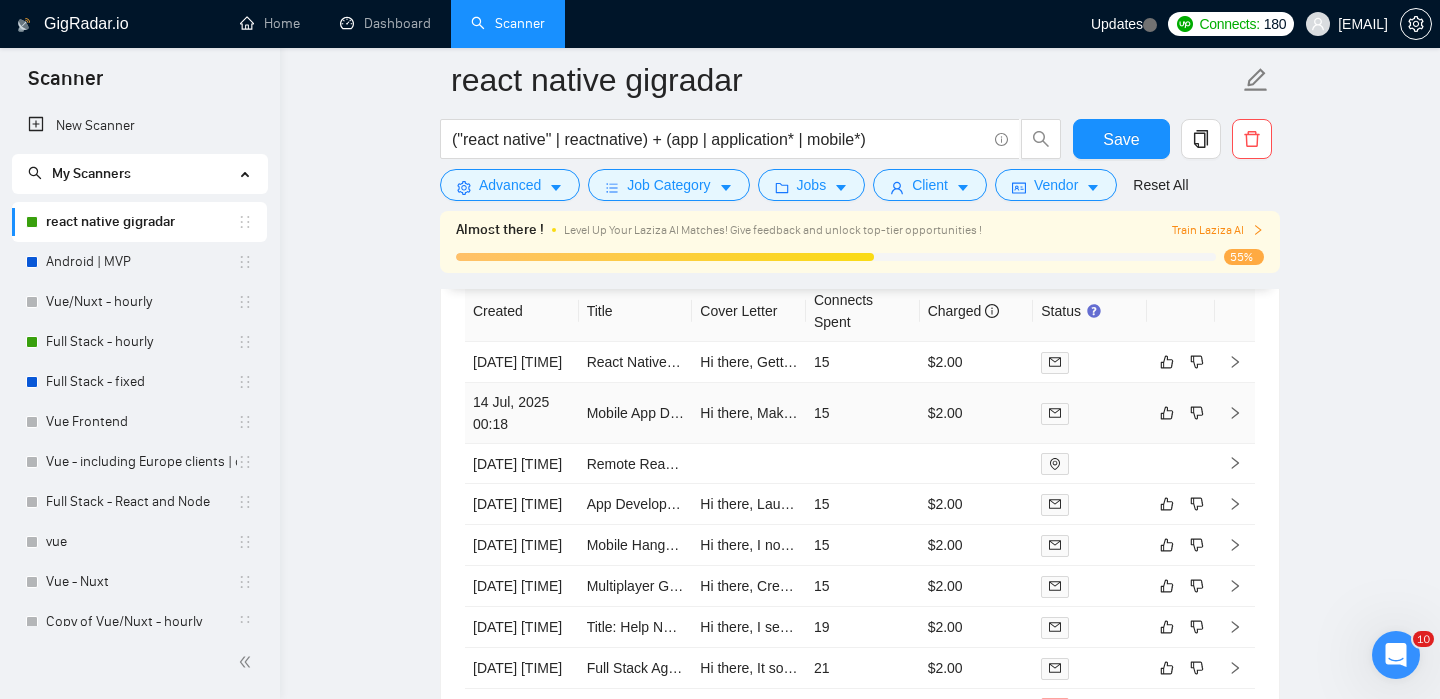 scroll, scrollTop: 4943, scrollLeft: 0, axis: vertical 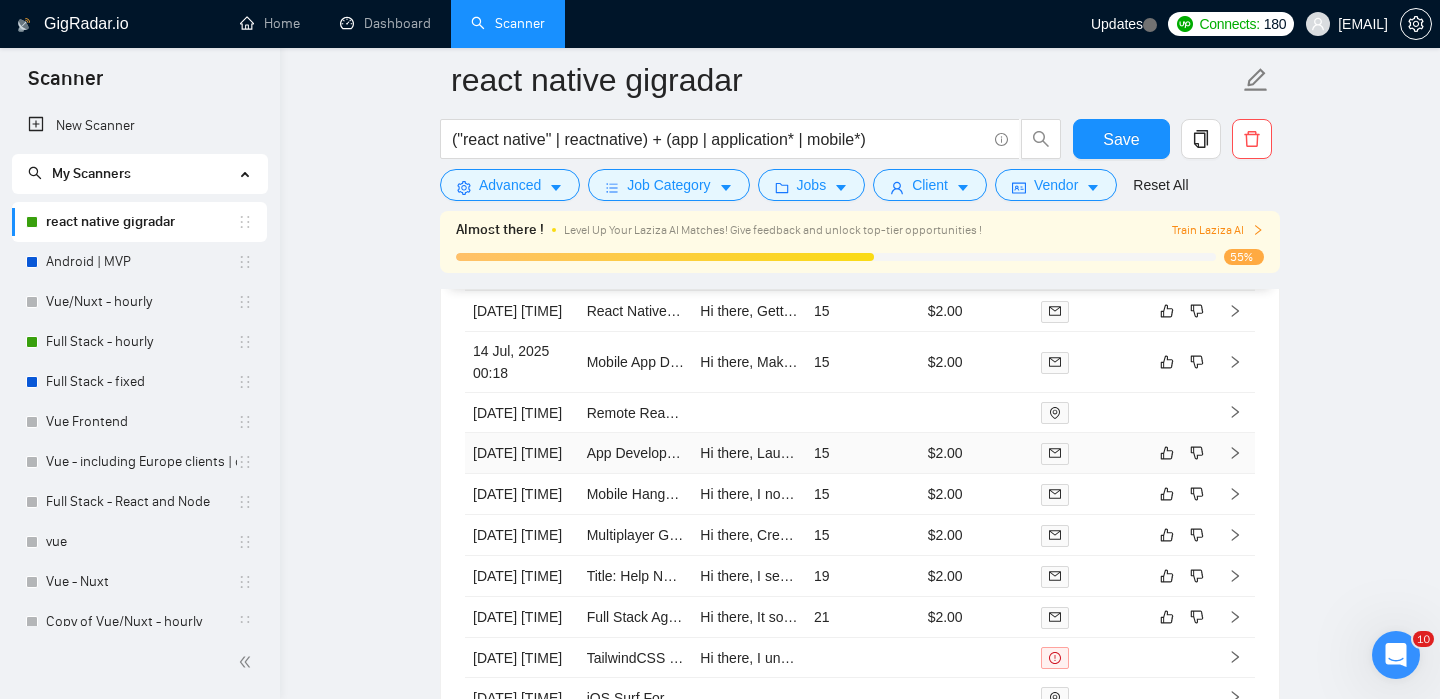 click 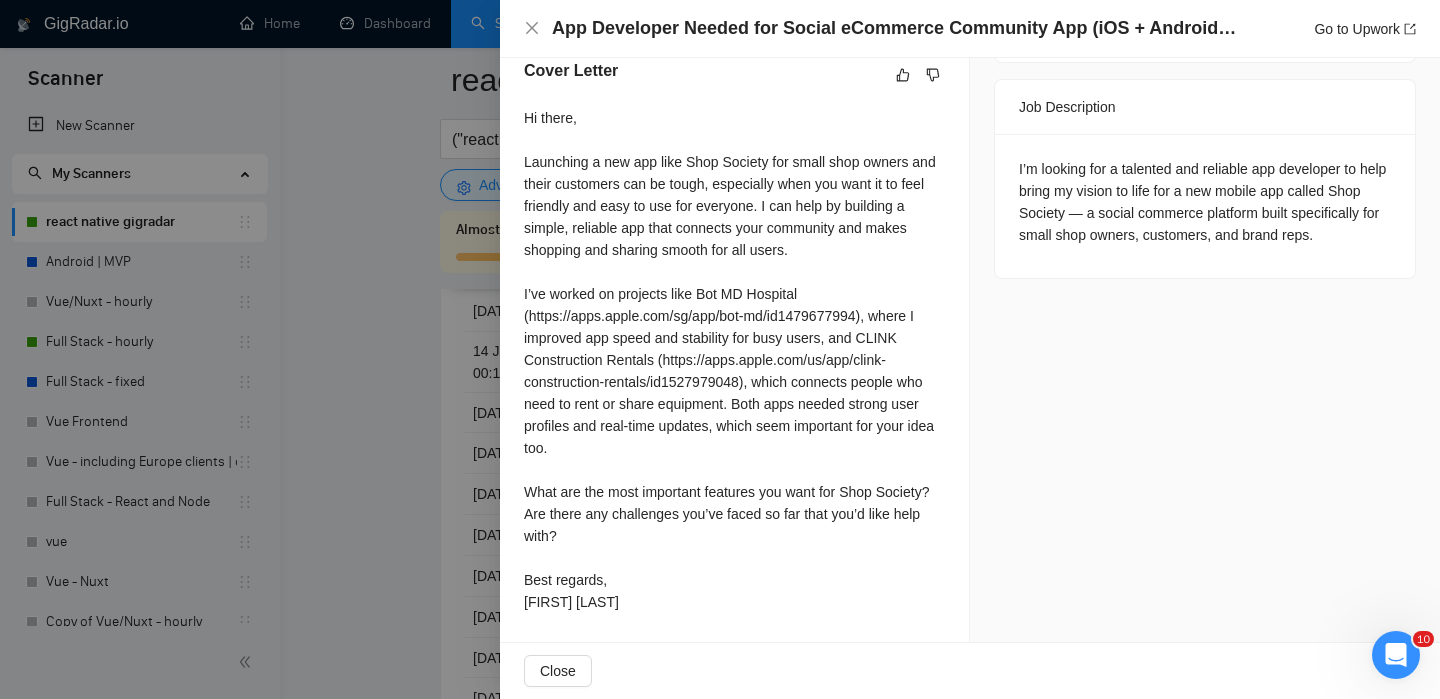 scroll, scrollTop: 770, scrollLeft: 0, axis: vertical 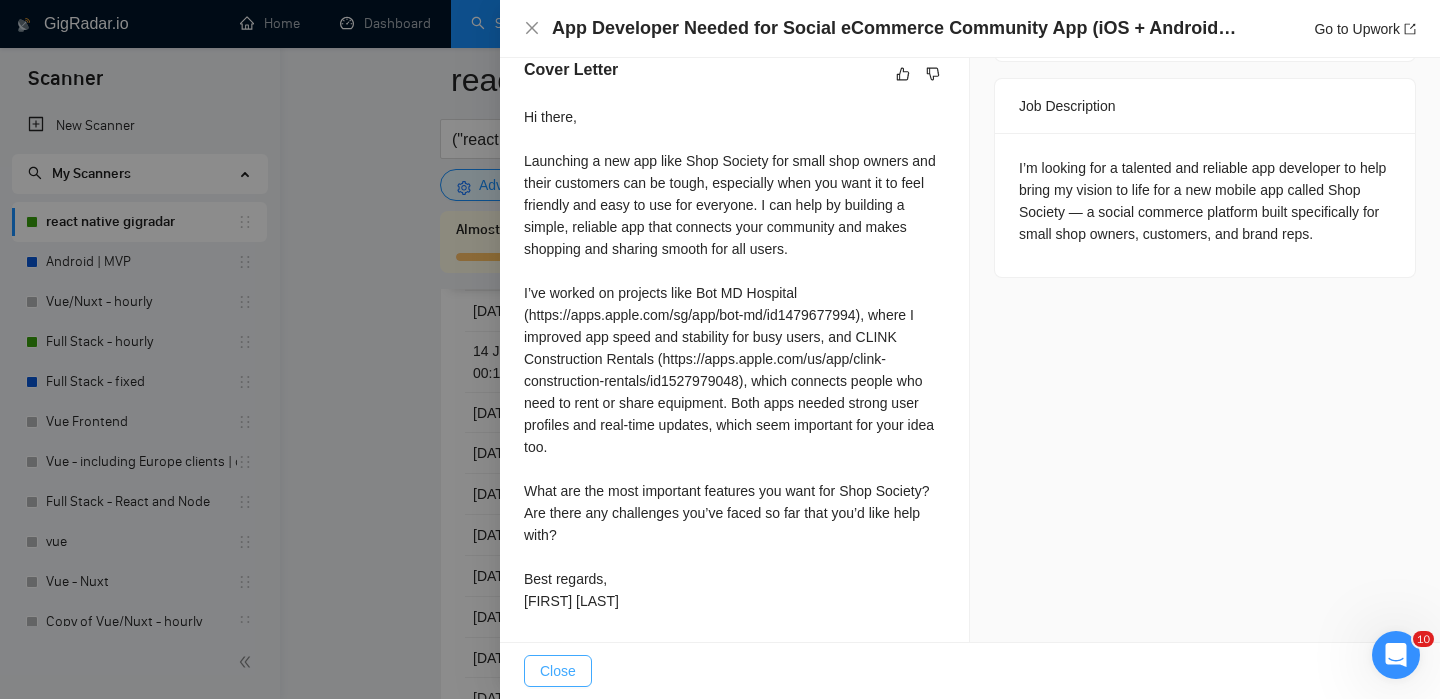 click on "Close" at bounding box center (558, 671) 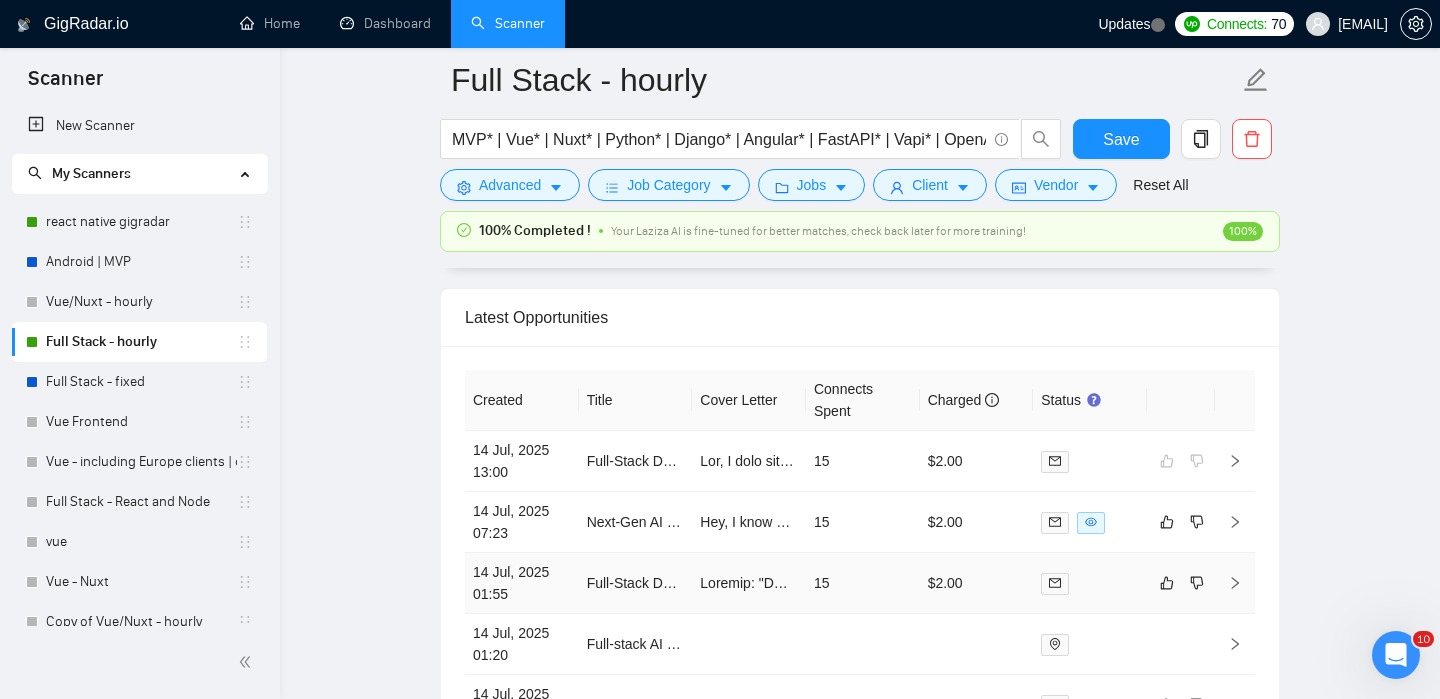 scroll, scrollTop: 0, scrollLeft: 0, axis: both 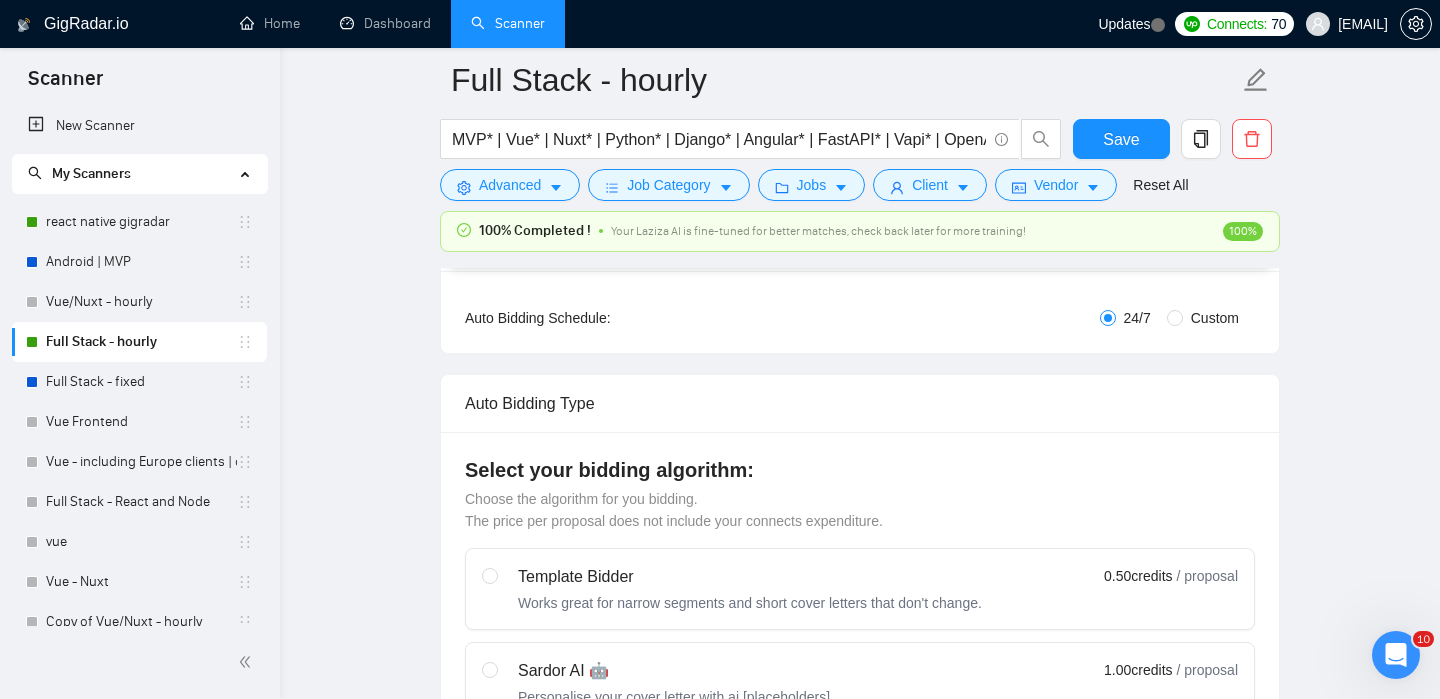 click on "Full Stack - hourly MVP* | Vue* | Nuxt* | Python* | Django* | Angular* | FastAPI* | Vapi* | OpenAI* | LLM* | AI* | Chatbot* | "Chat bot" ("front-end" | frontend* | "front end" | "full-stack" | full-stack* | "full-stack" | Backend* | "Back-end" | "Back - end" | "Back end" | "AI Engineer") Save Advanced   Job Category   Jobs   Client   Vendor   Reset All 100% Completed ! Your Laziza AI is fine-tuned for better matches, check back later for more training! 100% Preview Results Insights NEW Alerts Auto Bidder Auto Bidding Enabled Auto Bidding Enabled: ON Auto Bidder Schedule Auto Bidding Type: Automated (recommended) Semi-automated Auto Bidding Schedule: 24/7 Custom Custom Auto Bidder Schedule Repeat every week on Monday Tuesday Wednesday Thursday Friday Saturday Sunday Active Hours ( Asia/Karachi ): From: To: ( 24  hours) Asia/Karachi Auto Bidding Type Select your bidding algorithm: Choose the algorithm for you bidding. The price per proposal does not include your connects expenditure. Template Bidder 0.50 1.00" at bounding box center (860, 2620) 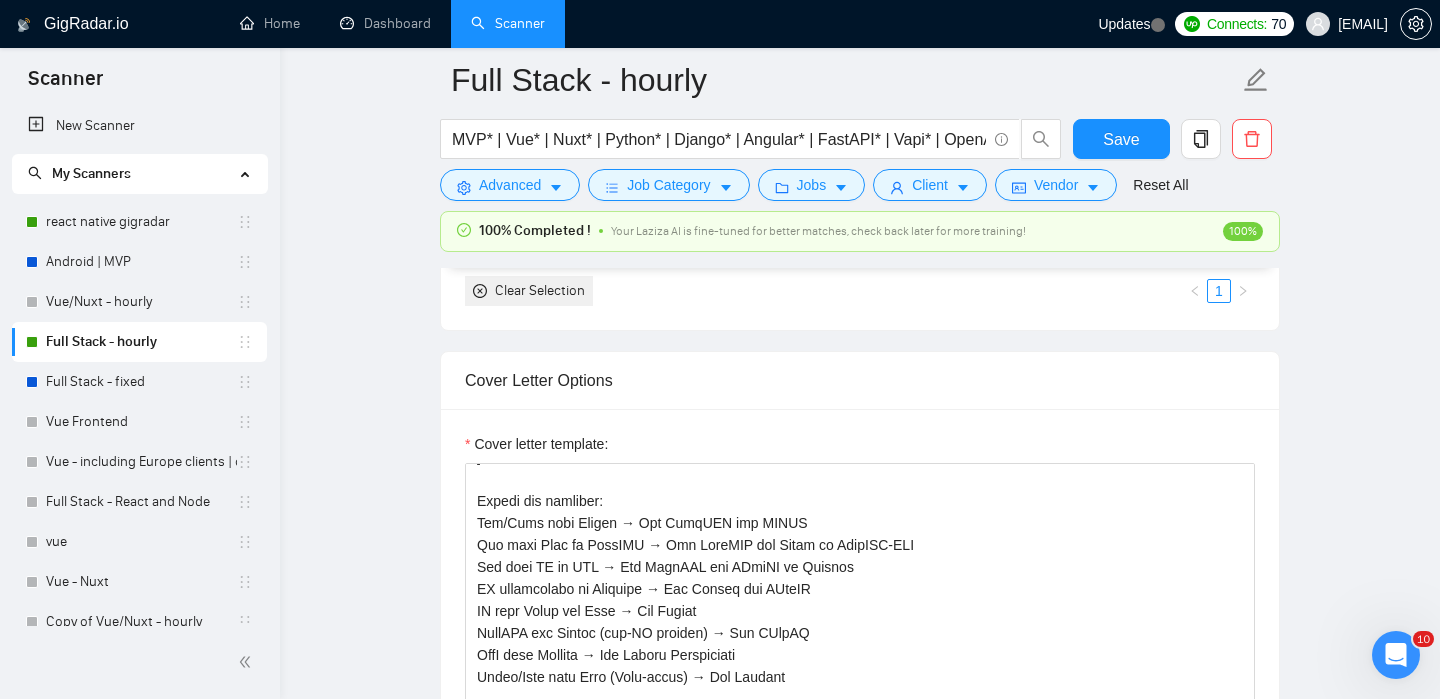 scroll, scrollTop: 1995, scrollLeft: 0, axis: vertical 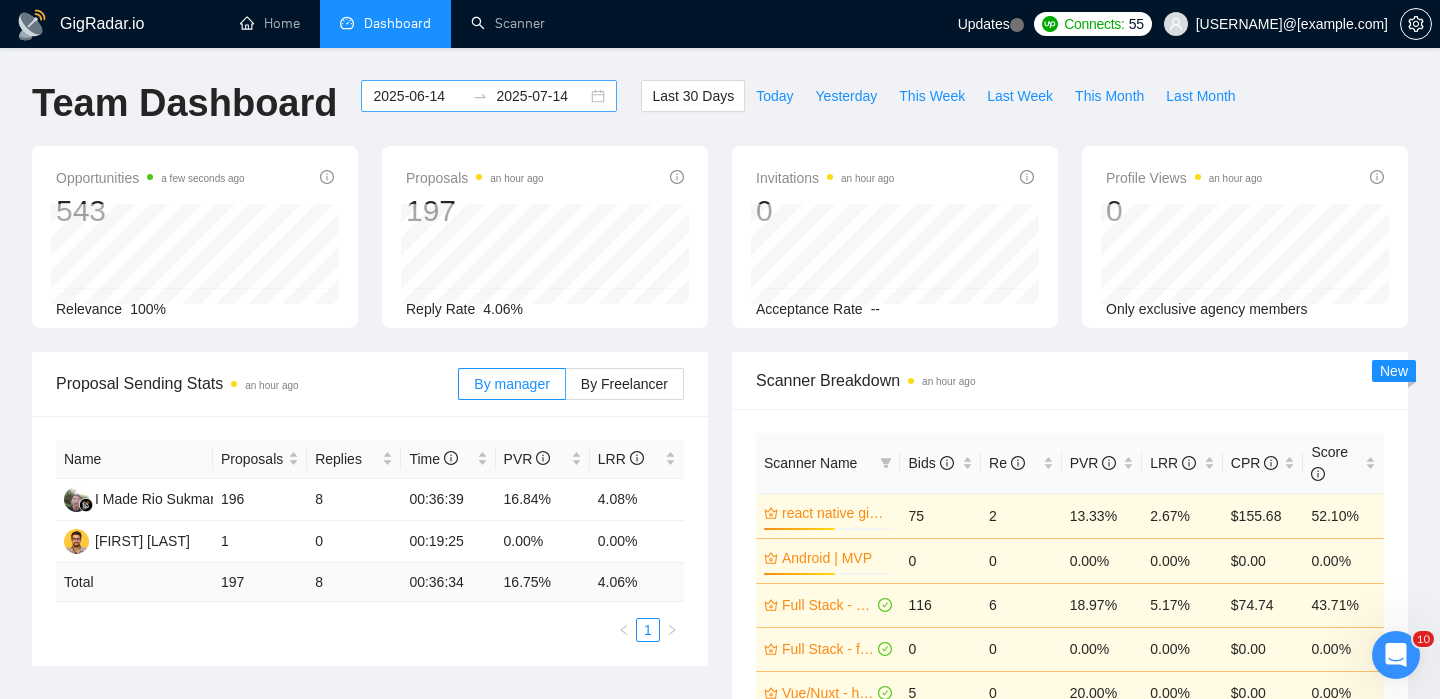 click on "2025-06-14 2025-07-14" at bounding box center [489, 96] 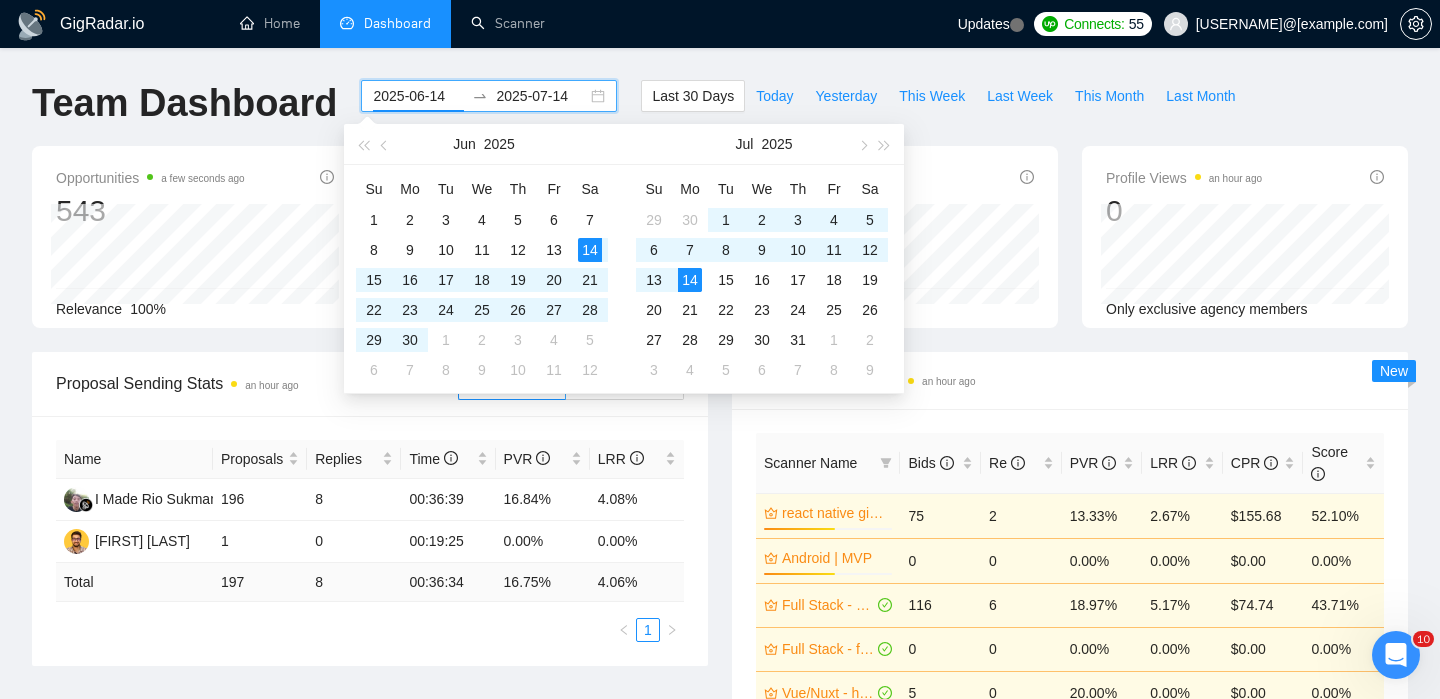 click on "2025-07-14" at bounding box center [541, 96] 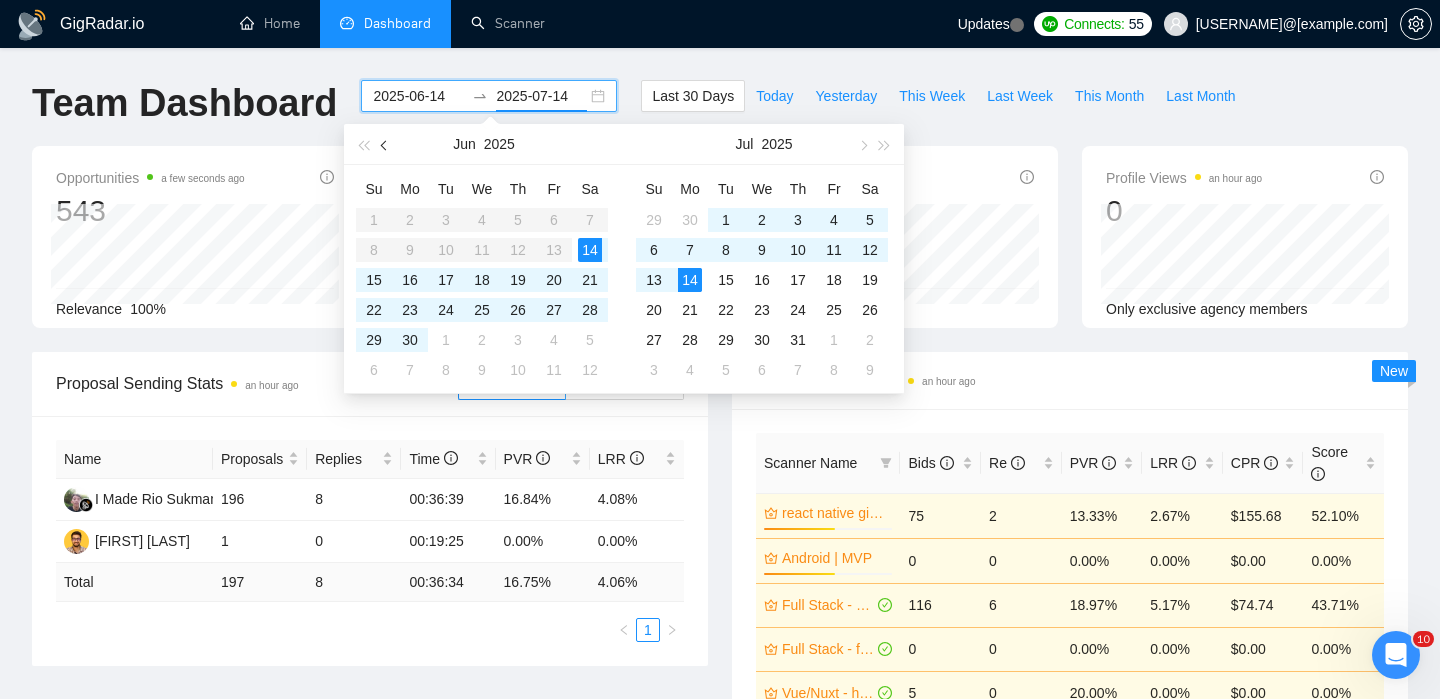 click at bounding box center [385, 144] 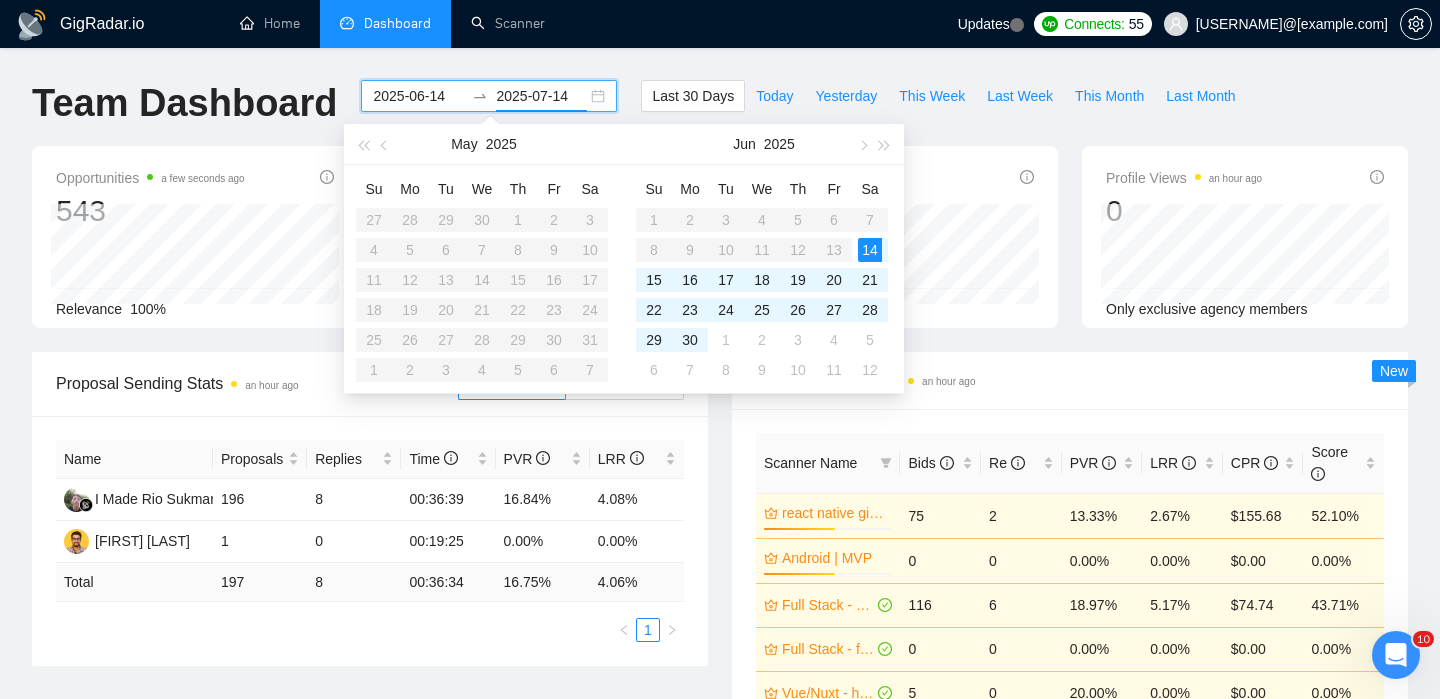click on "Su Mo Tu We Th Fr Sa 27 28 29 30 1 2 3 4 5 6 7 8 9 10 11 12 13 14 15 16 17 18 19 20 21 22 23 24 25 26 27 28 29 30 31 1 2 3 4 5 6 7" at bounding box center [482, 279] 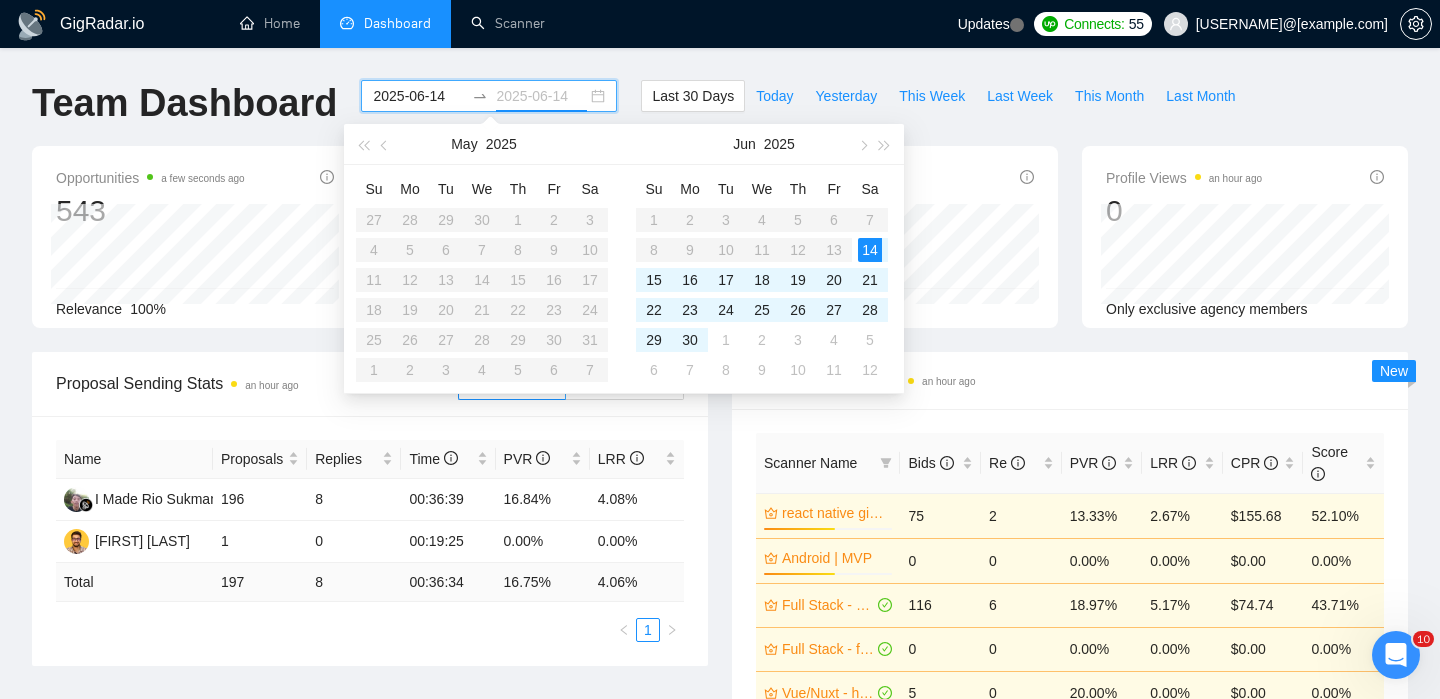 click on "14" at bounding box center (870, 250) 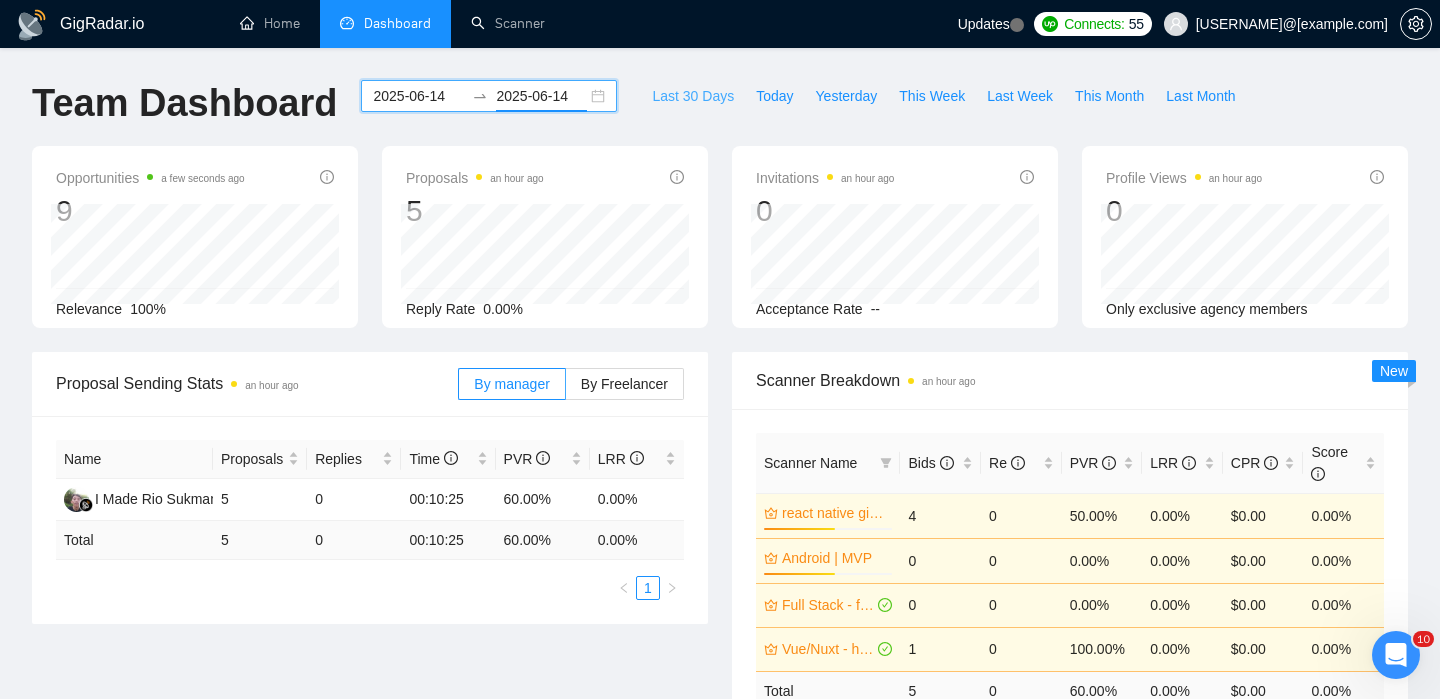 click on "Last 30 Days" at bounding box center [693, 96] 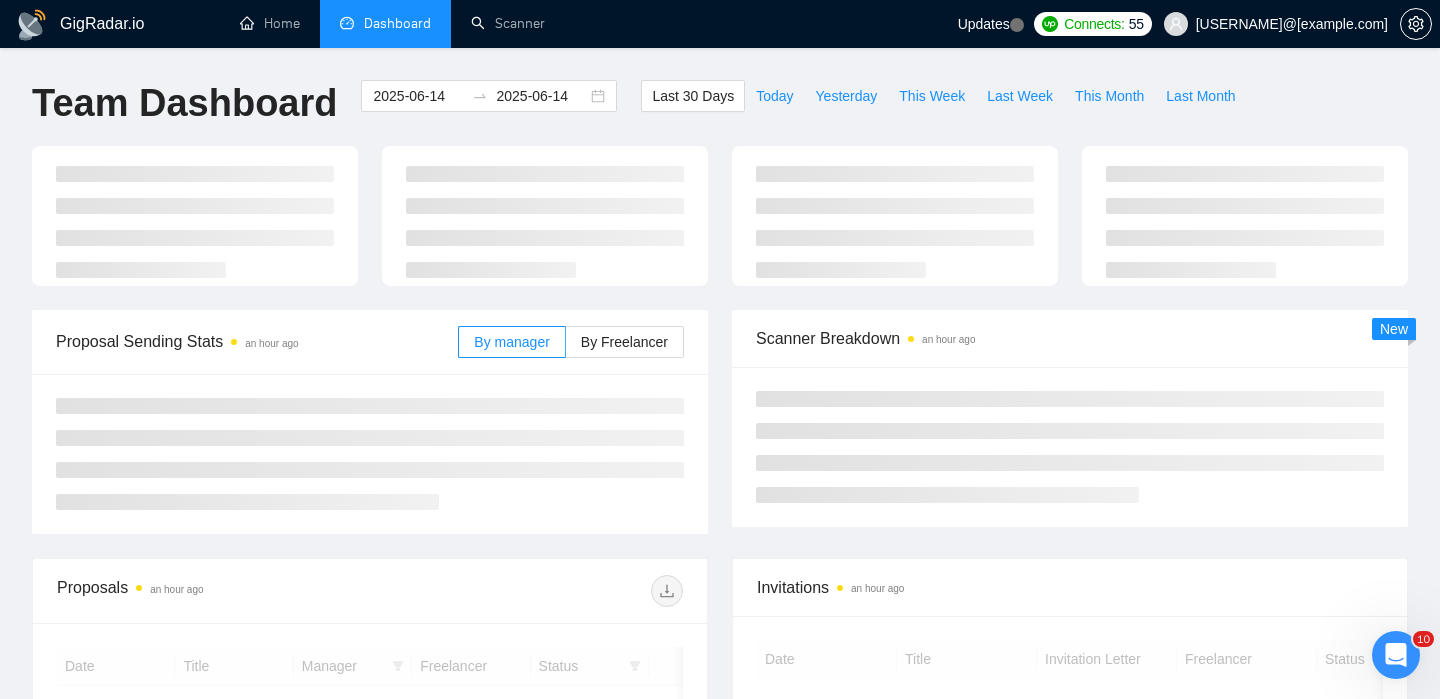 type on "2025-07-14" 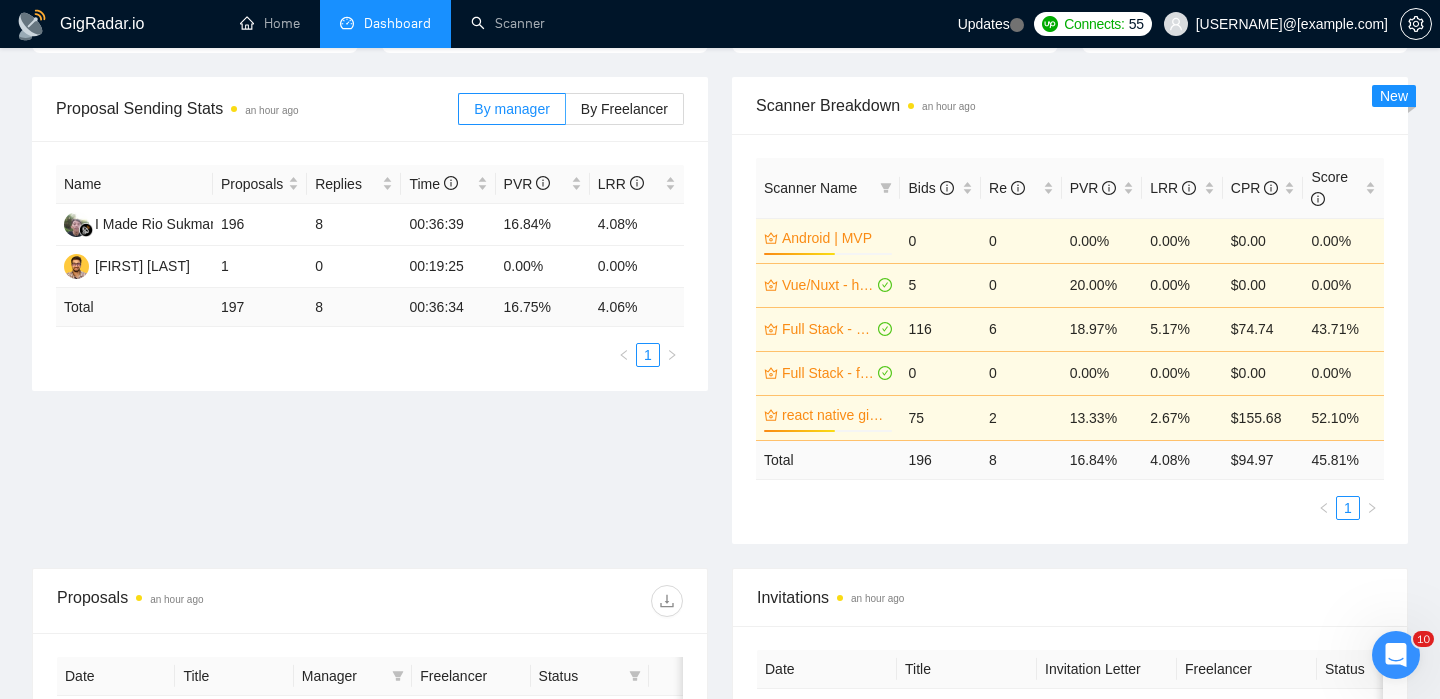 scroll, scrollTop: 0, scrollLeft: 0, axis: both 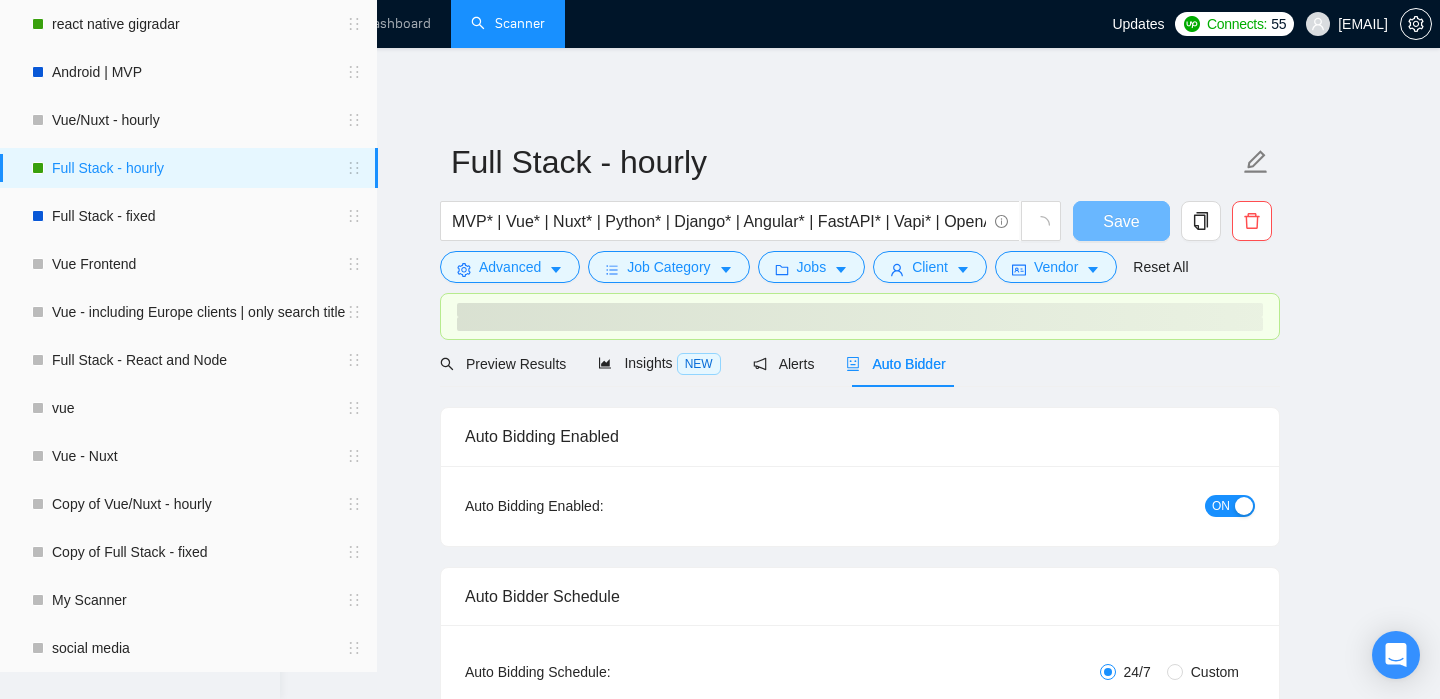 type 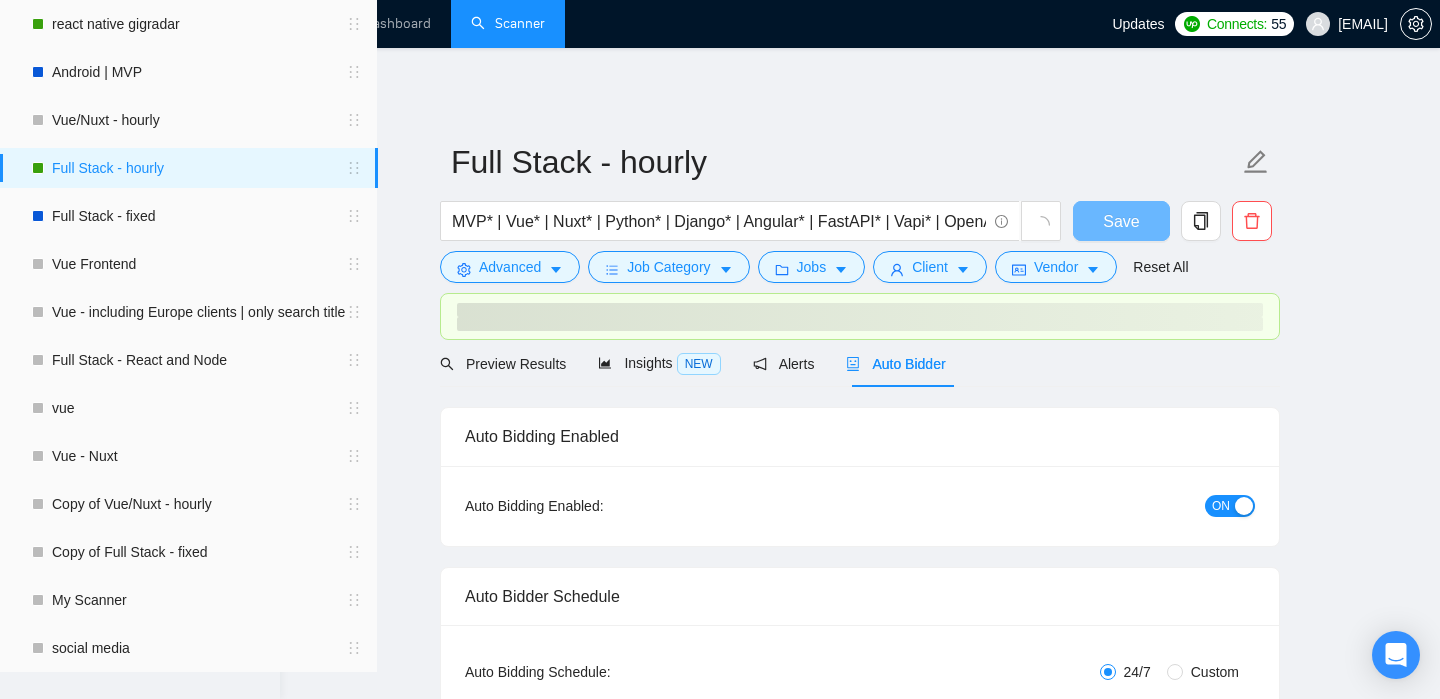 checkbox on "true" 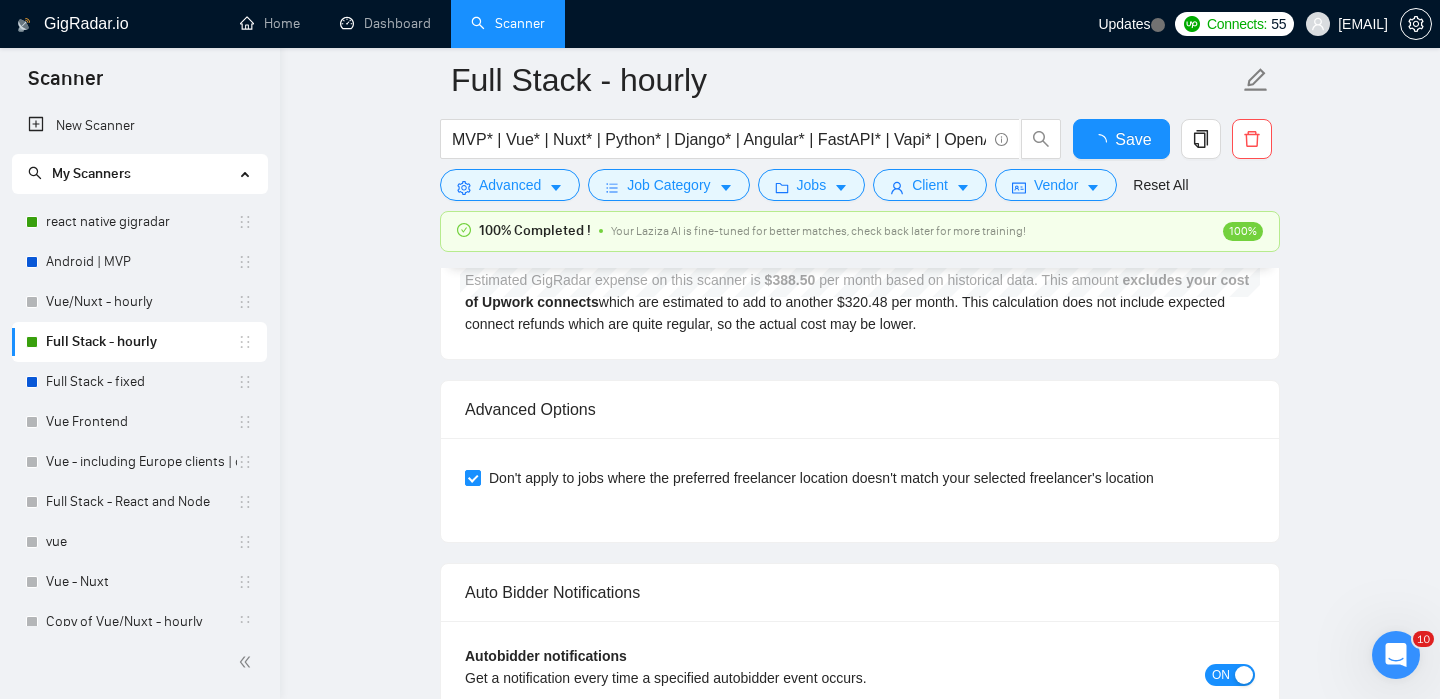 scroll, scrollTop: 5016, scrollLeft: 0, axis: vertical 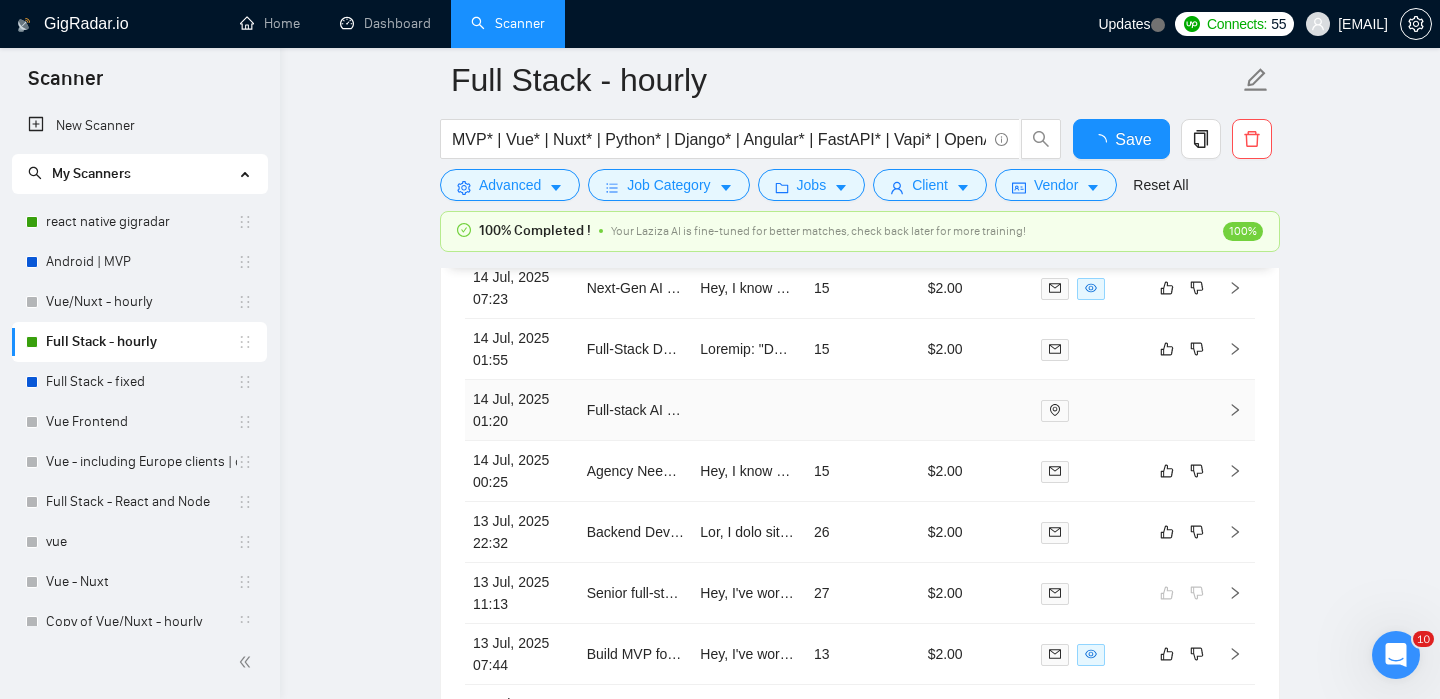 type 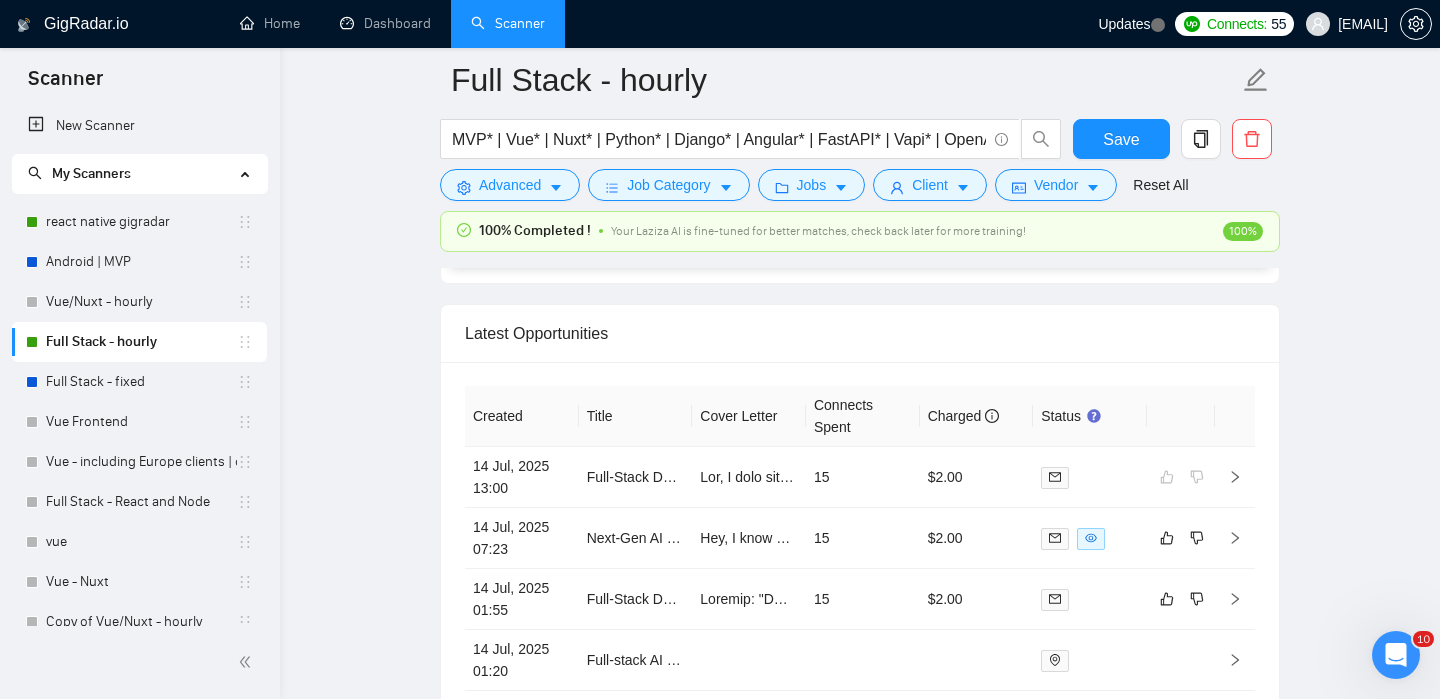 scroll, scrollTop: 4761, scrollLeft: 0, axis: vertical 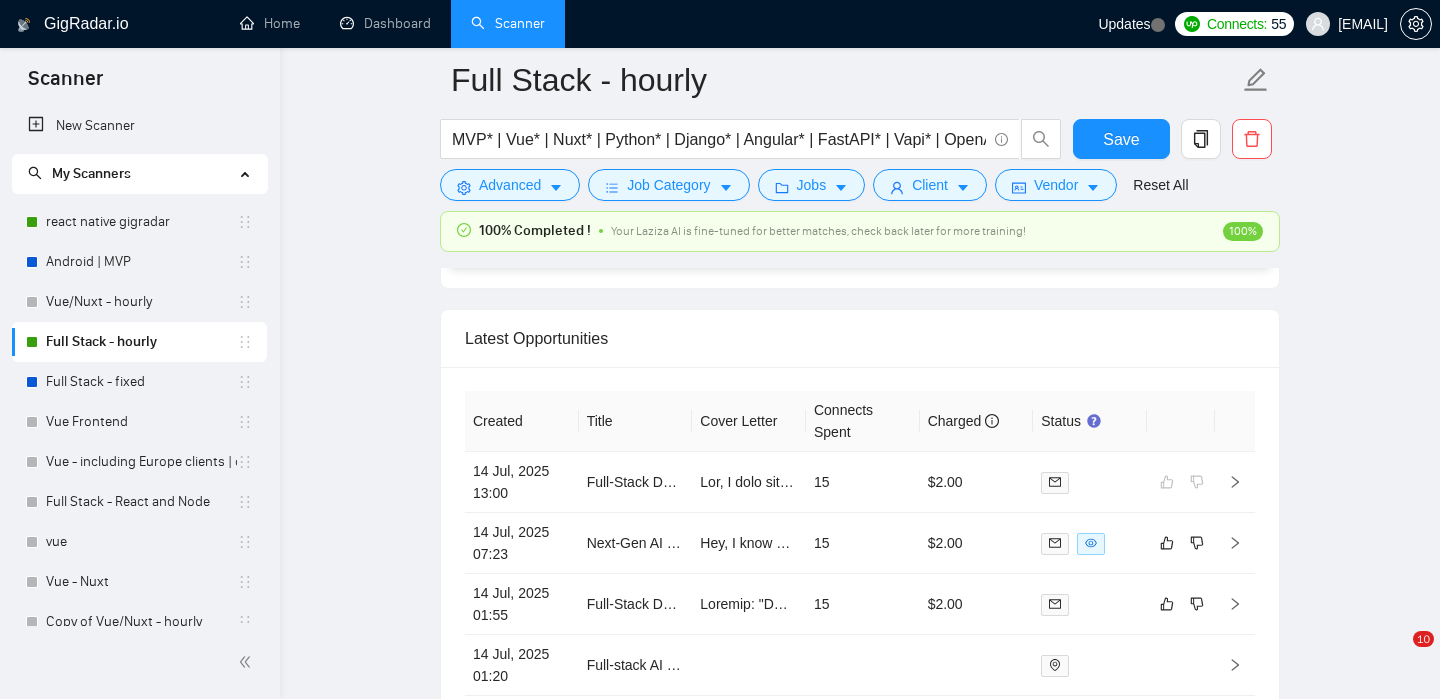 type 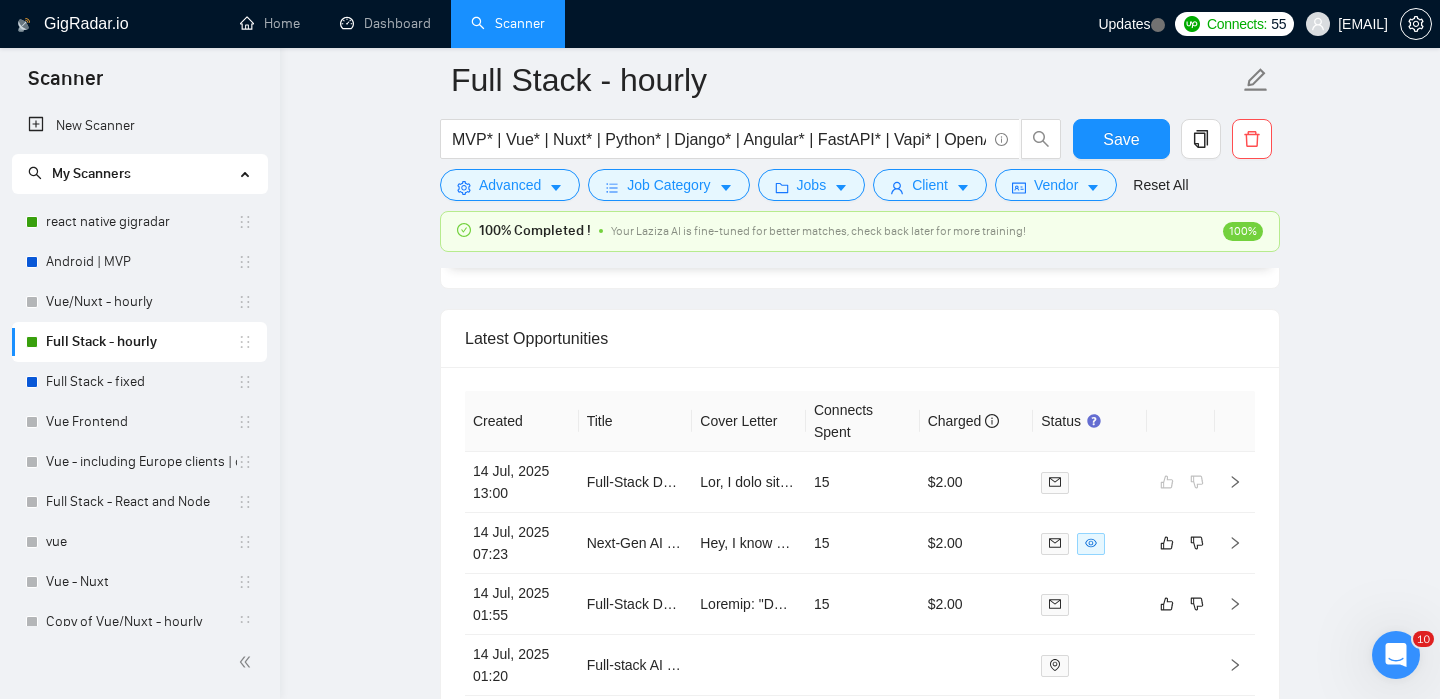 scroll, scrollTop: 0, scrollLeft: 0, axis: both 